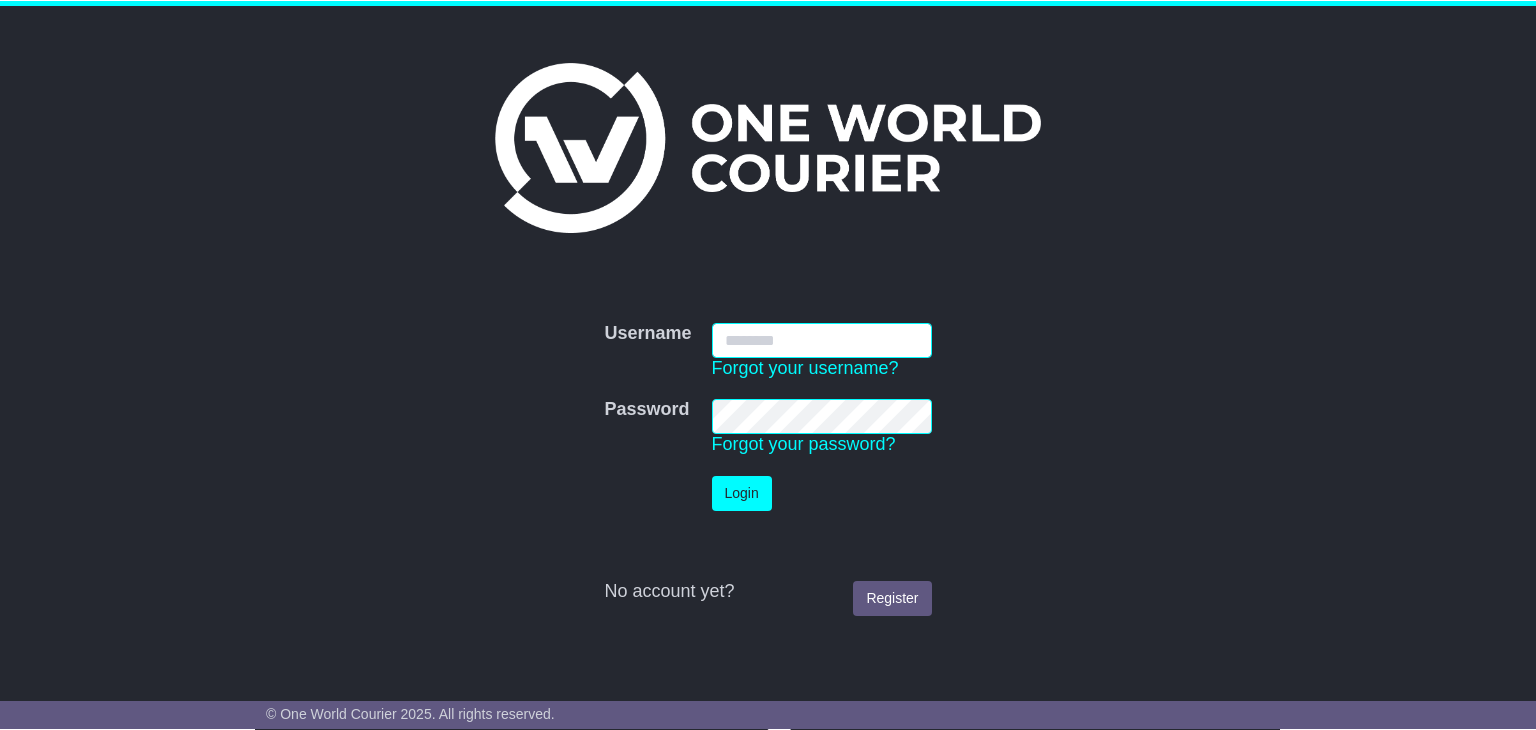 scroll, scrollTop: 0, scrollLeft: 0, axis: both 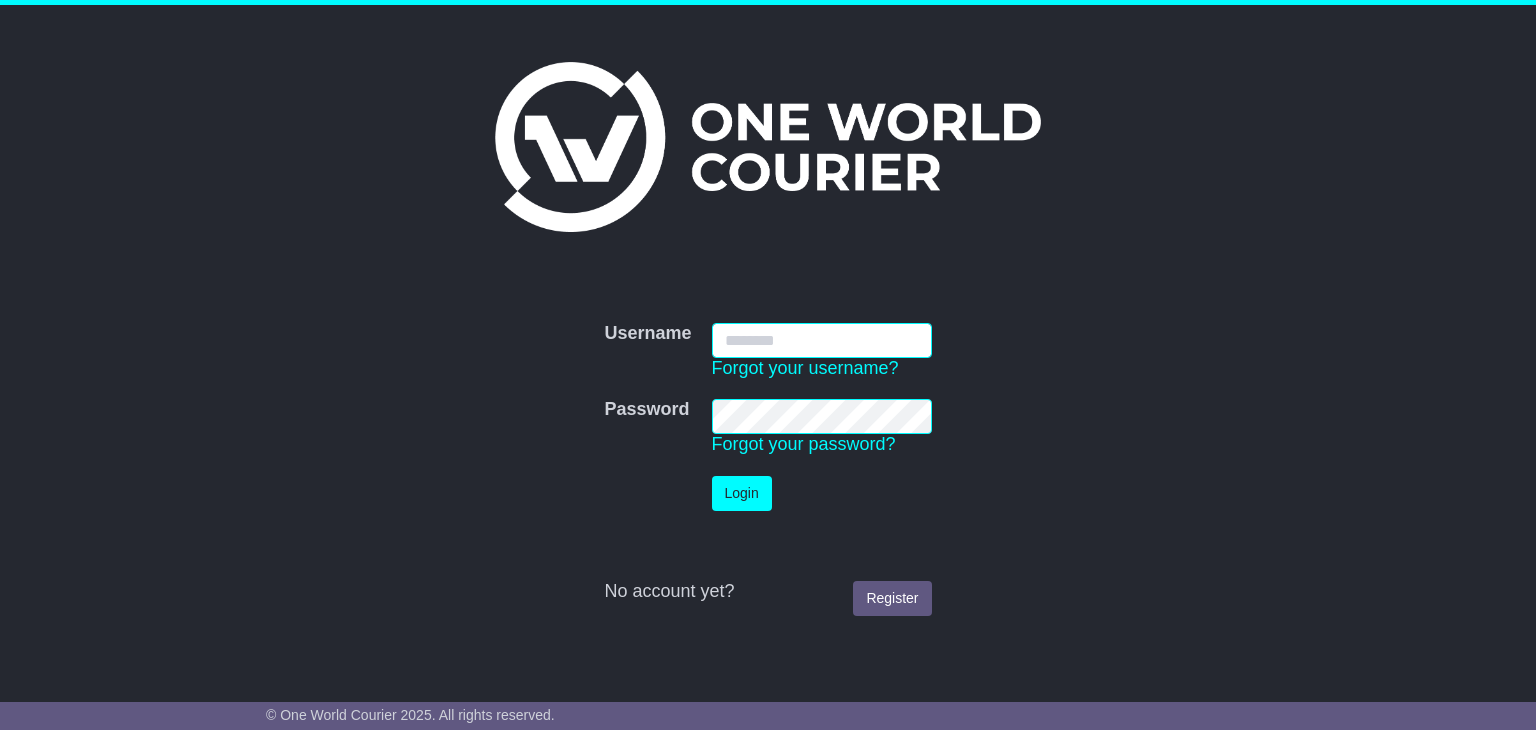 click on "Username" at bounding box center [822, 340] 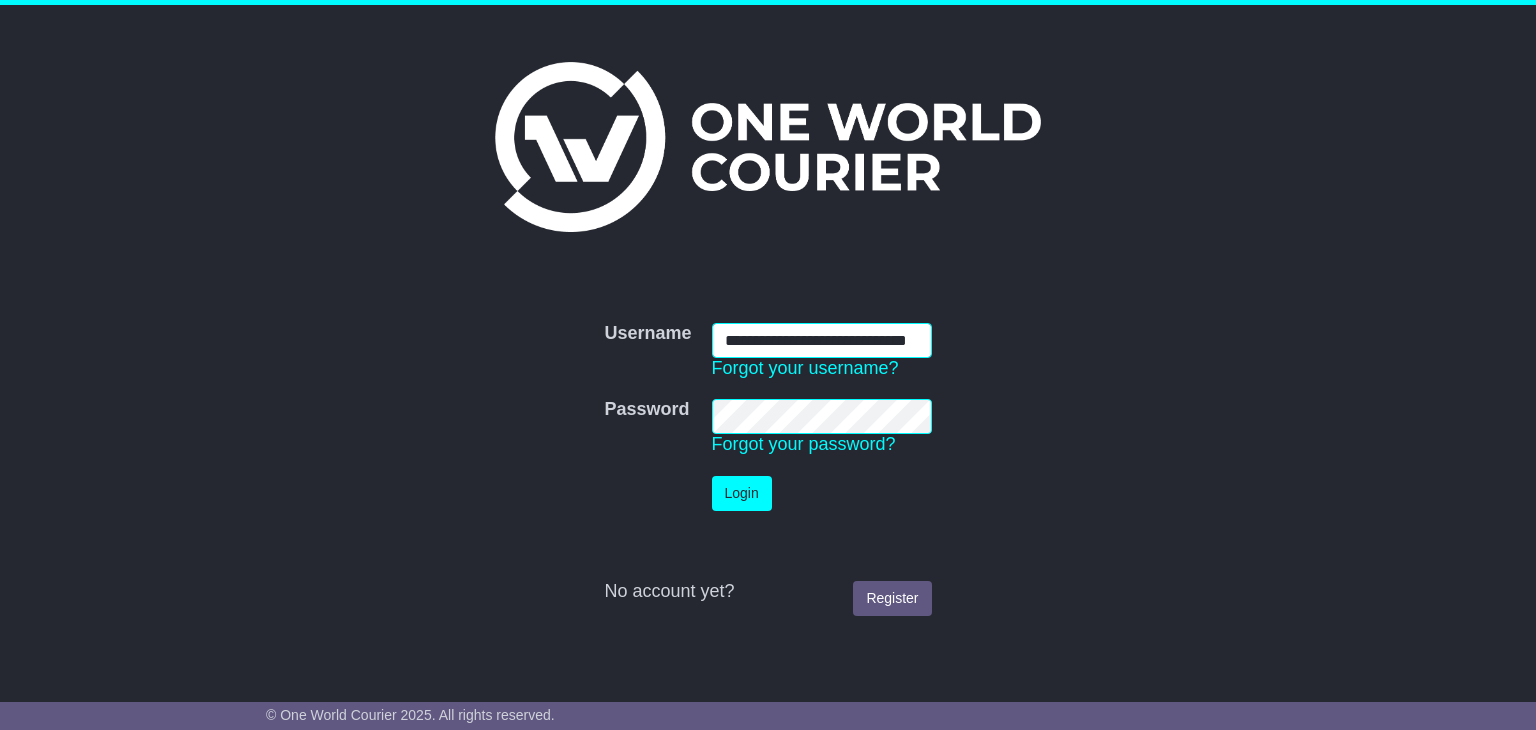 scroll, scrollTop: 0, scrollLeft: 52, axis: horizontal 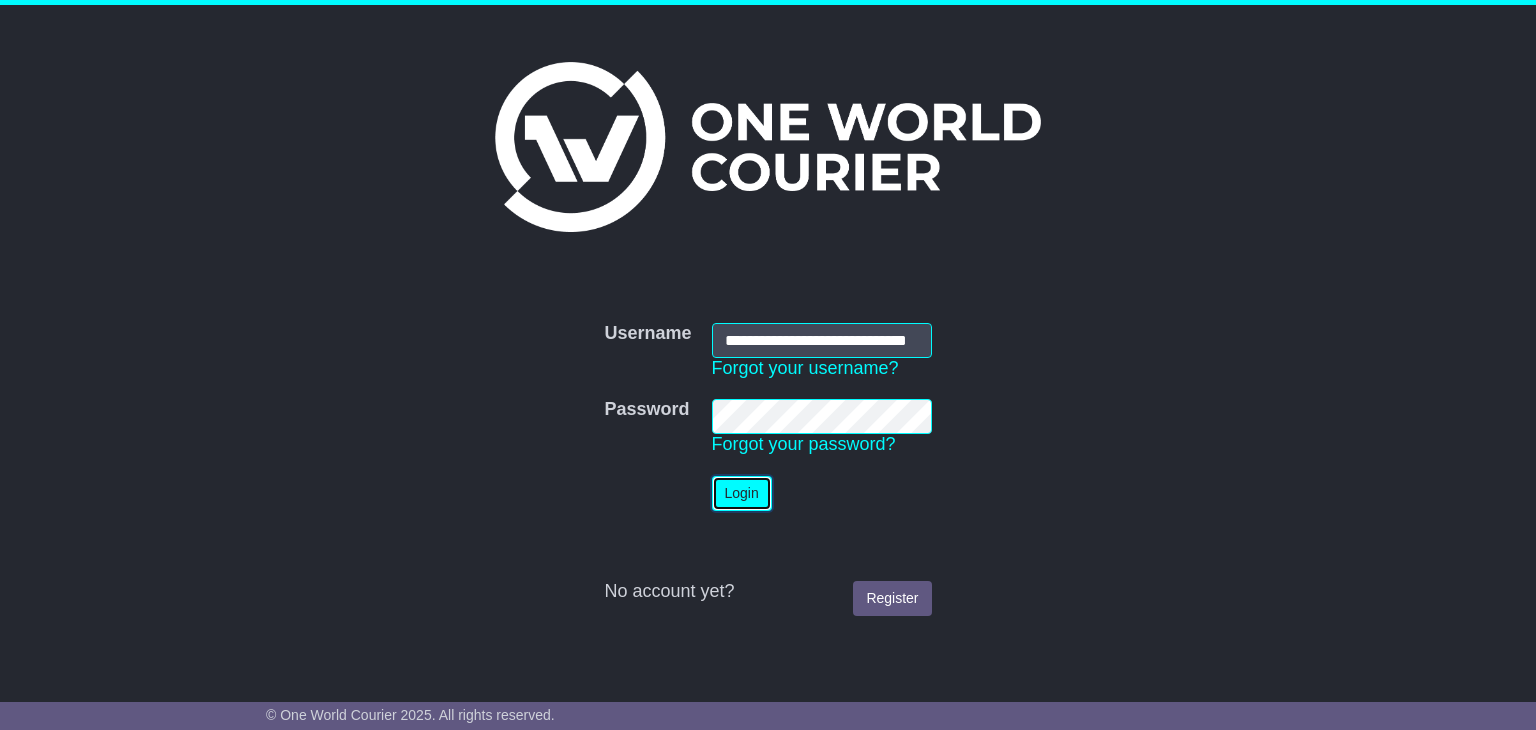 click on "Login" at bounding box center (742, 493) 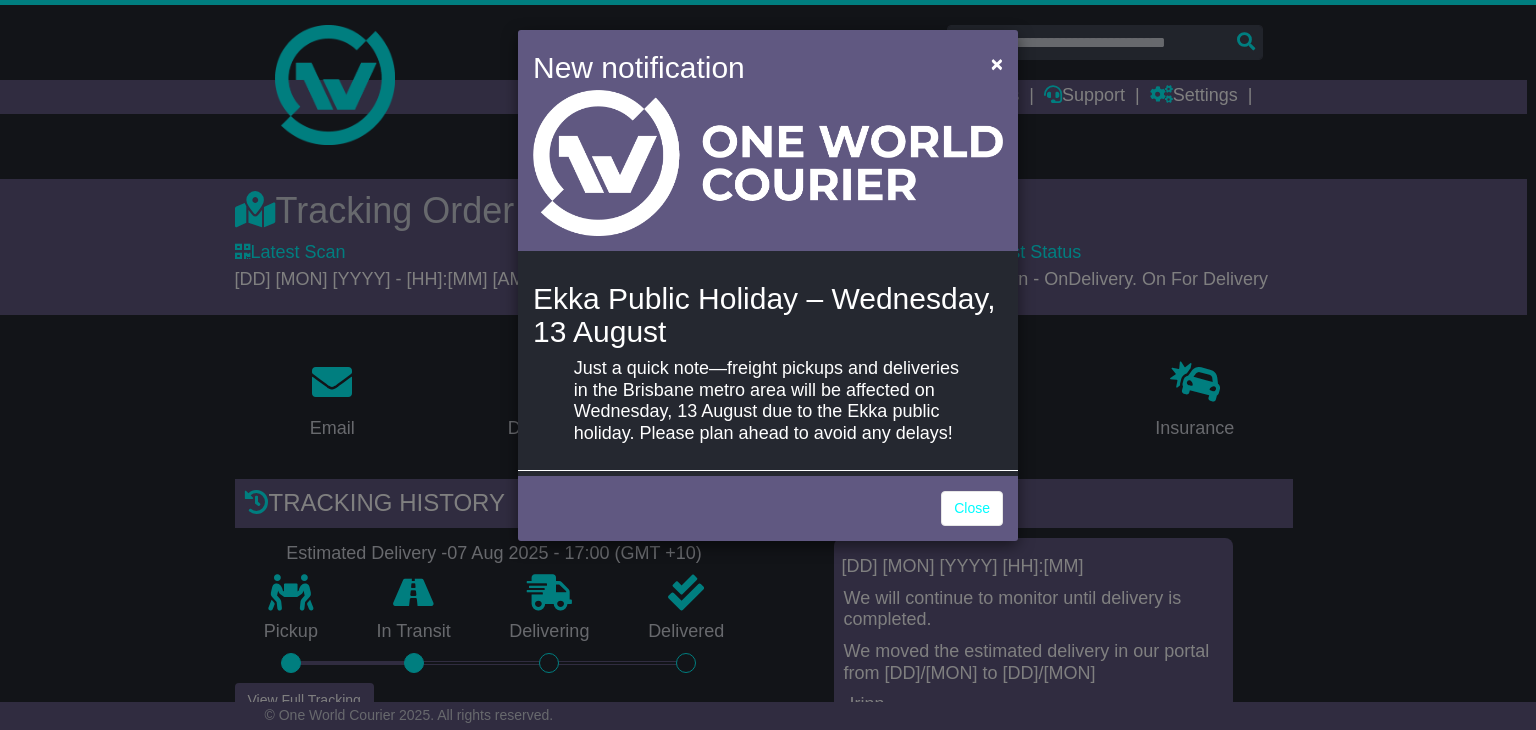 scroll, scrollTop: 0, scrollLeft: 0, axis: both 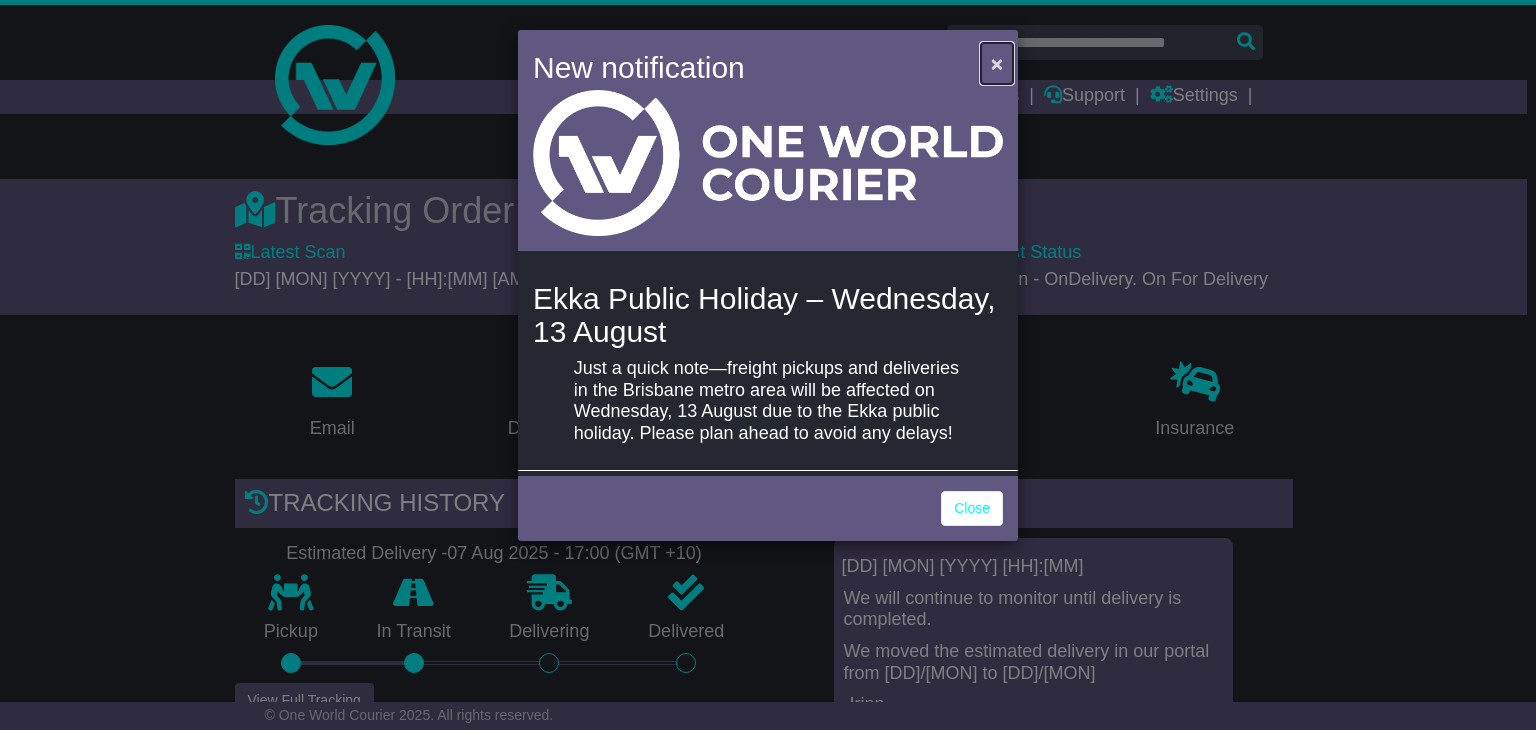 click on "×" at bounding box center [997, 63] 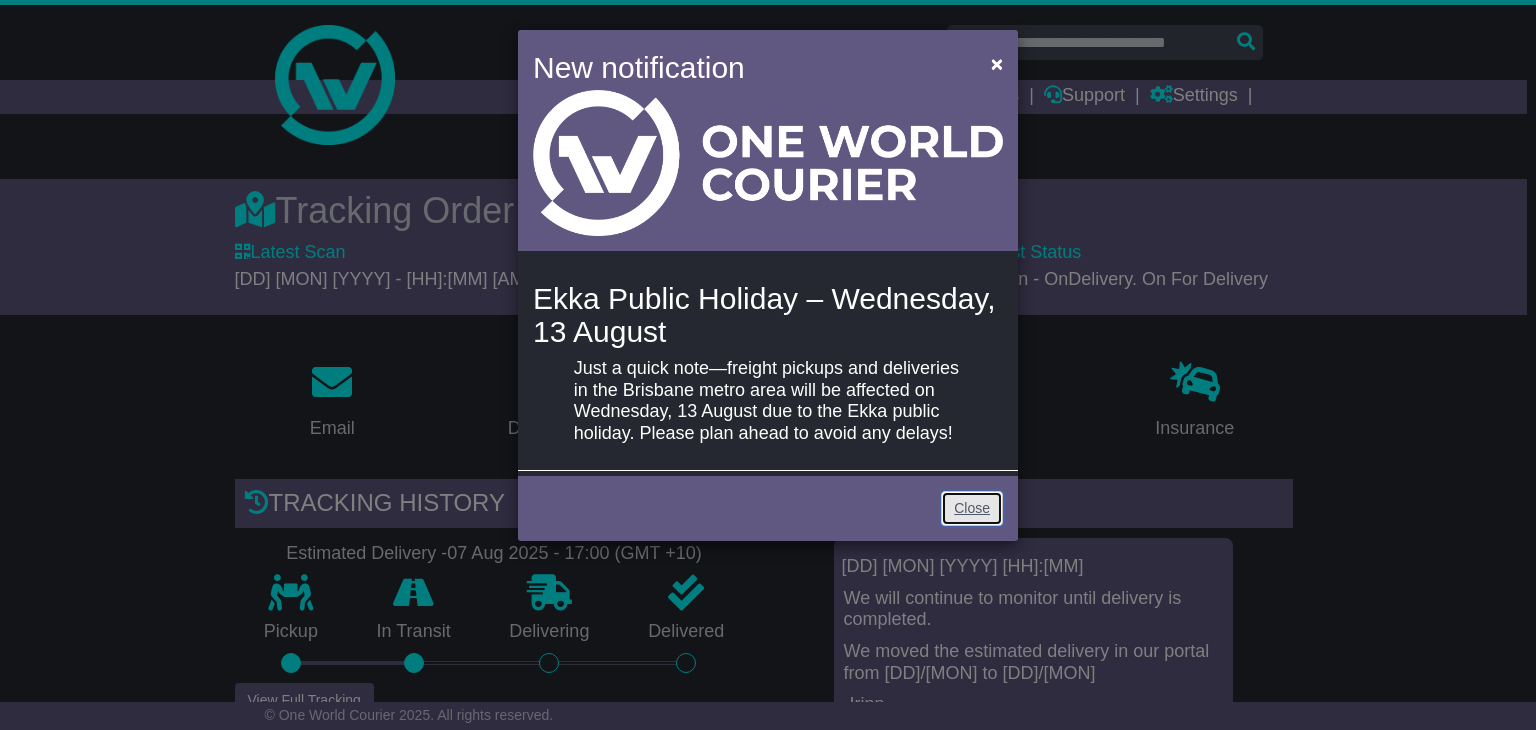 click on "Close" at bounding box center (972, 508) 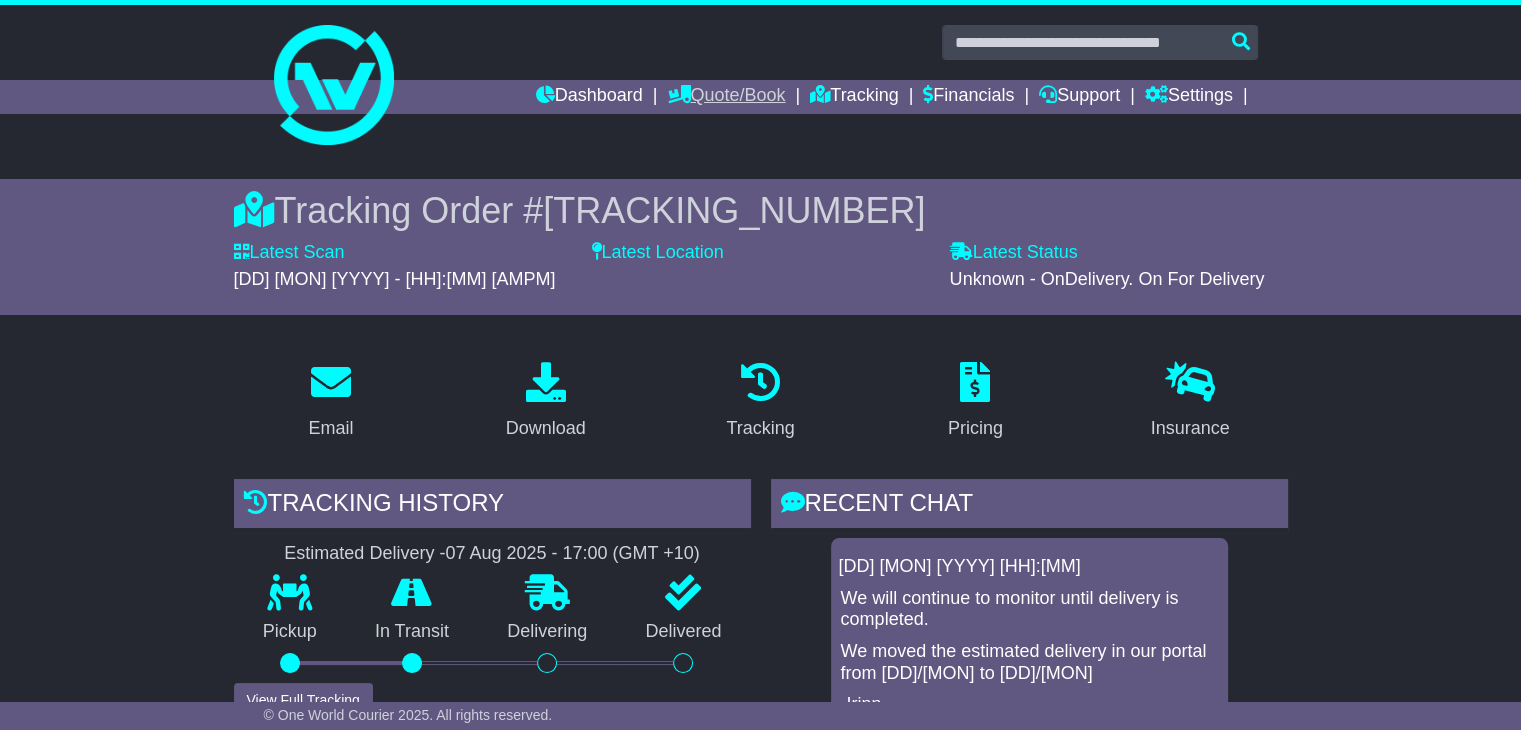 click on "Quote/Book" at bounding box center [726, 97] 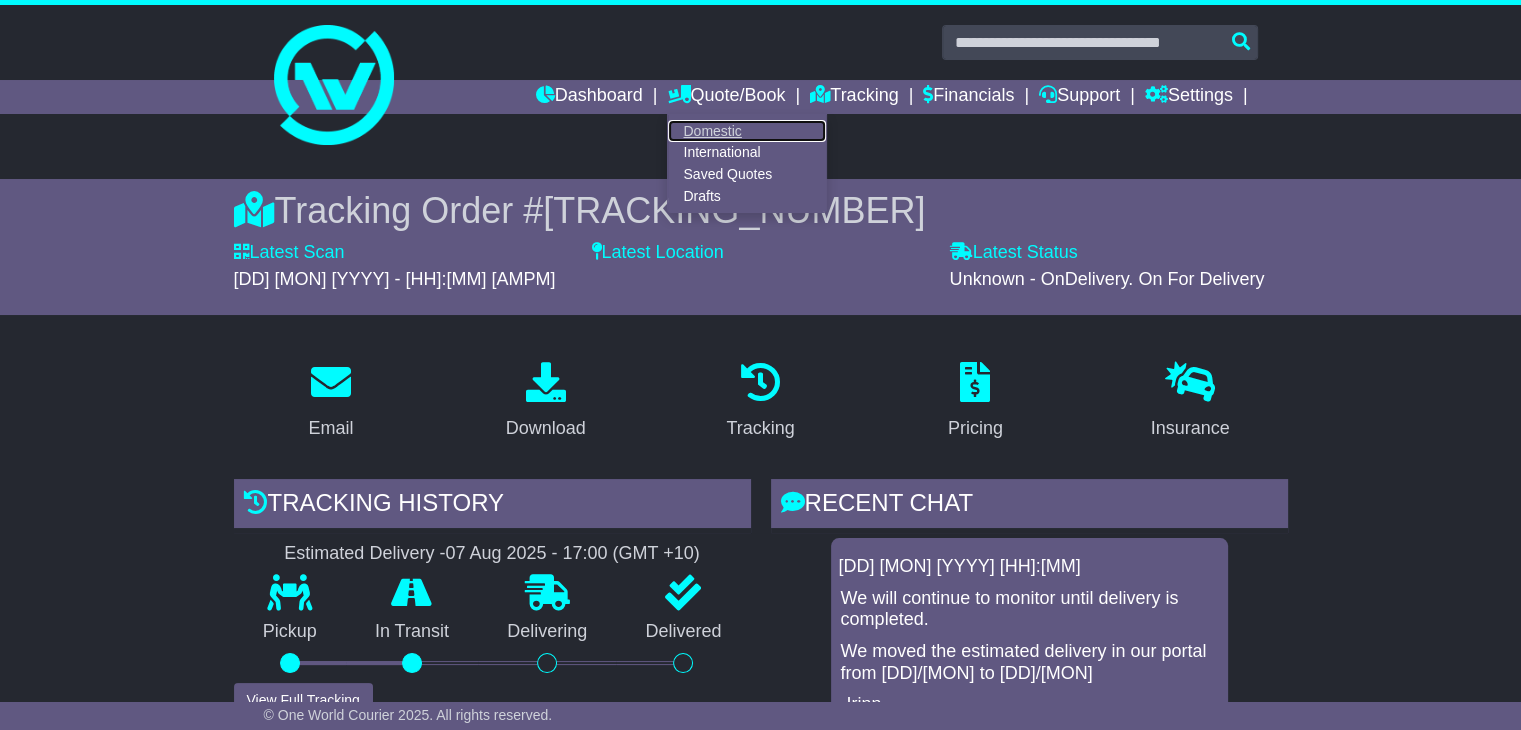 click on "Domestic" at bounding box center [747, 131] 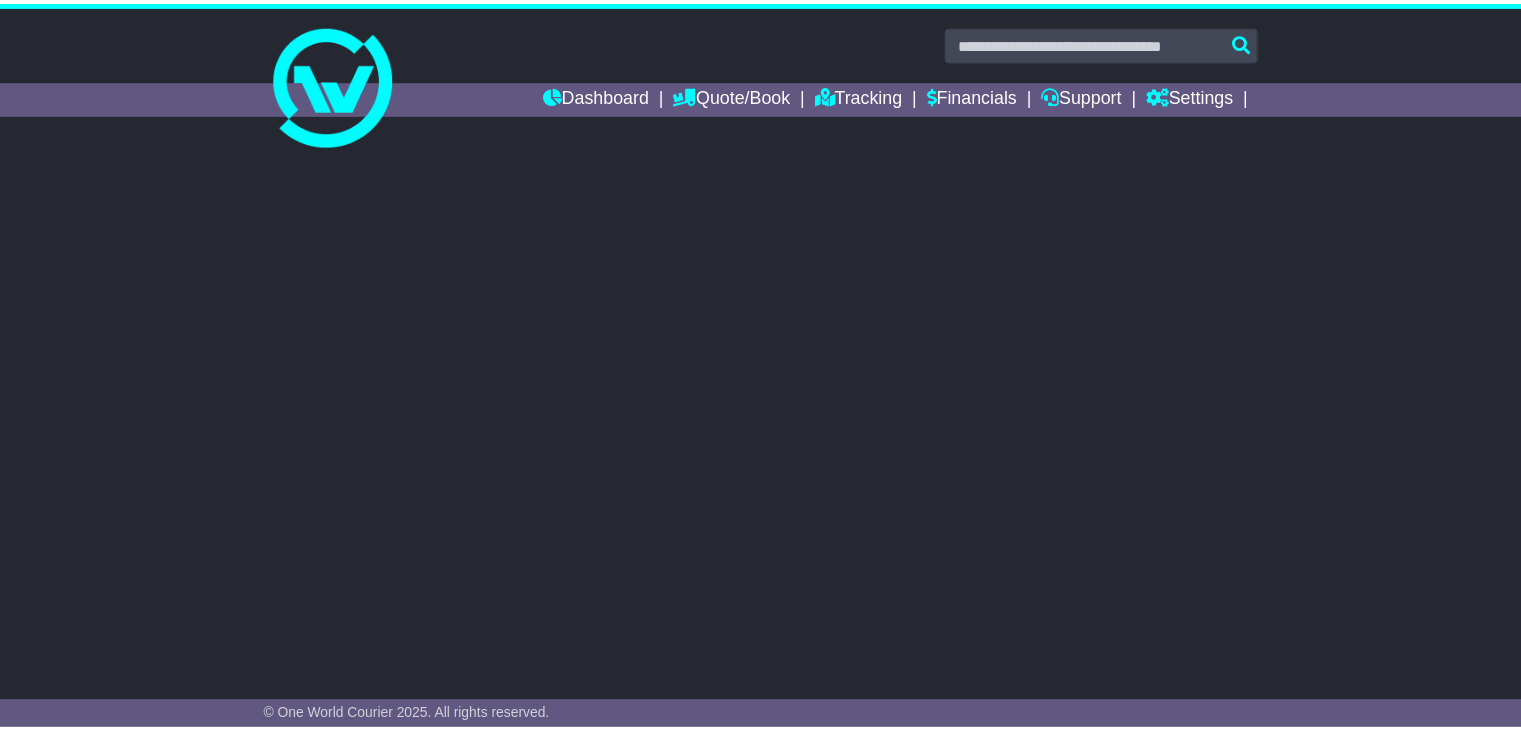 scroll, scrollTop: 0, scrollLeft: 0, axis: both 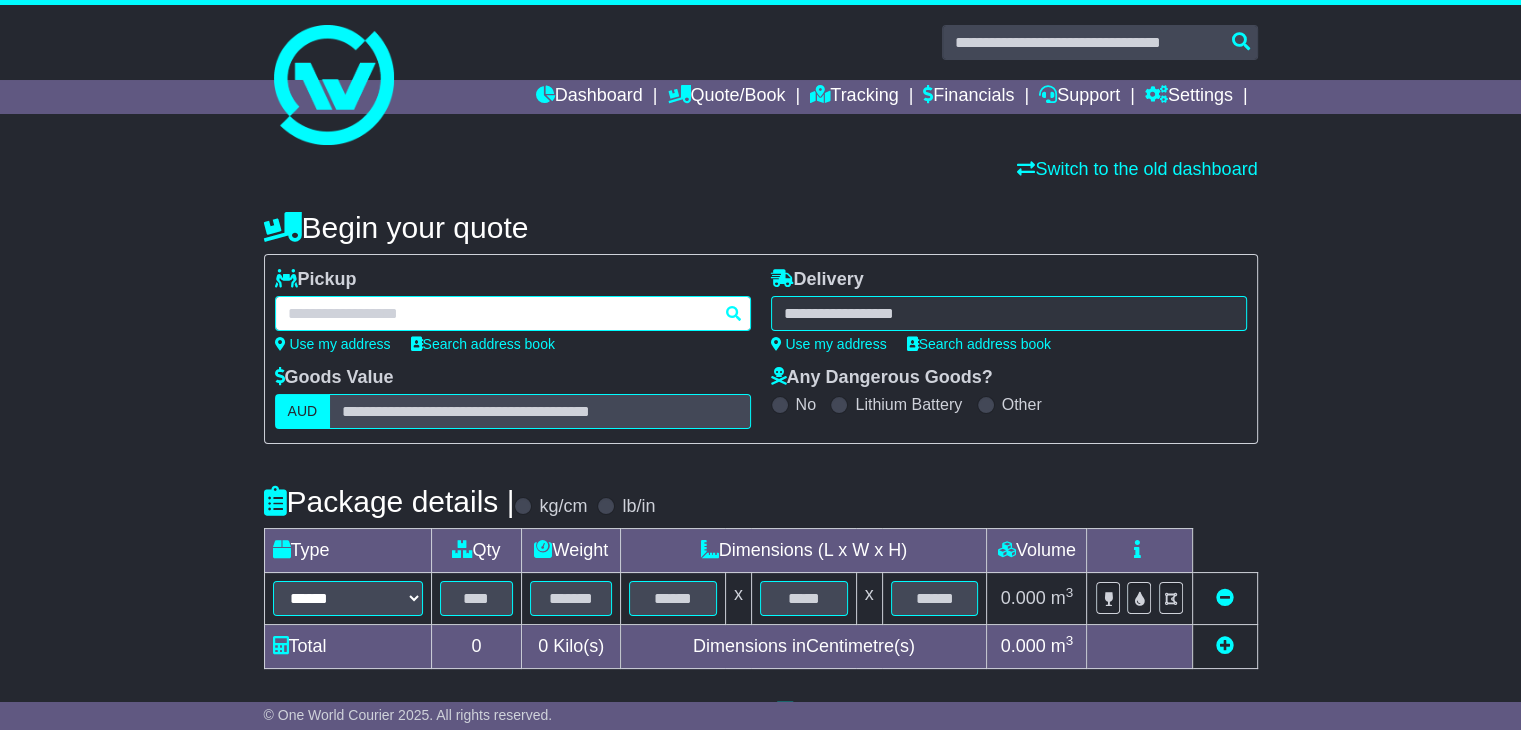 click at bounding box center [513, 313] 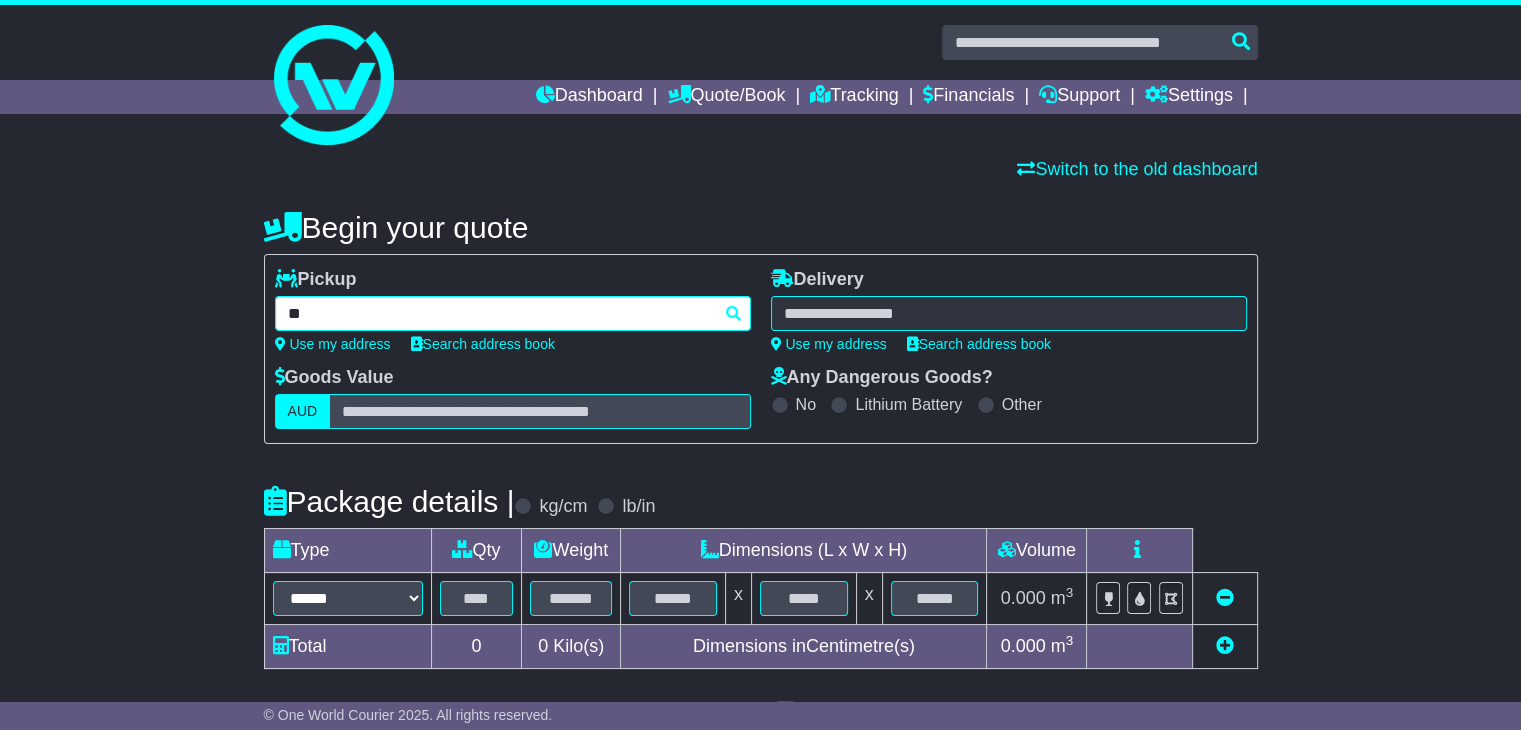 type on "***" 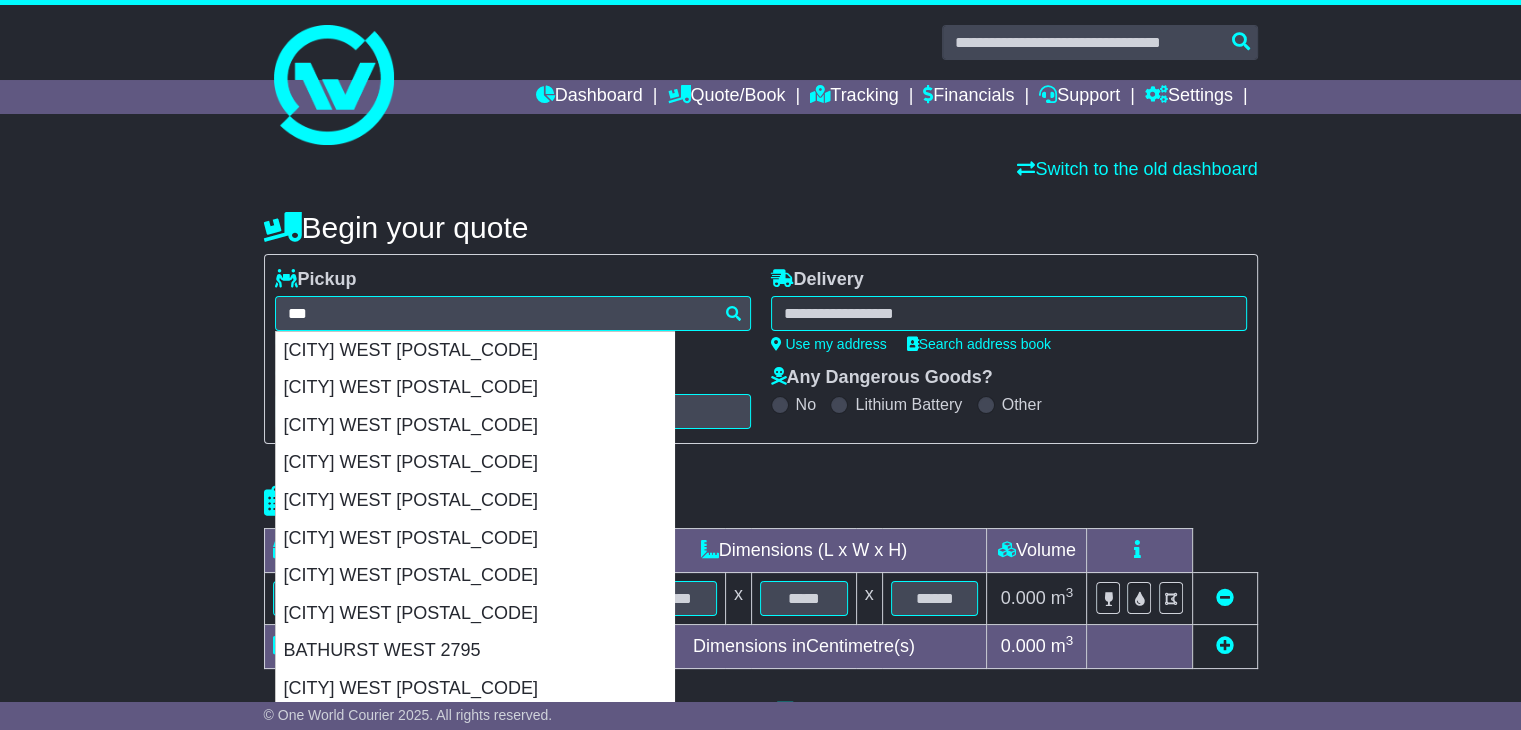 drag, startPoint x: 103, startPoint y: 393, endPoint x: 113, endPoint y: 389, distance: 10.770329 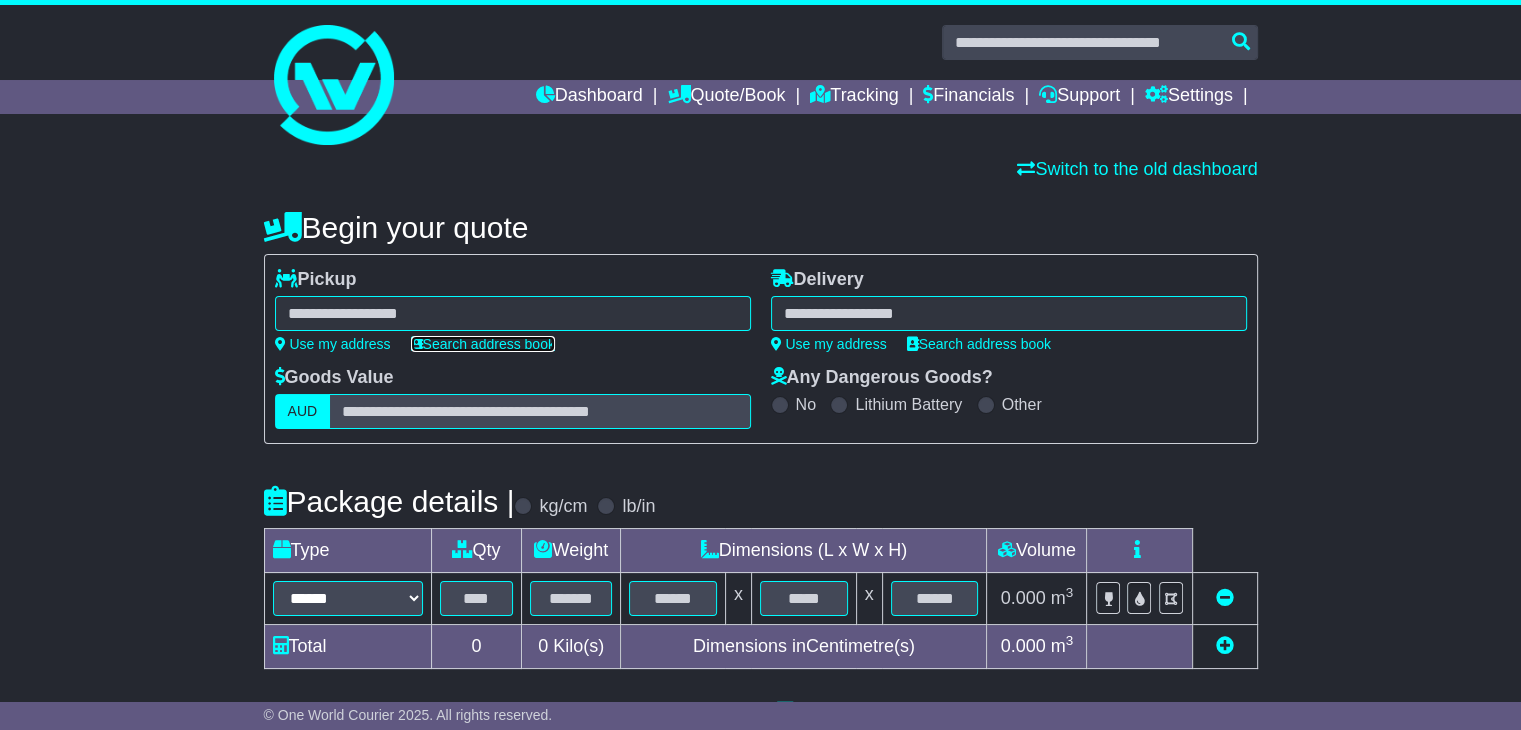 click on "Search address book" at bounding box center (483, 344) 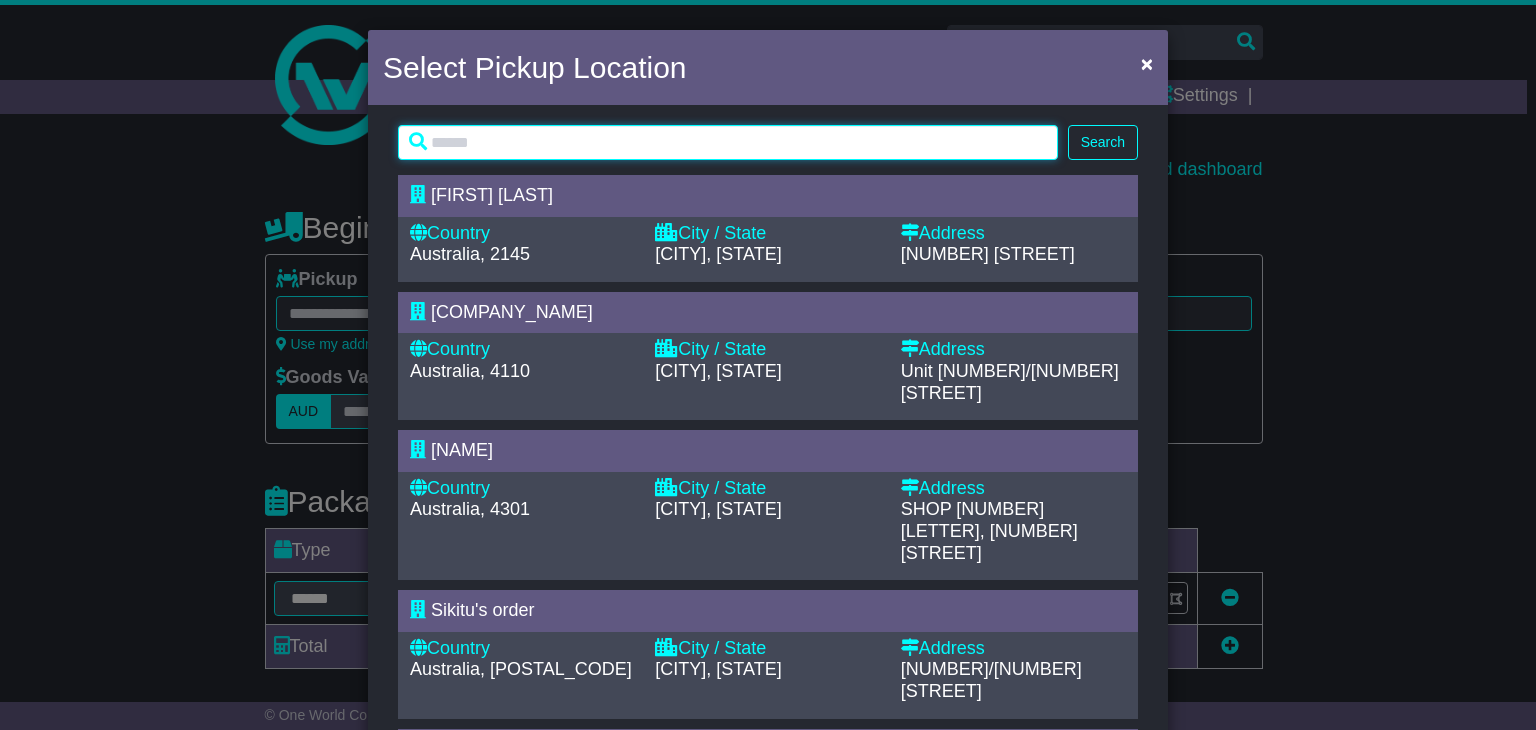 click at bounding box center [728, 142] 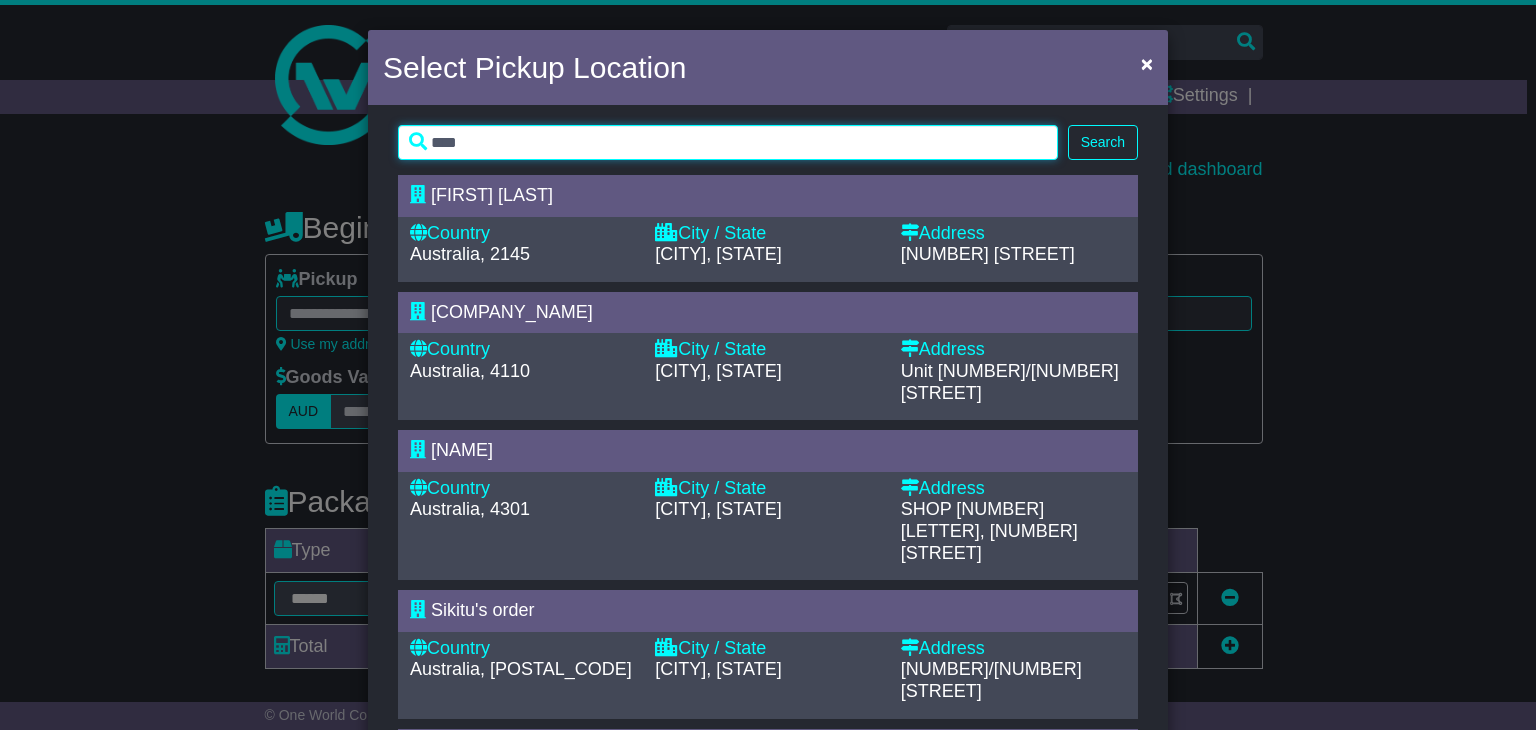 type on "****" 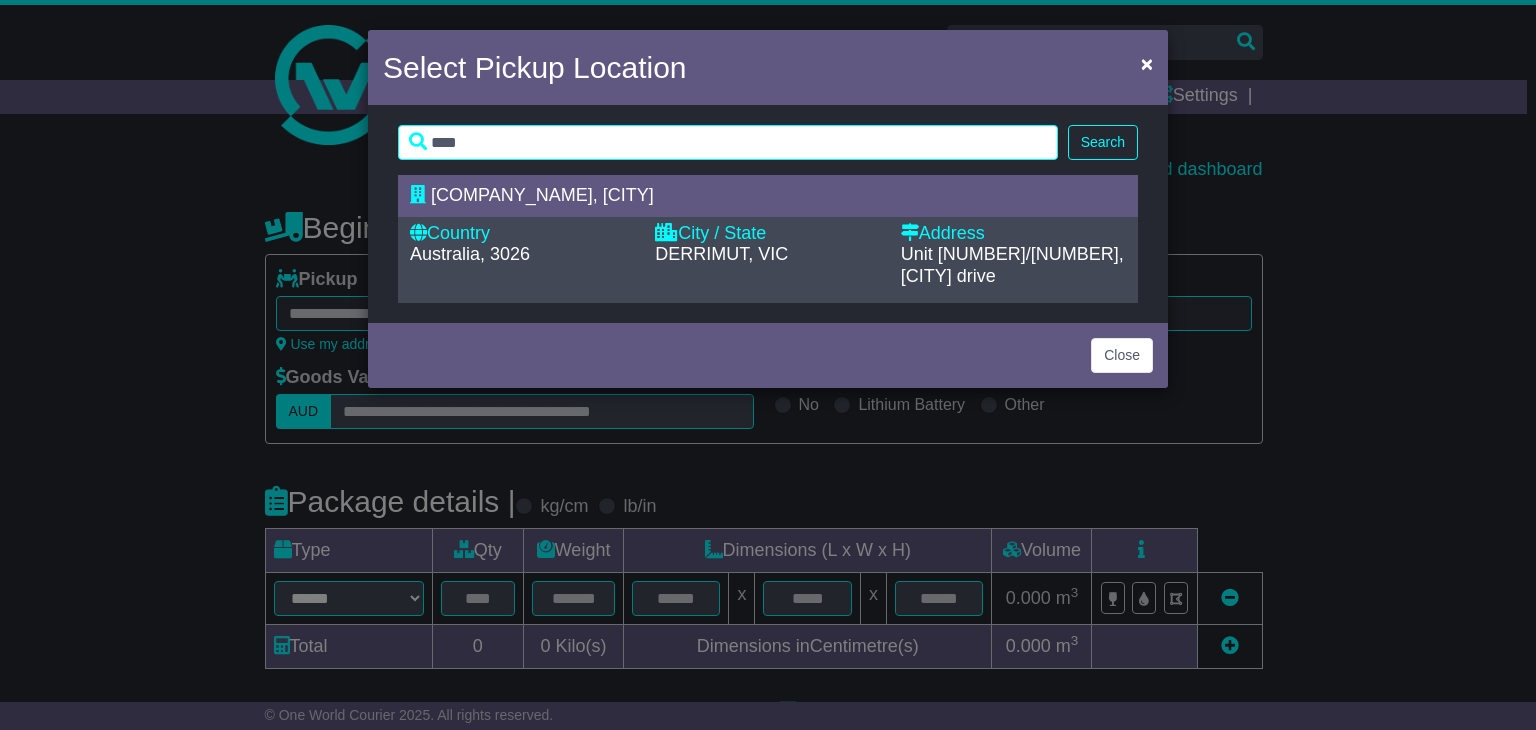 click on "[COMPANY_NAME], [CITY]" at bounding box center (542, 195) 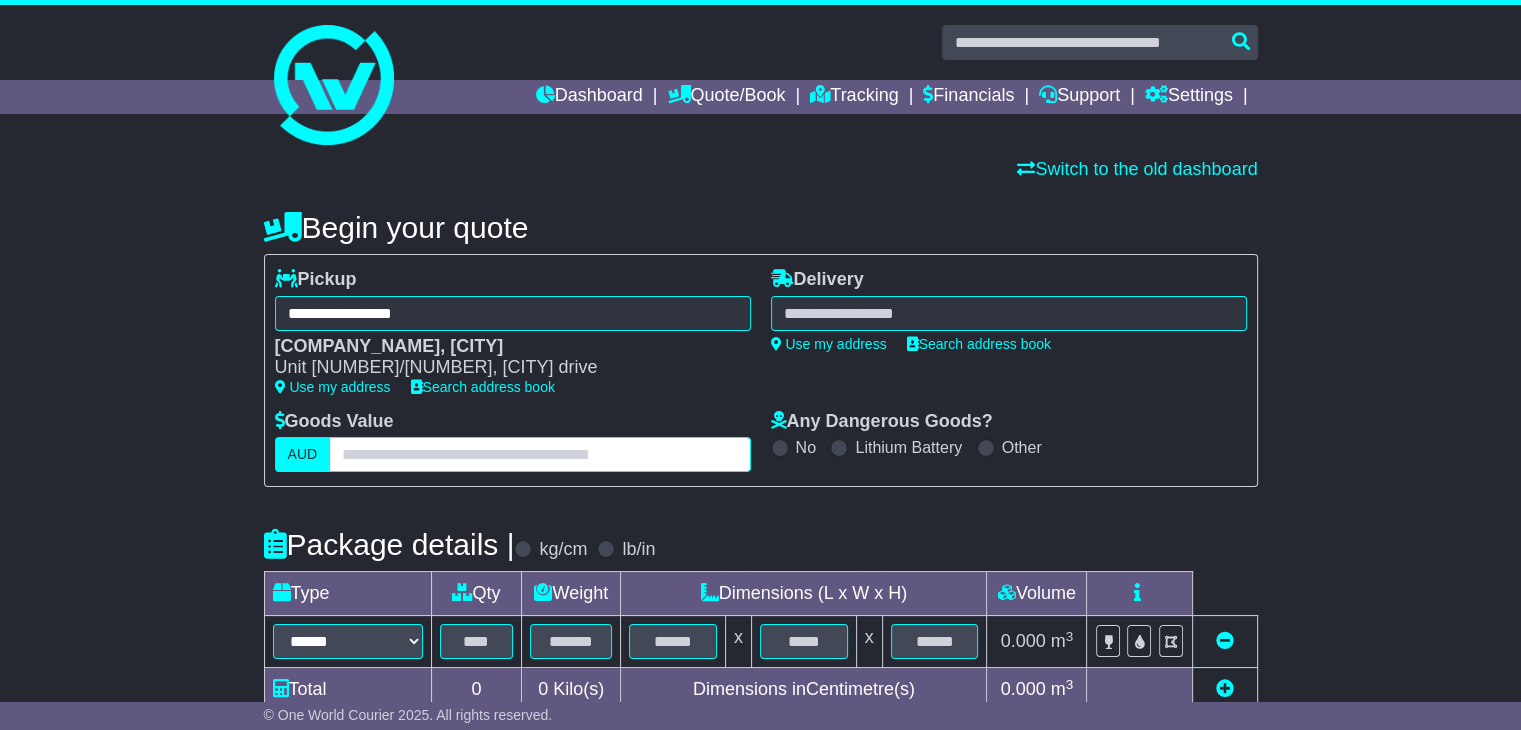 click at bounding box center [539, 454] 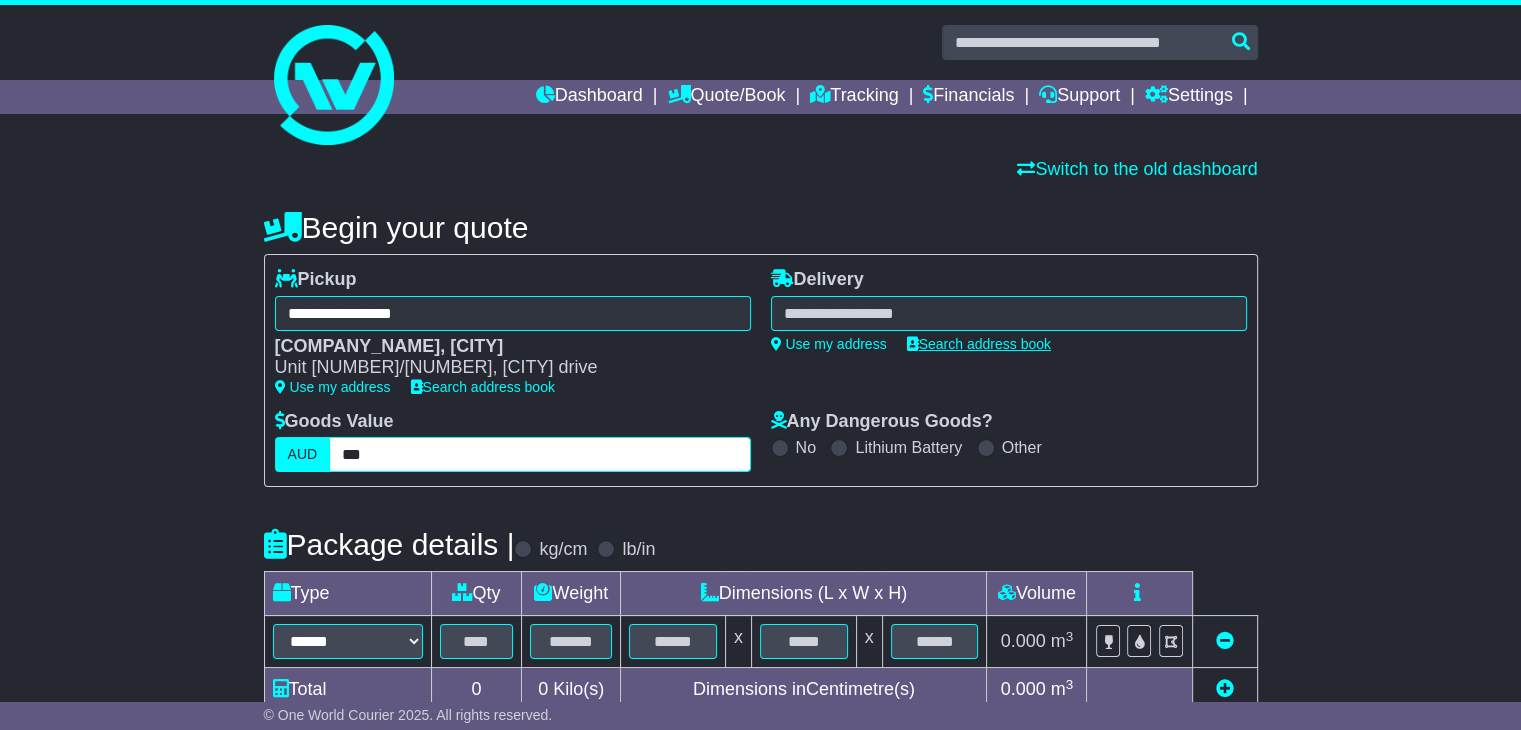 type on "***" 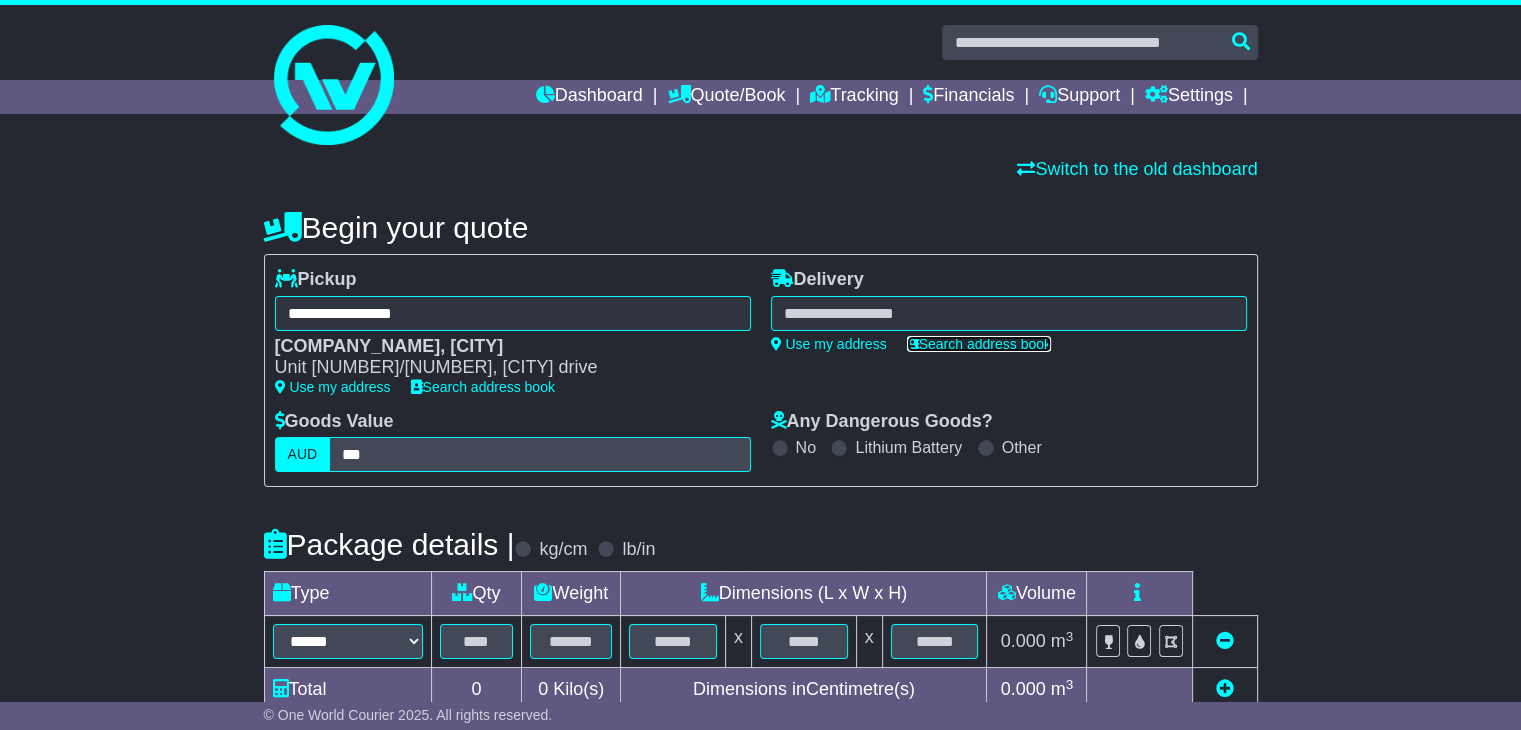 click on "Search address book" at bounding box center [979, 344] 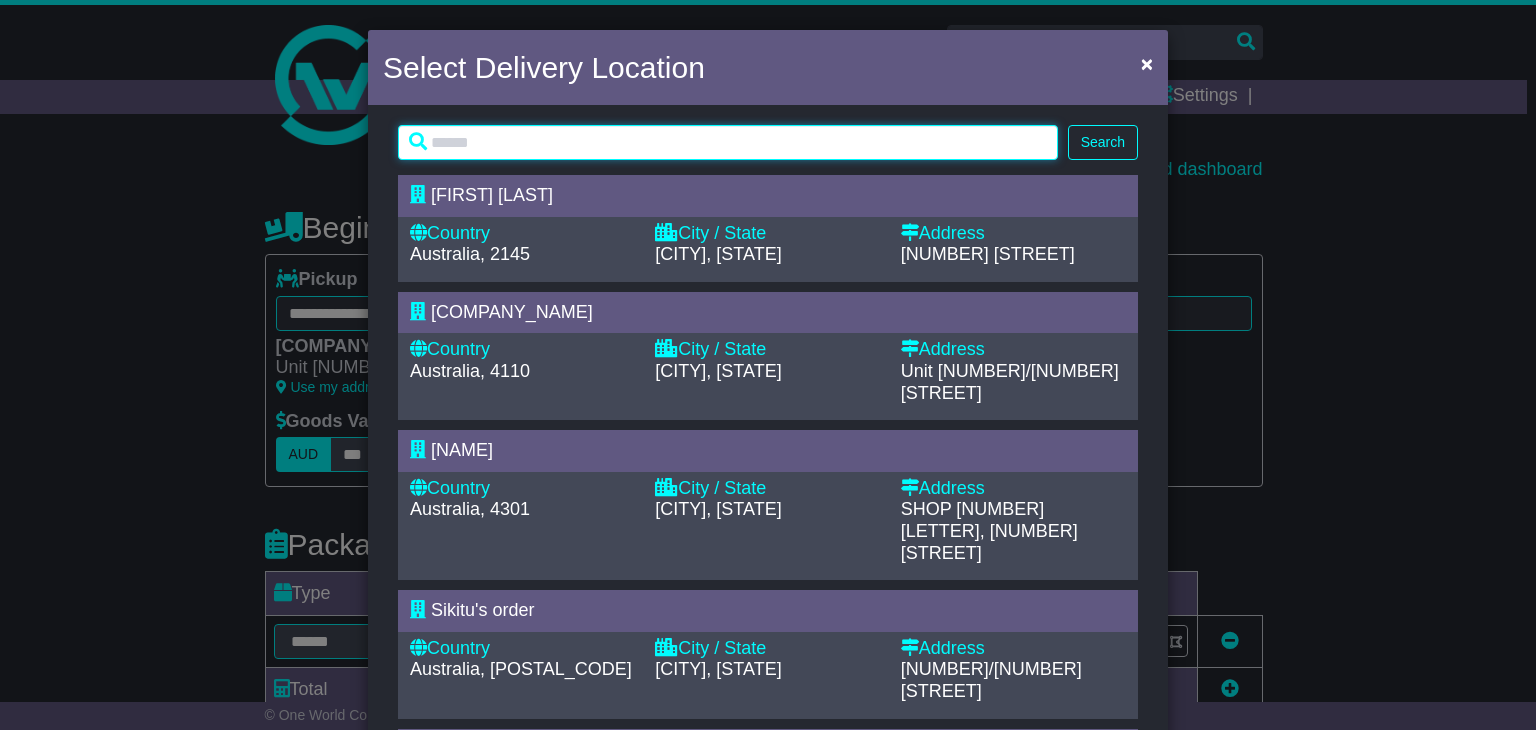 click at bounding box center (728, 142) 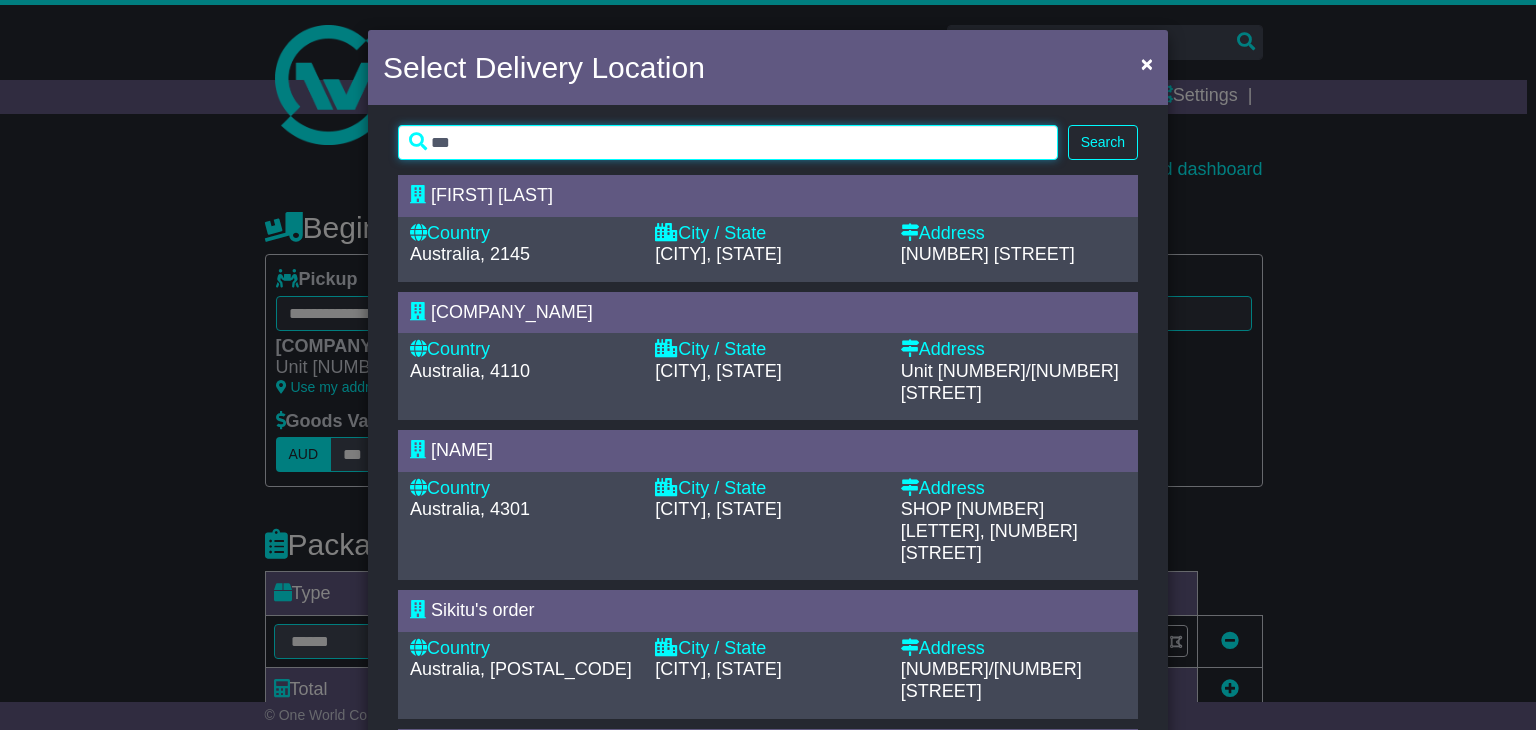 type on "***" 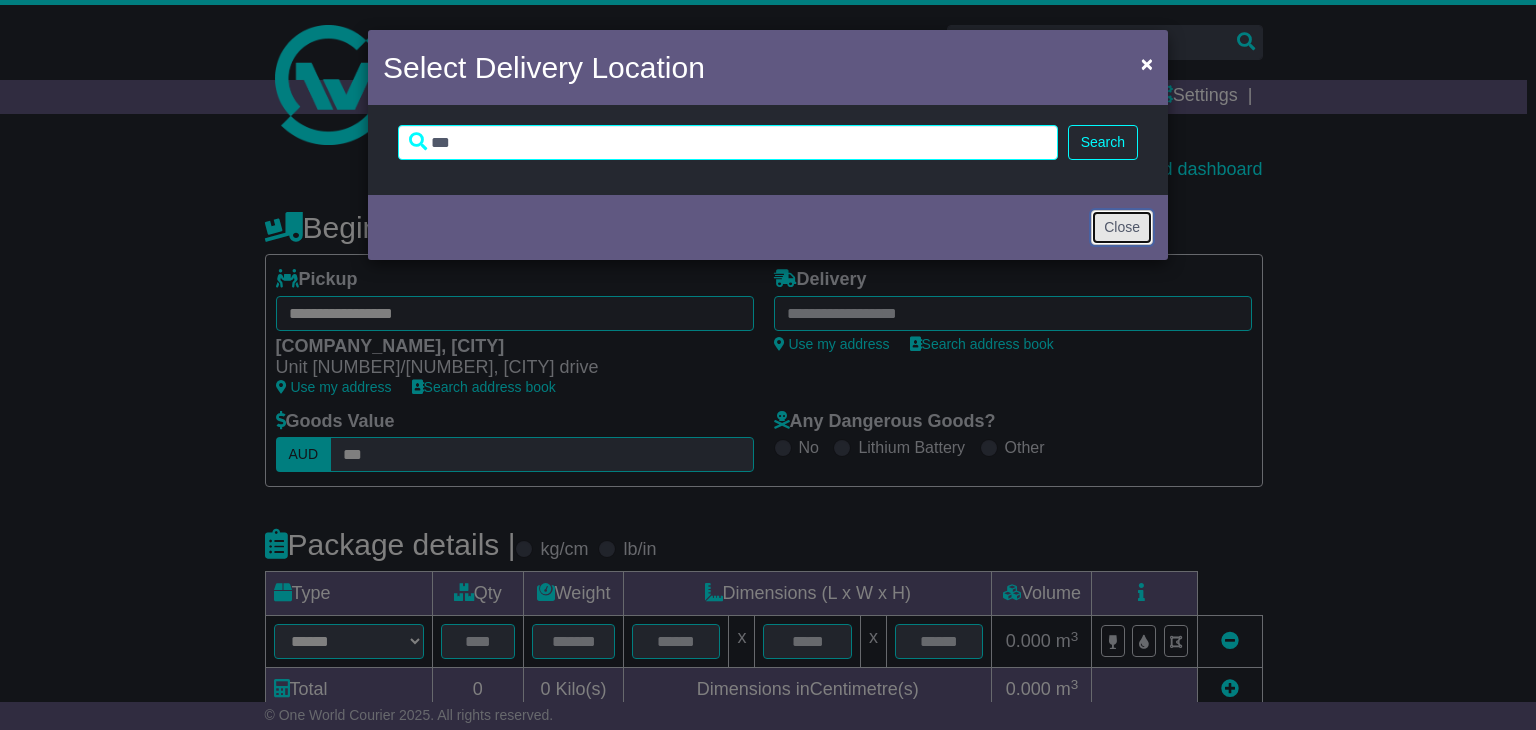 click on "Close" at bounding box center [1122, 227] 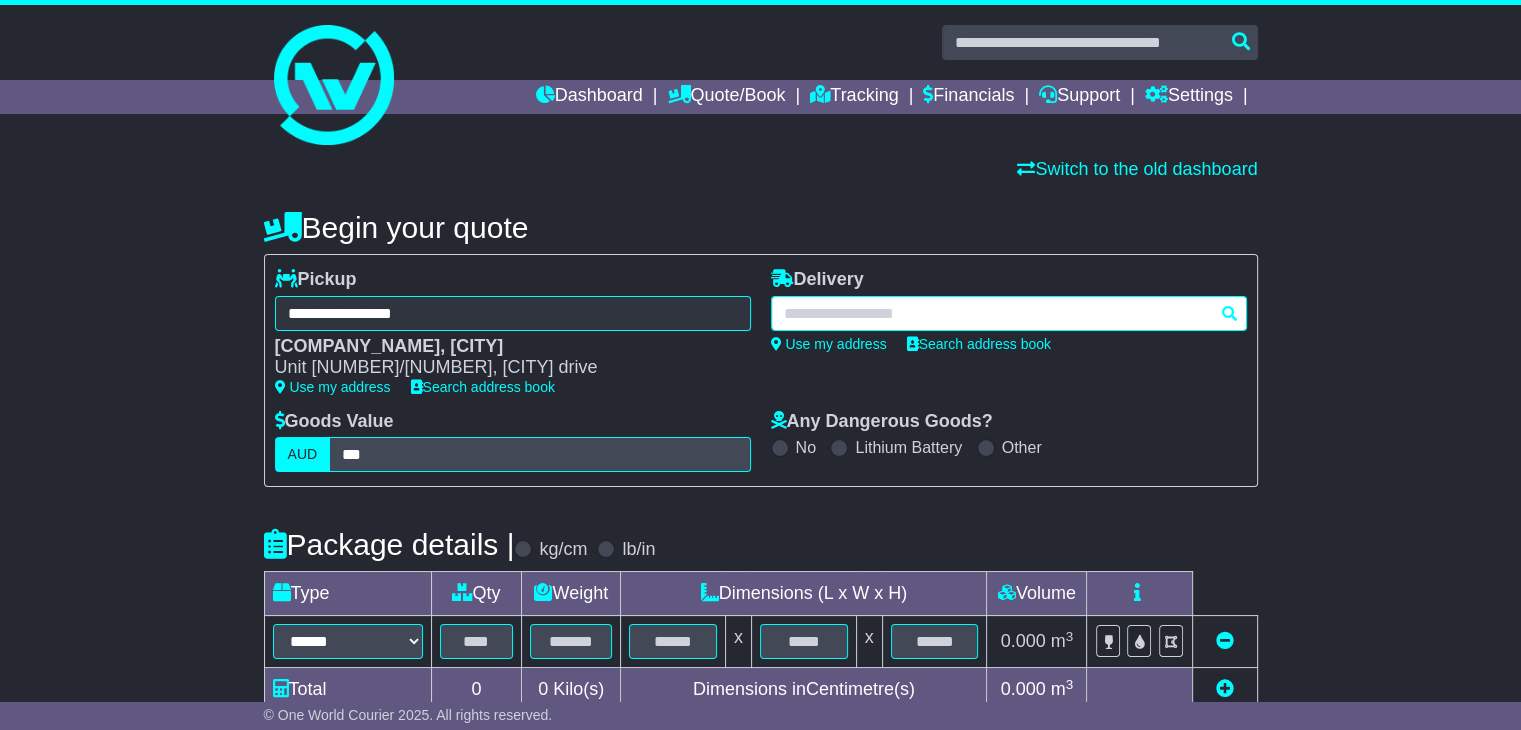 click at bounding box center (1009, 313) 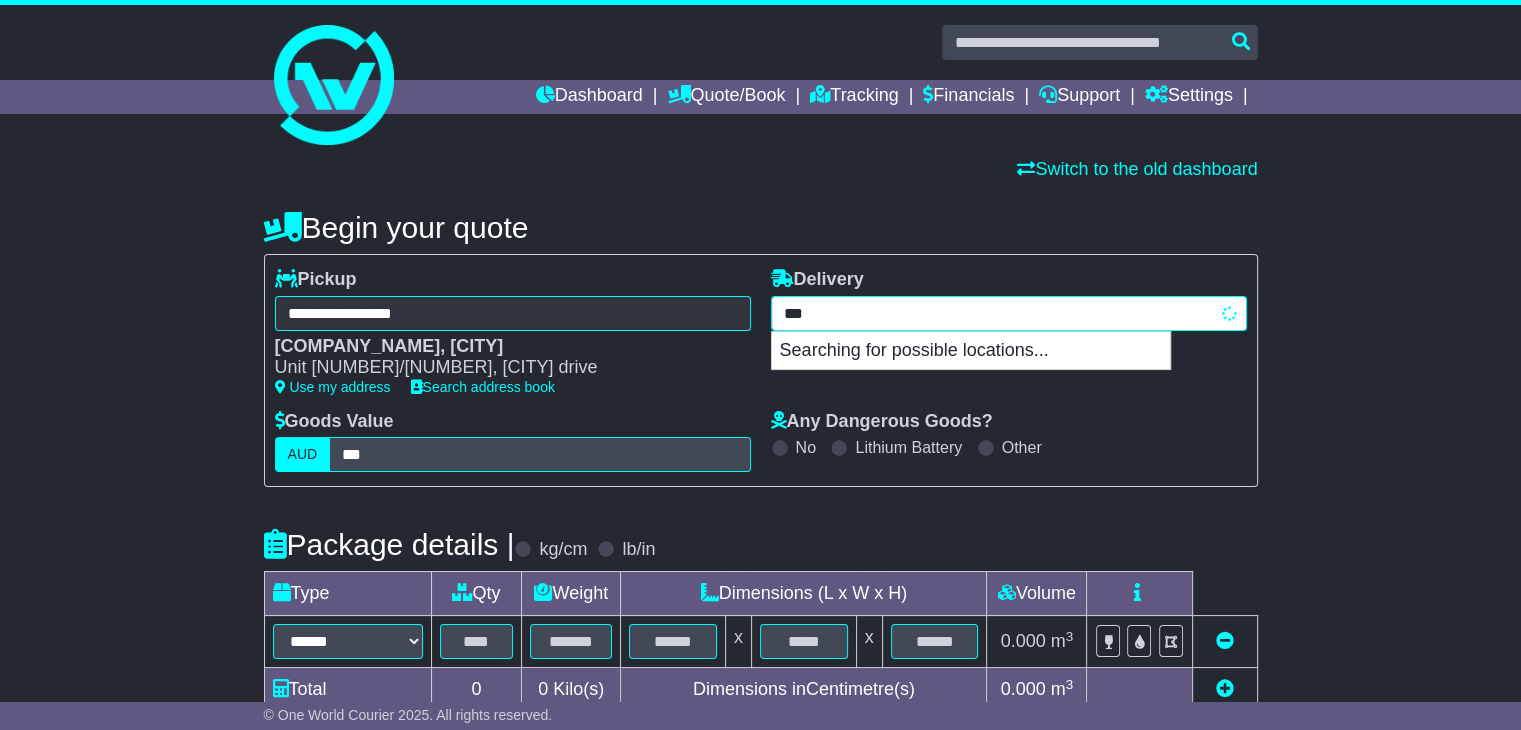 type on "****" 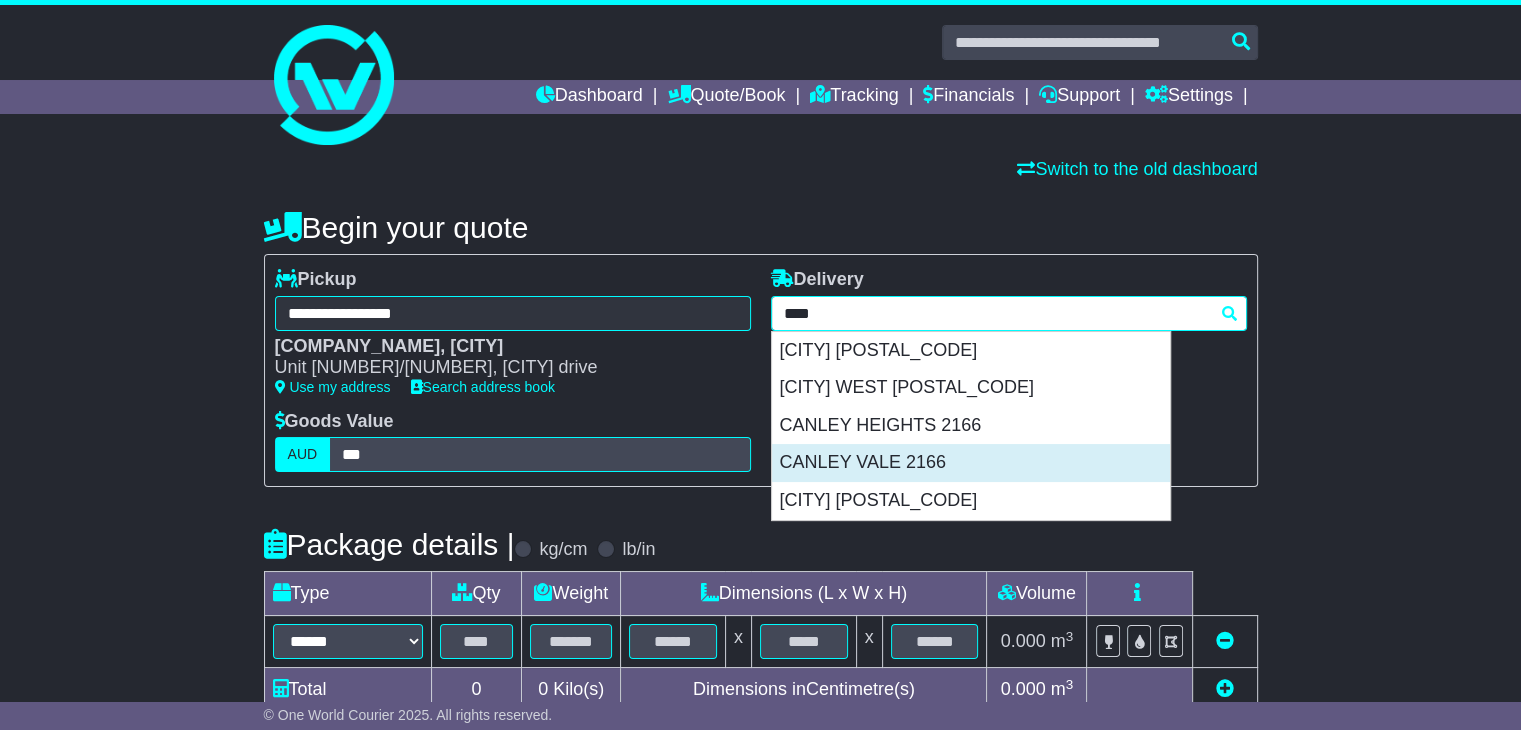 click on "CANLEY VALE 2166" at bounding box center (971, 463) 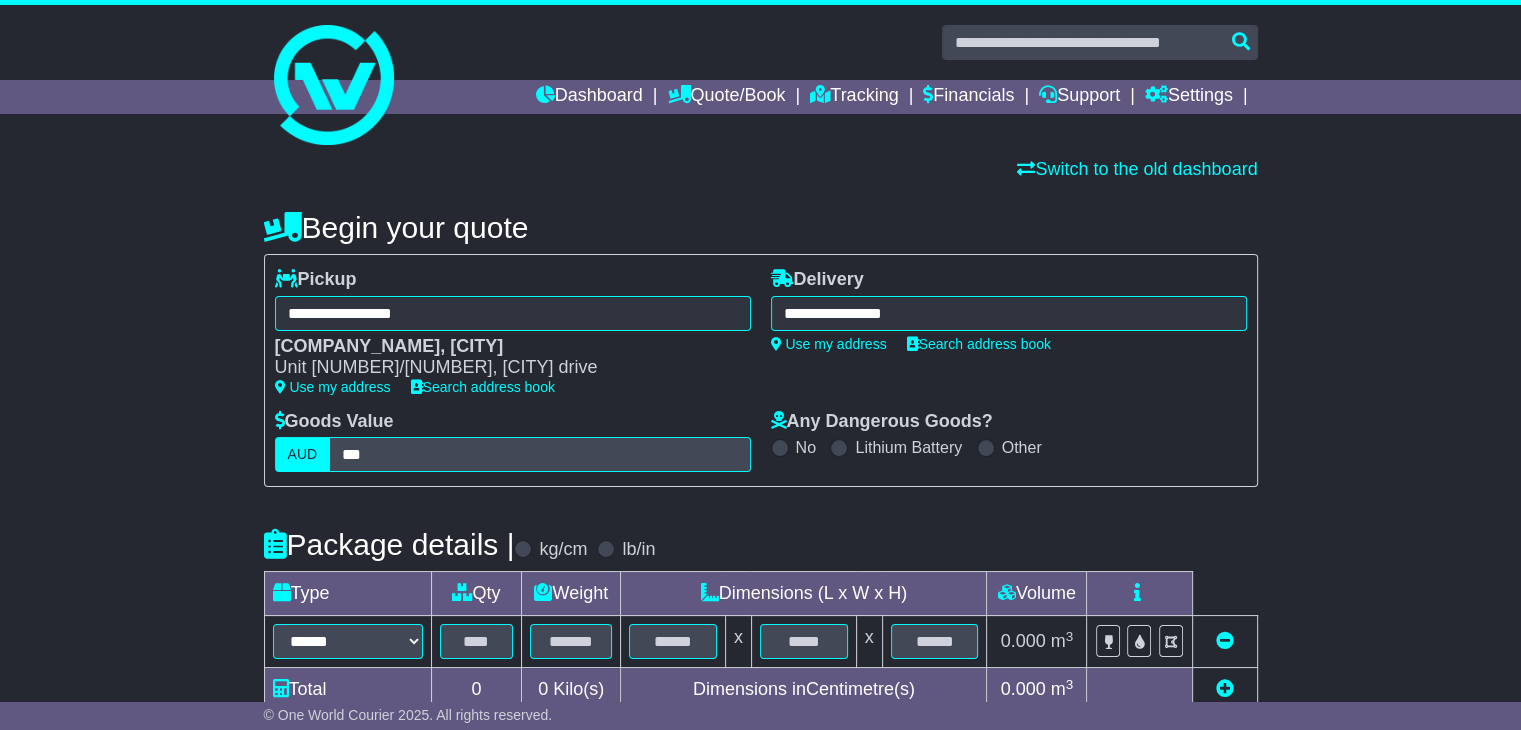 type on "**********" 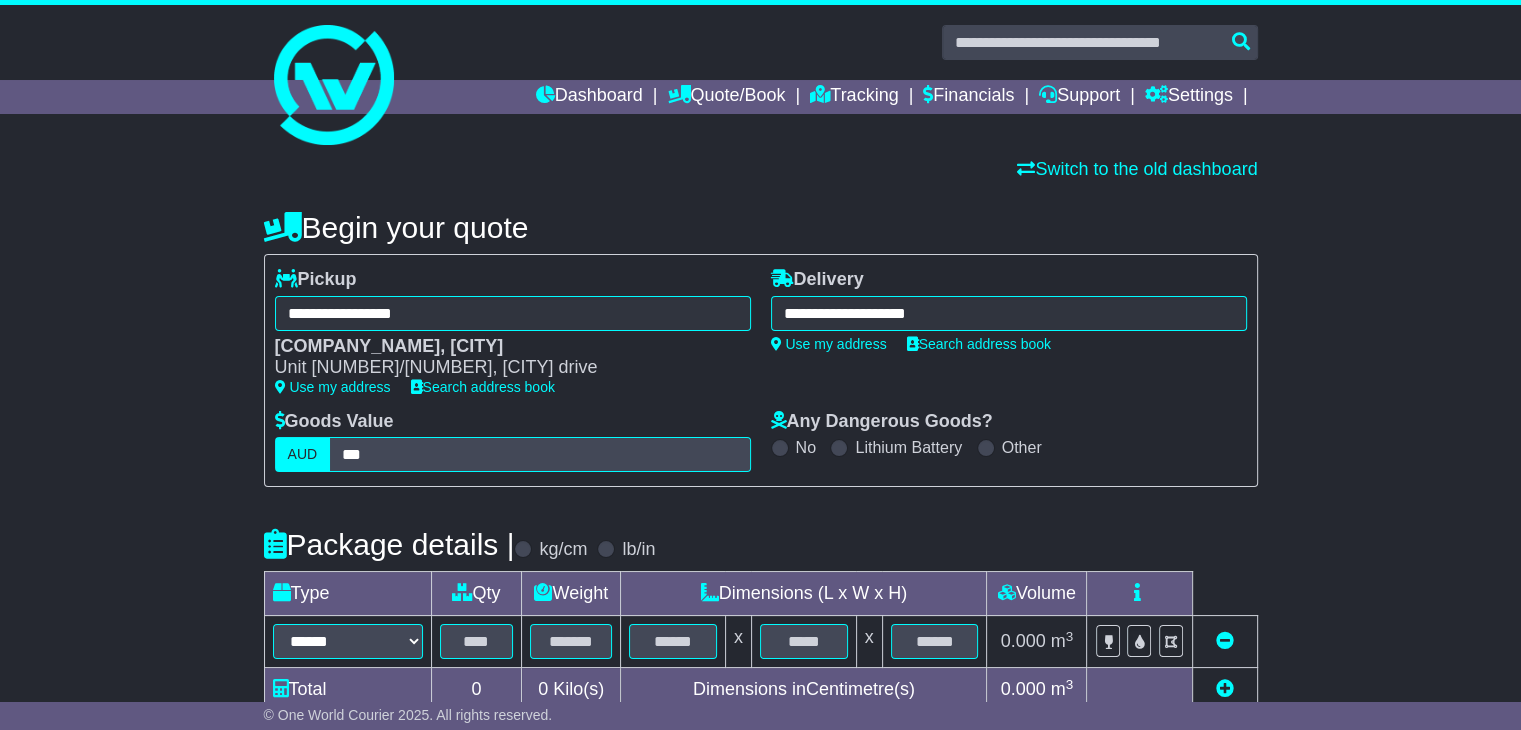 click on "**********" at bounding box center [1009, 340] 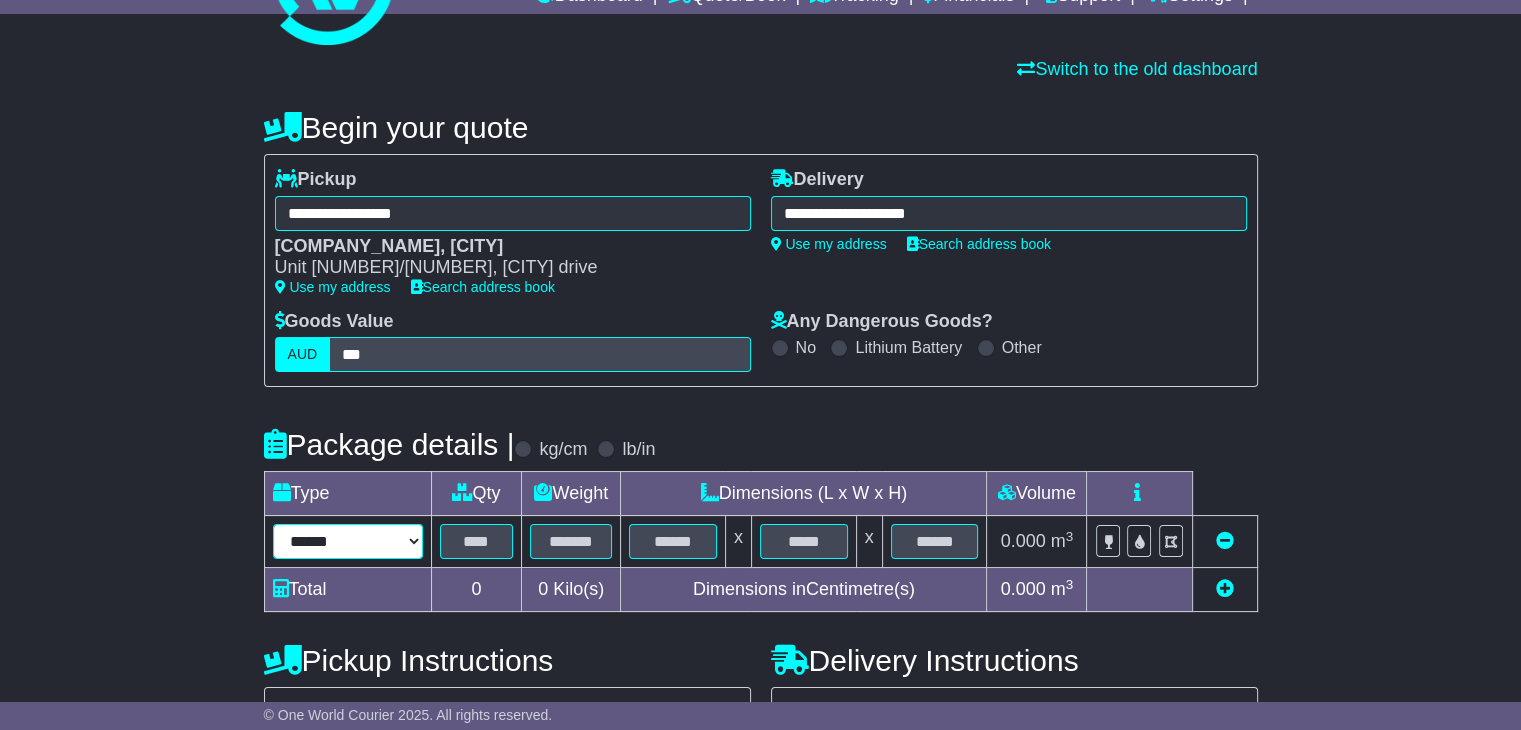 click on "****** ****** *** ******** ***** **** **** ****** *** *******" at bounding box center [348, 541] 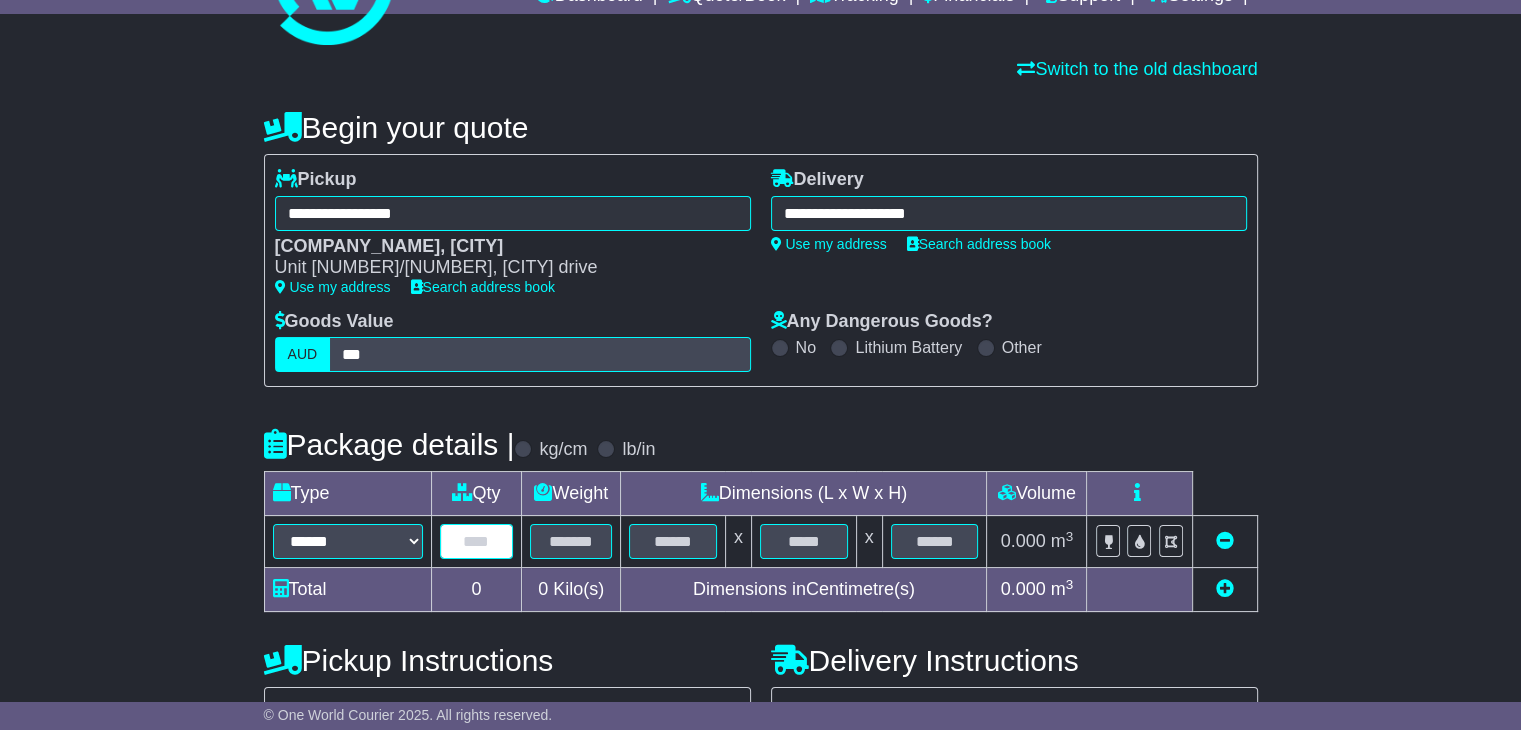 click at bounding box center (477, 541) 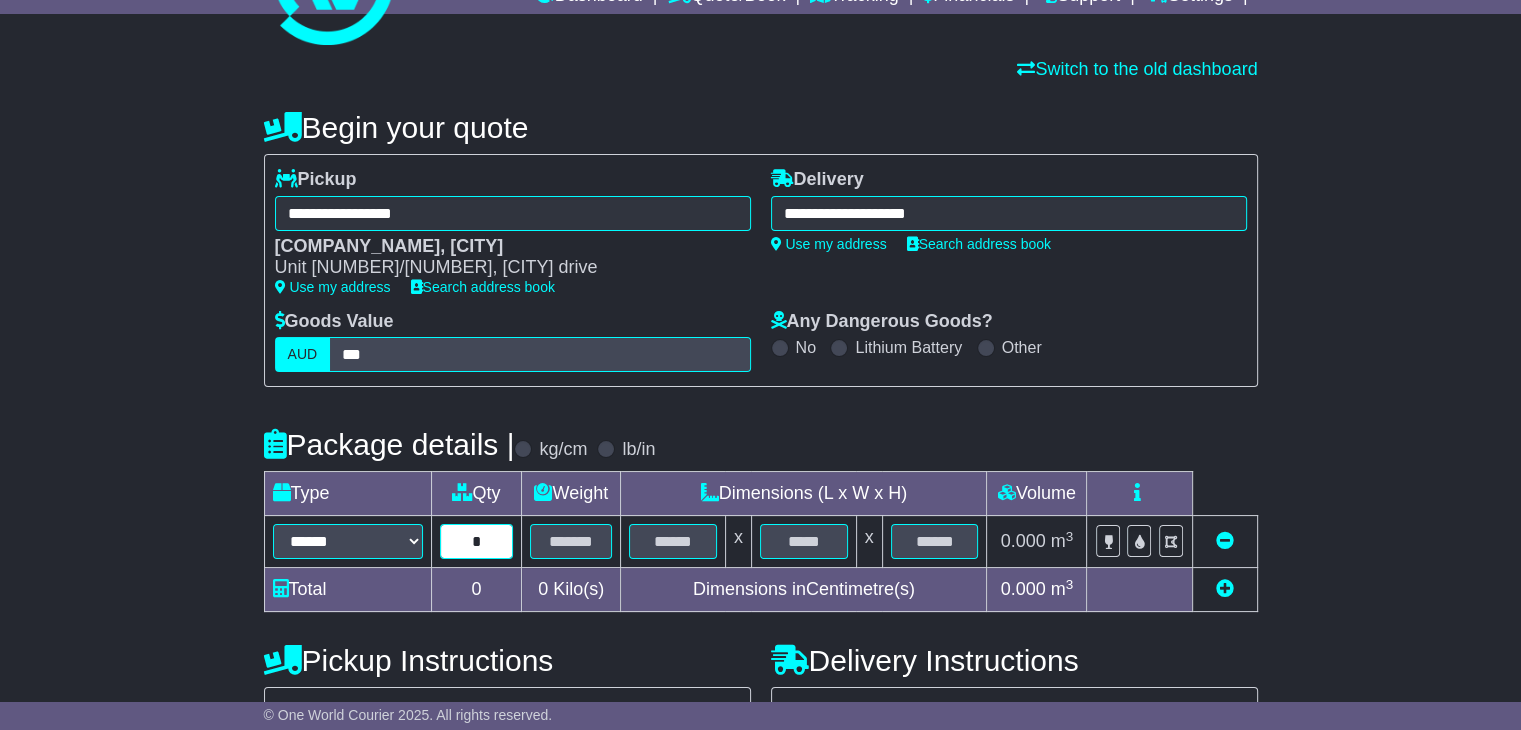 type on "*" 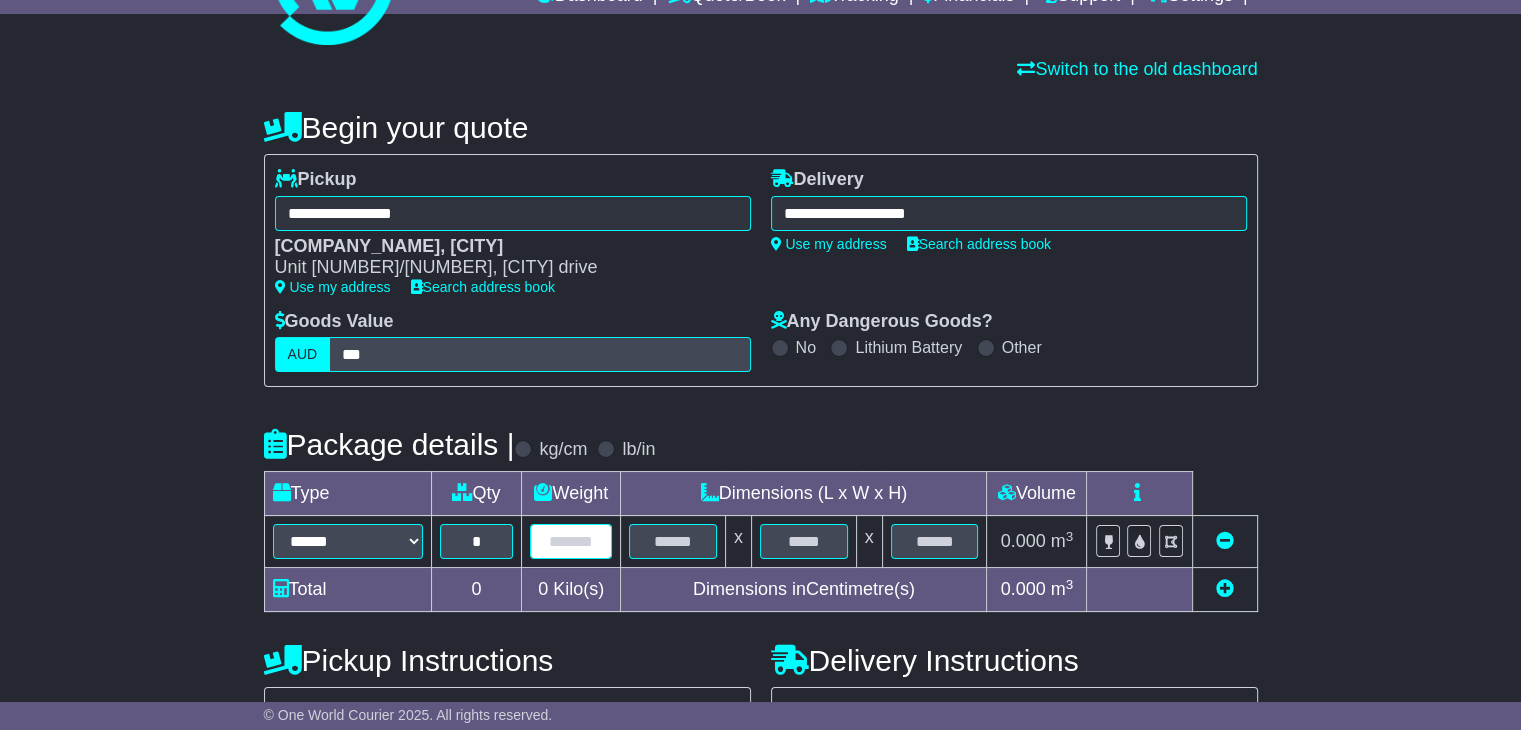 click at bounding box center (571, 541) 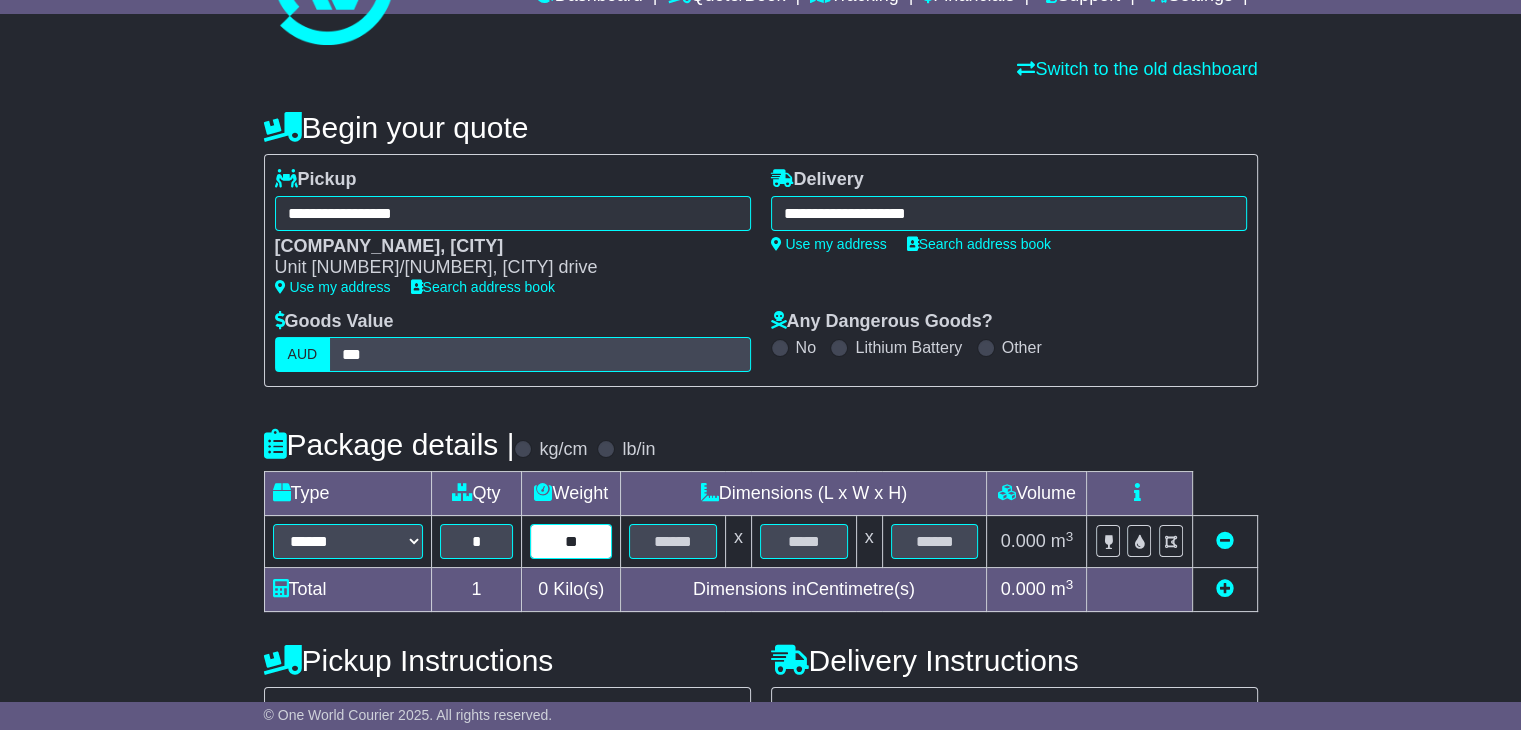 type on "*" 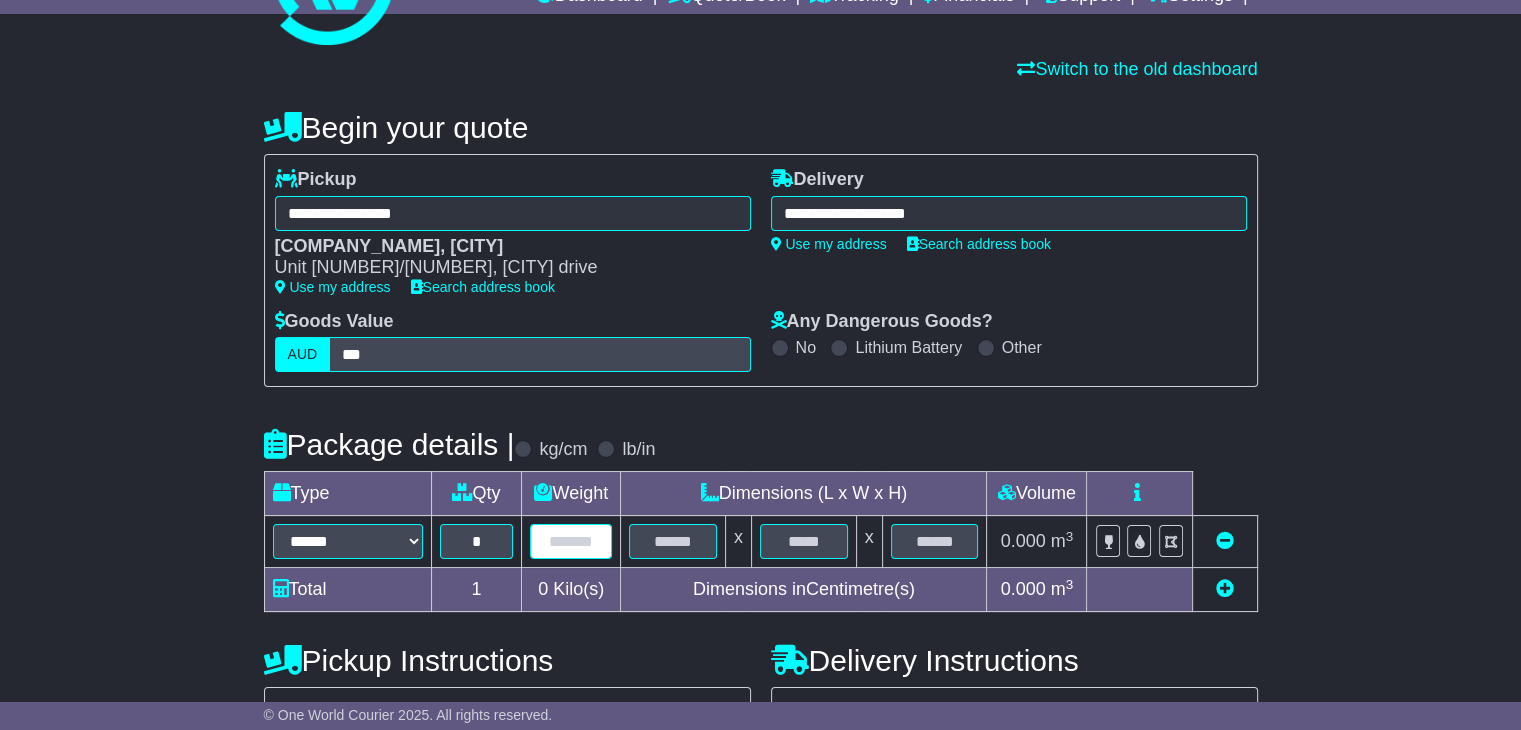 click at bounding box center [571, 541] 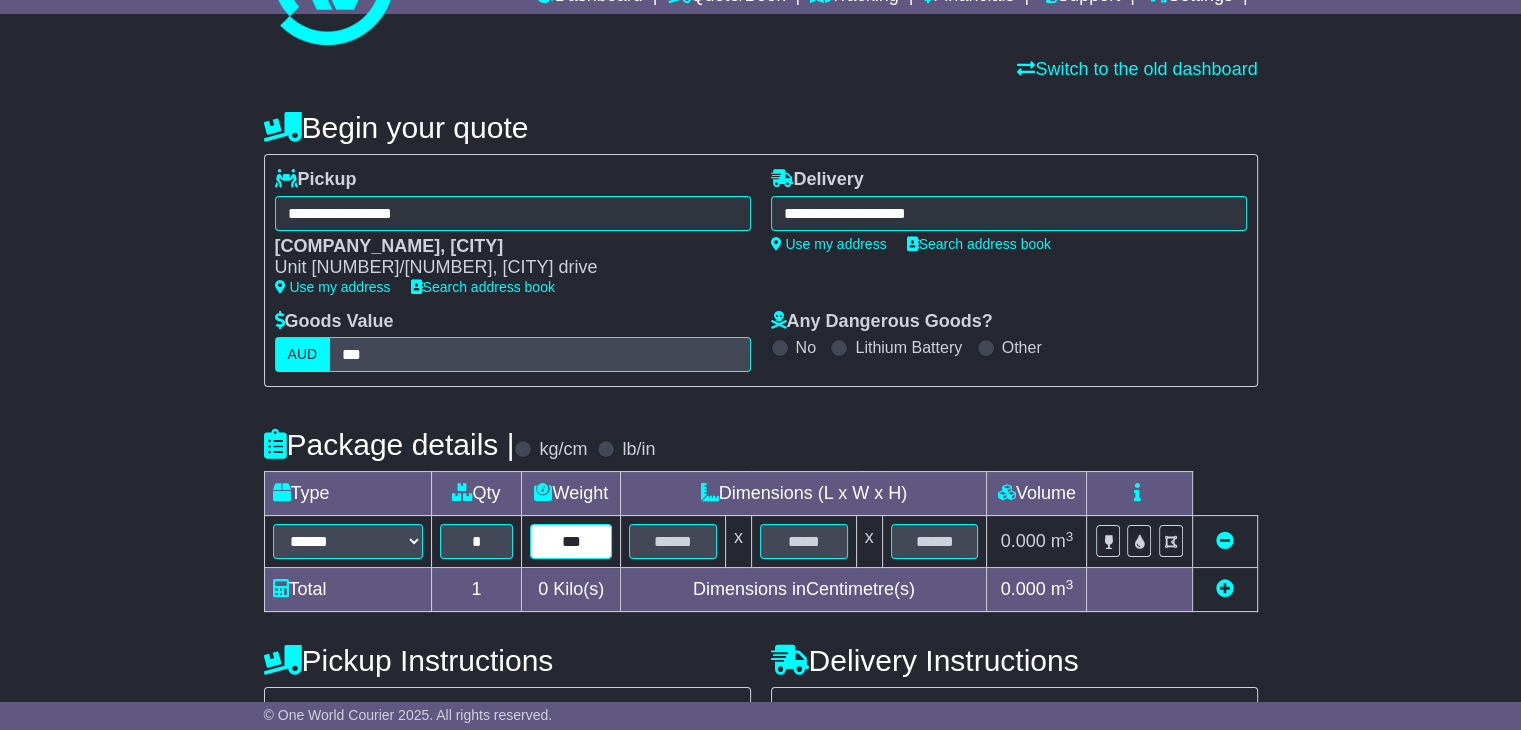 type on "***" 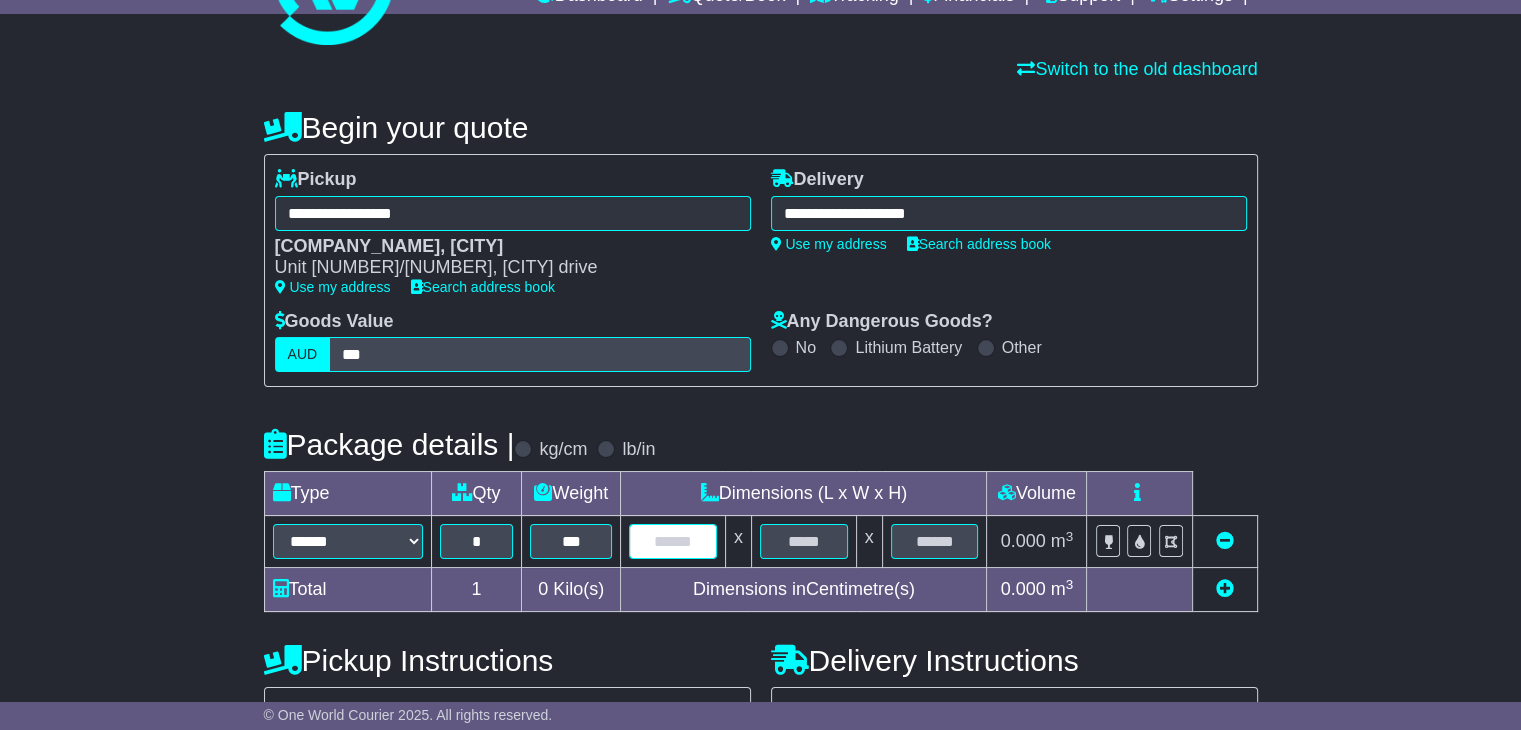 click at bounding box center (673, 541) 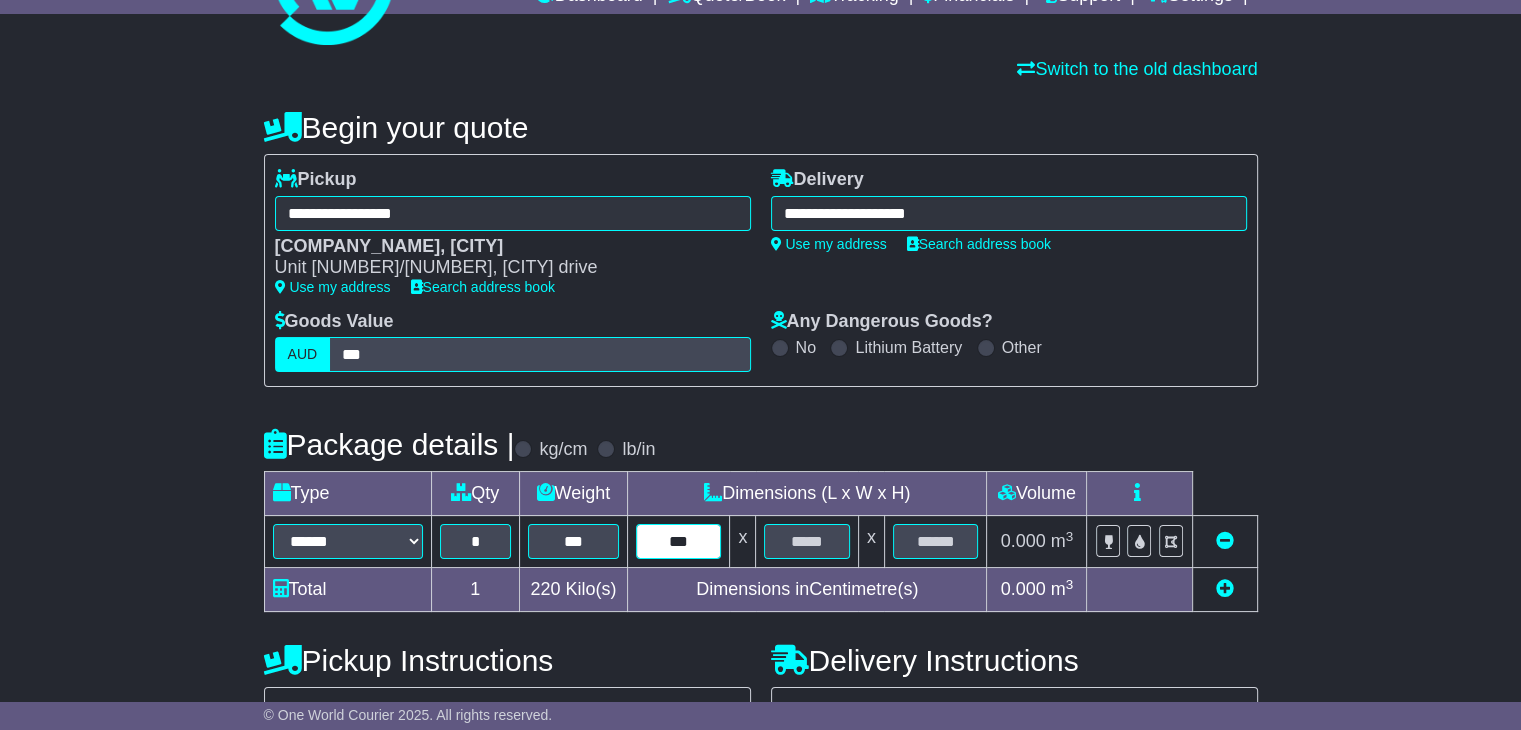 type on "***" 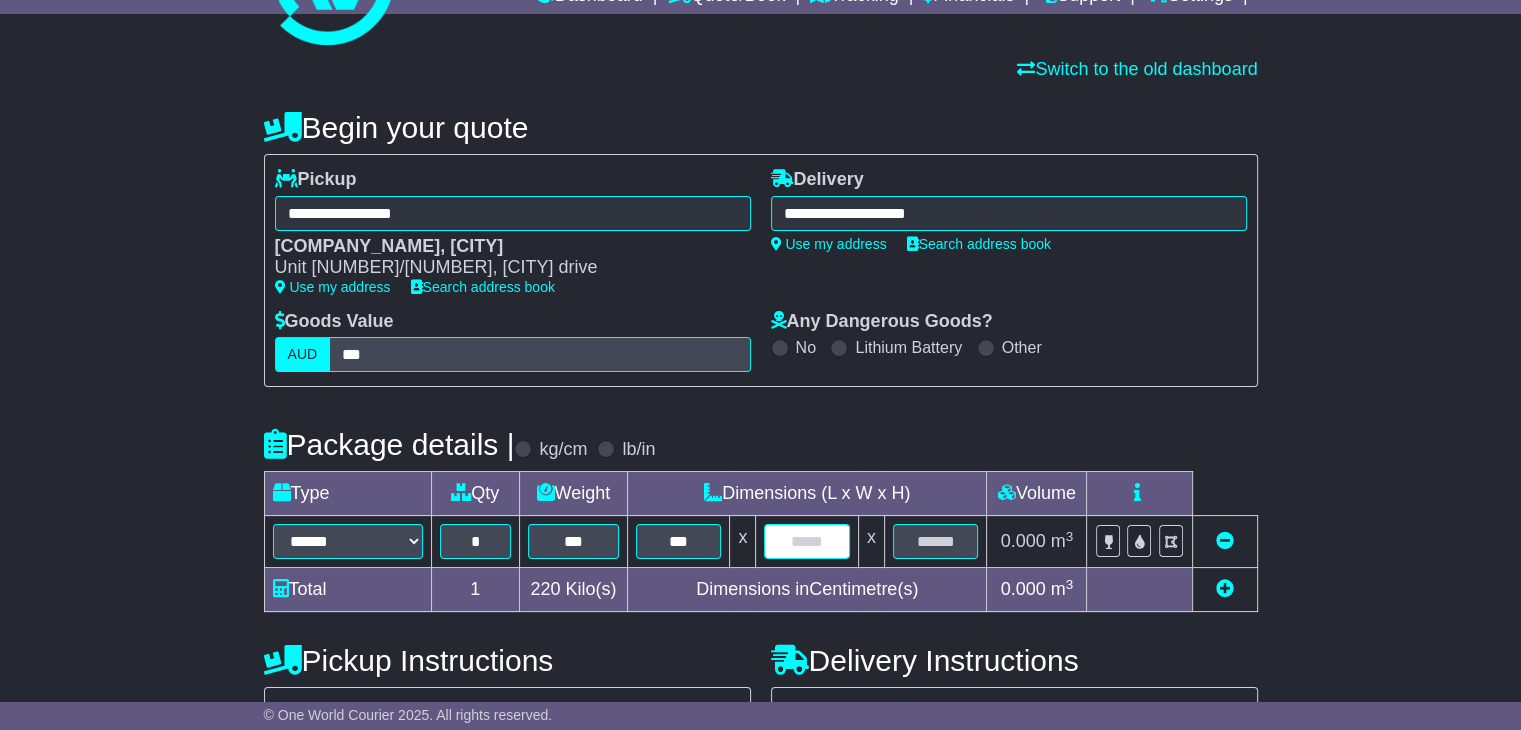 click at bounding box center (806, 541) 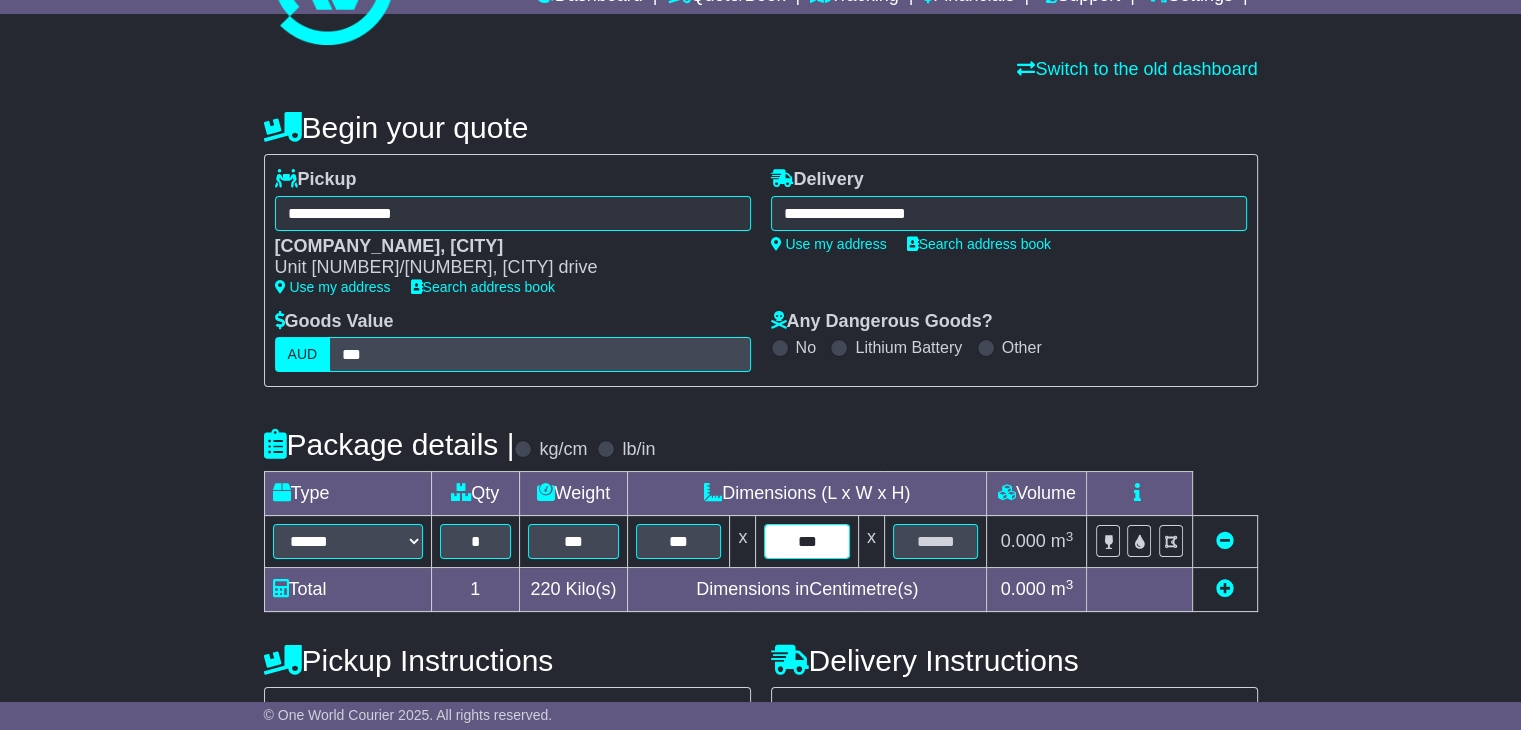 type on "***" 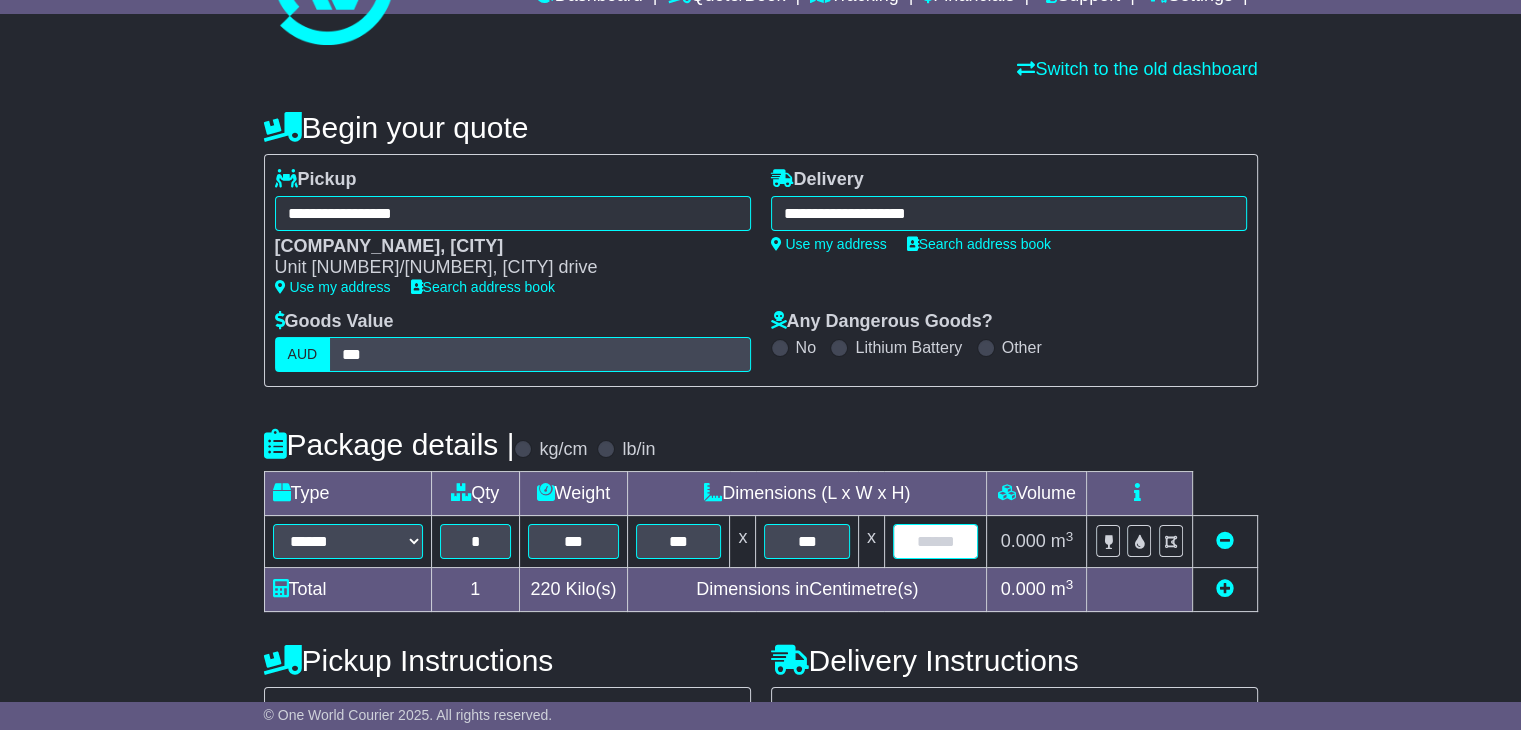 click at bounding box center (936, 541) 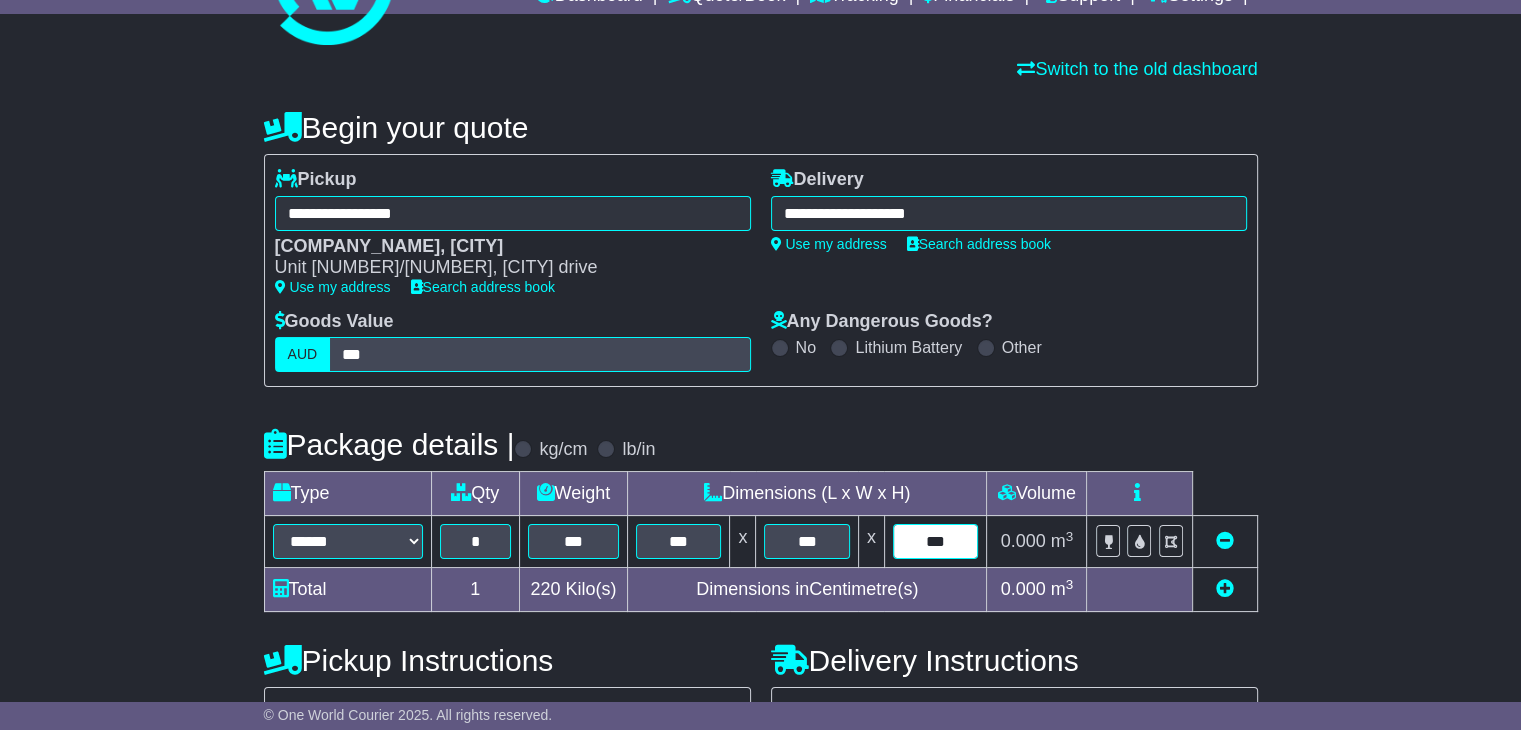 type on "***" 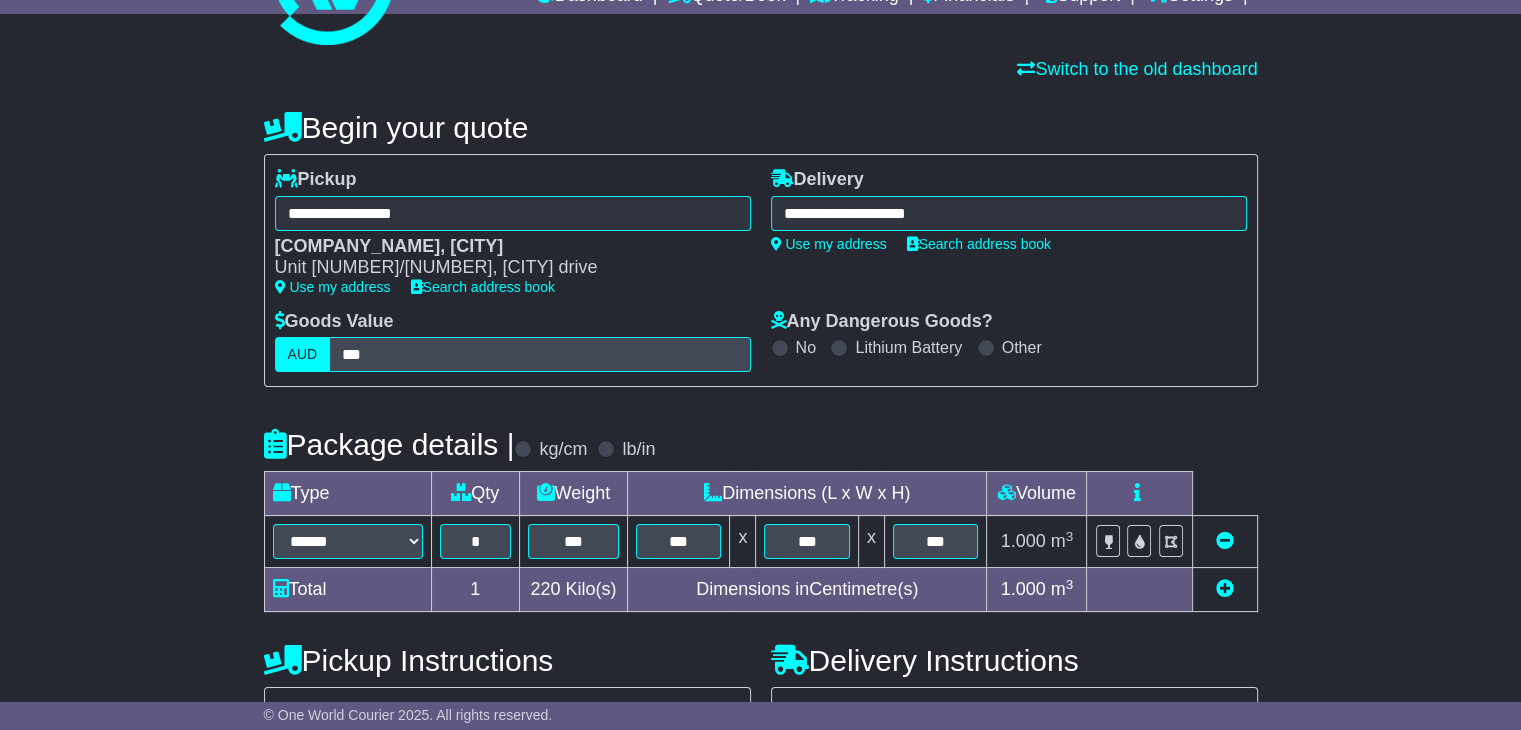 click on "**********" at bounding box center [761, 690] 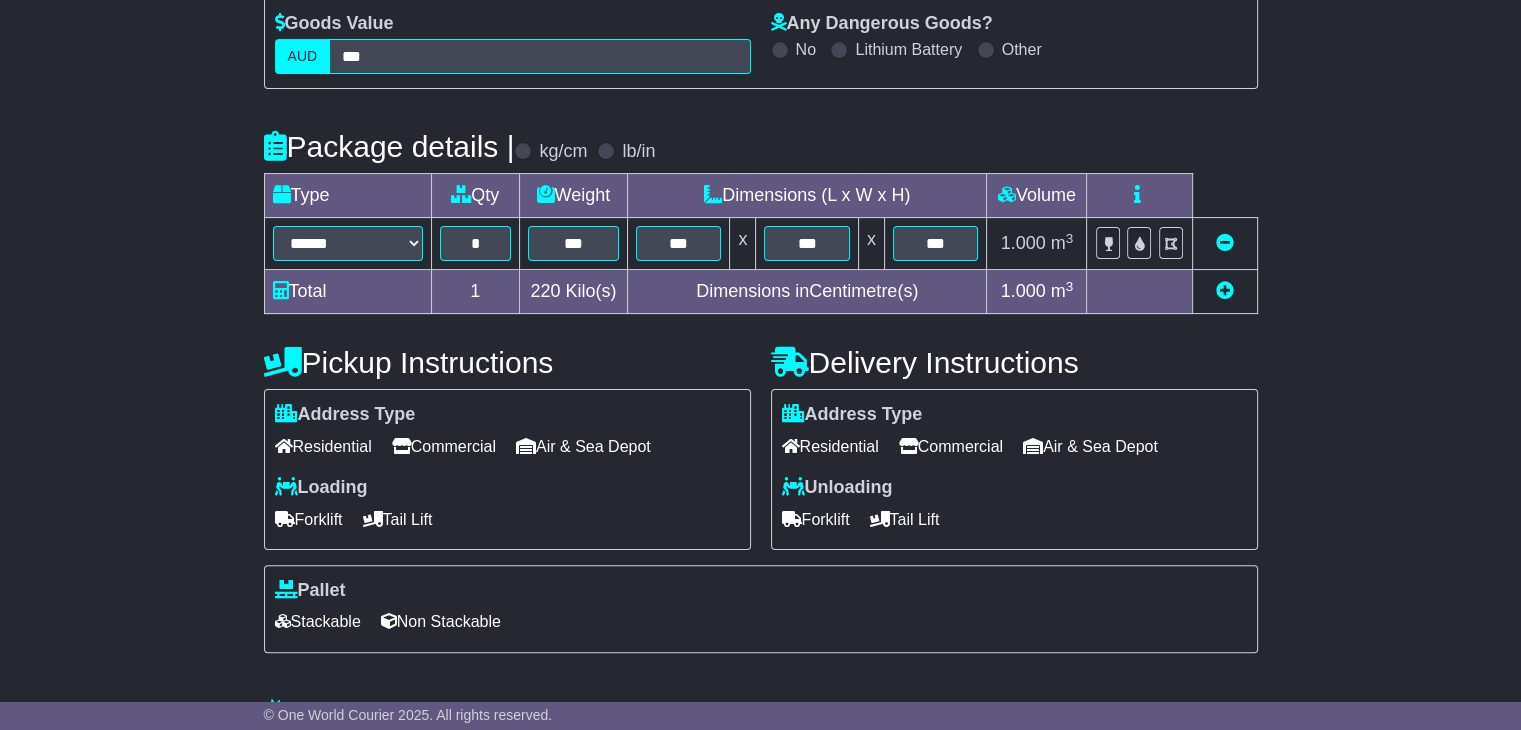 scroll, scrollTop: 400, scrollLeft: 0, axis: vertical 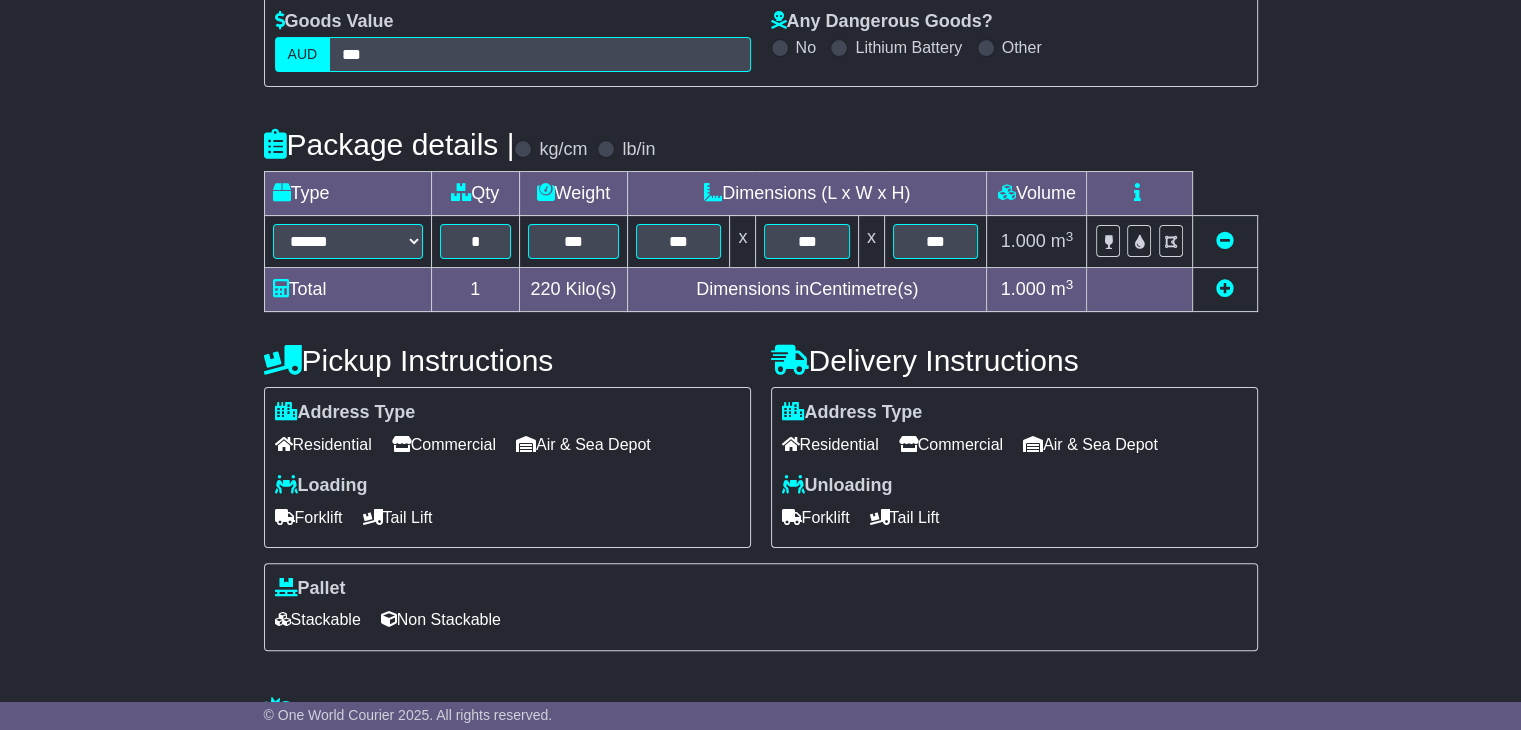click on "Forklift" at bounding box center [309, 517] 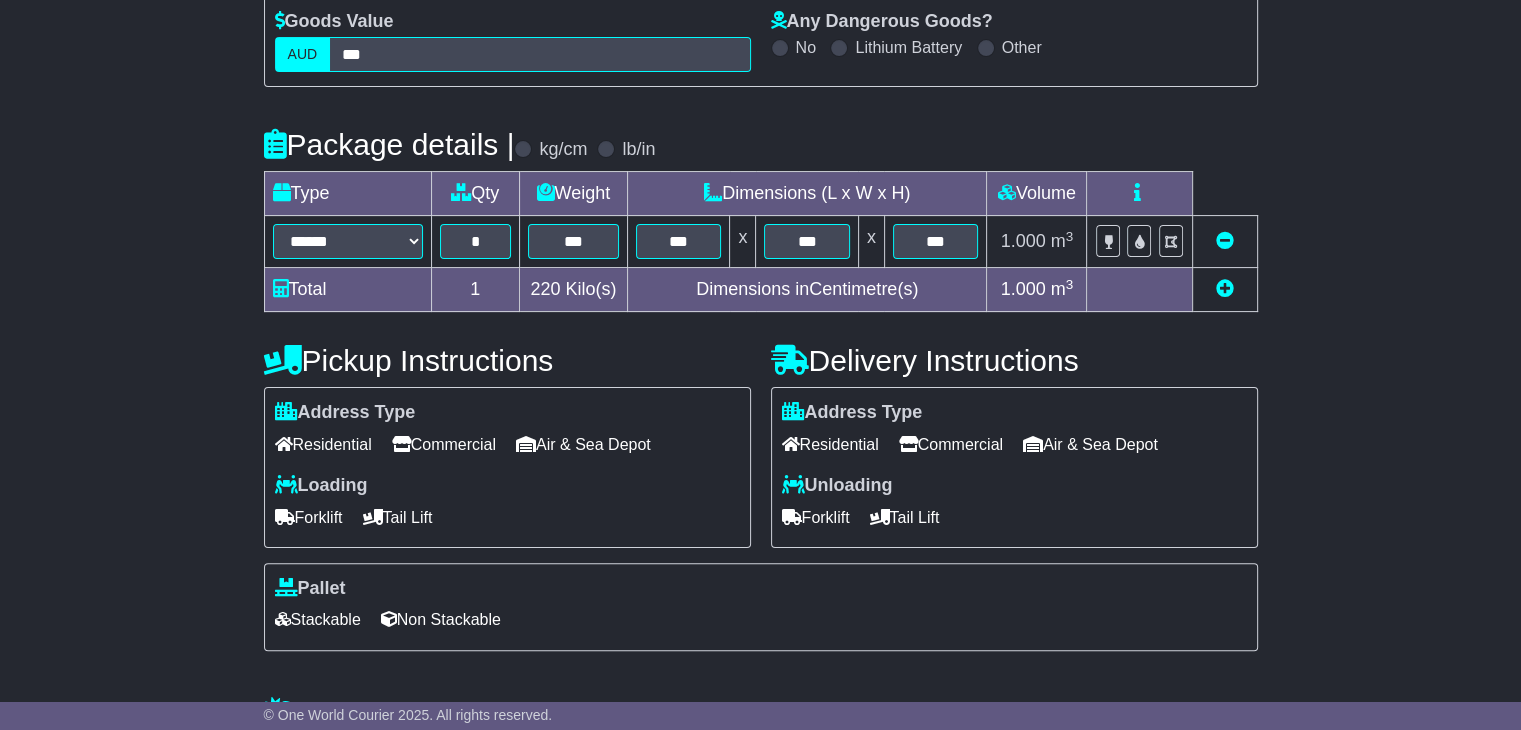 drag, startPoint x: 904, startPoint y: 515, endPoint x: 895, endPoint y: 506, distance: 12.727922 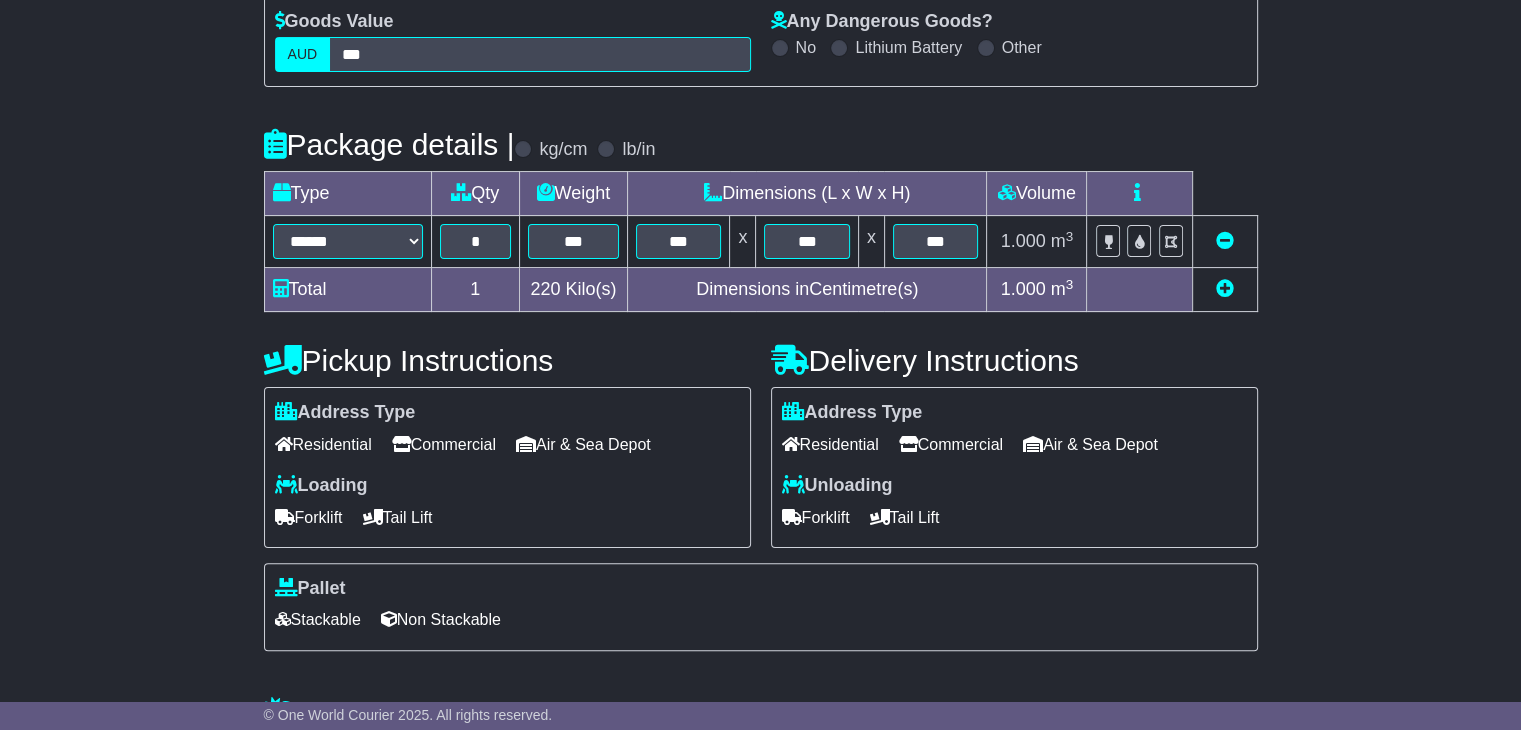 click on "Tail Lift" at bounding box center [905, 517] 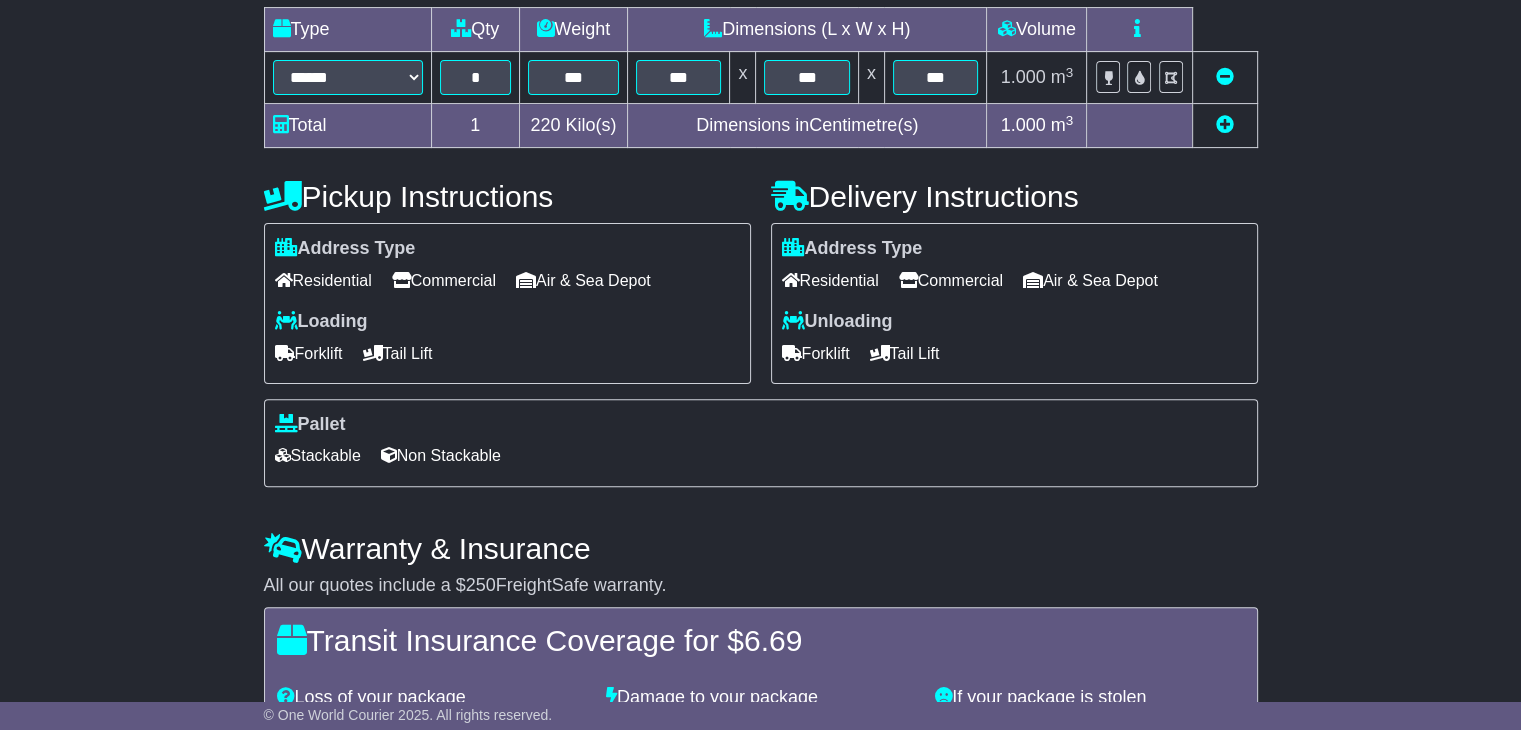 scroll, scrollTop: 600, scrollLeft: 0, axis: vertical 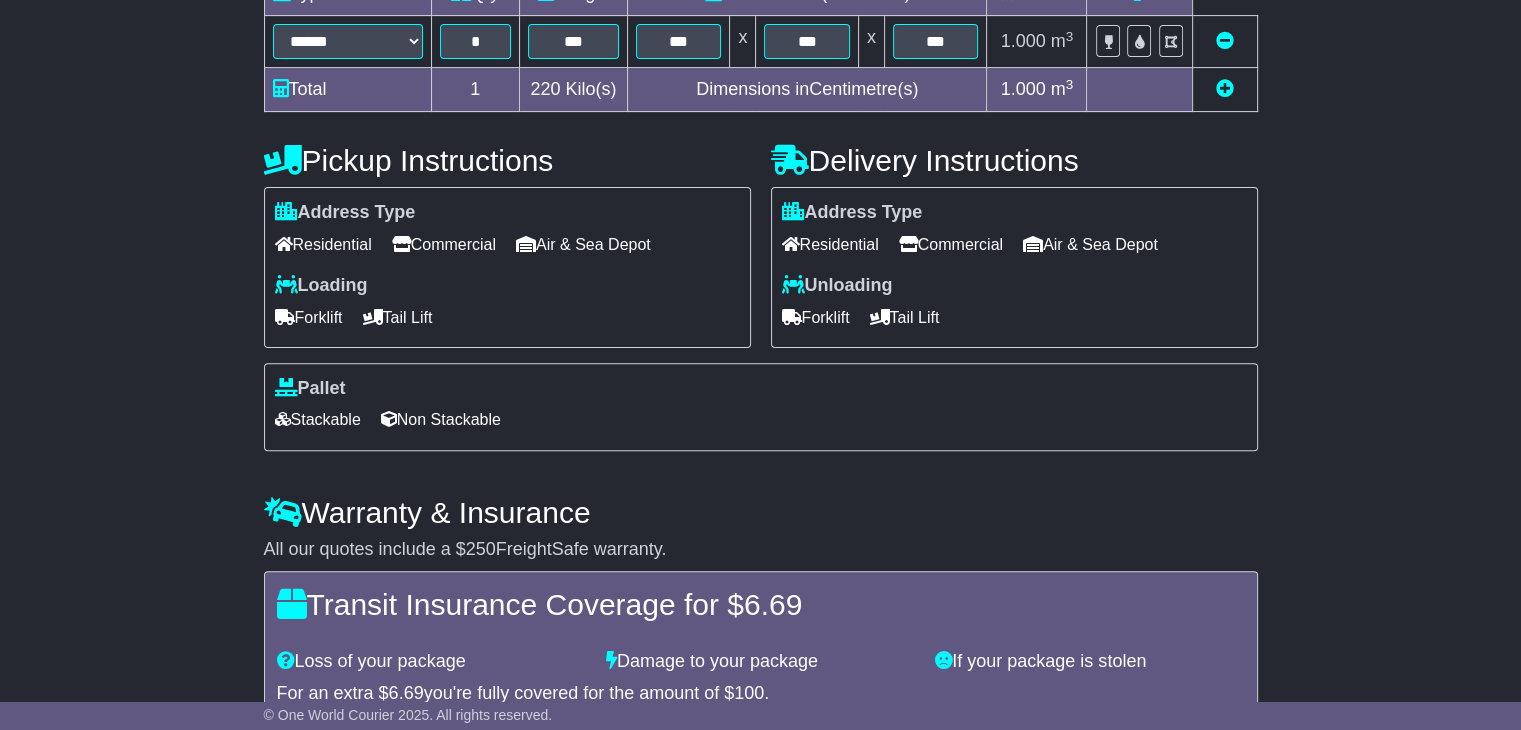 click on "Non Stackable" at bounding box center [441, 419] 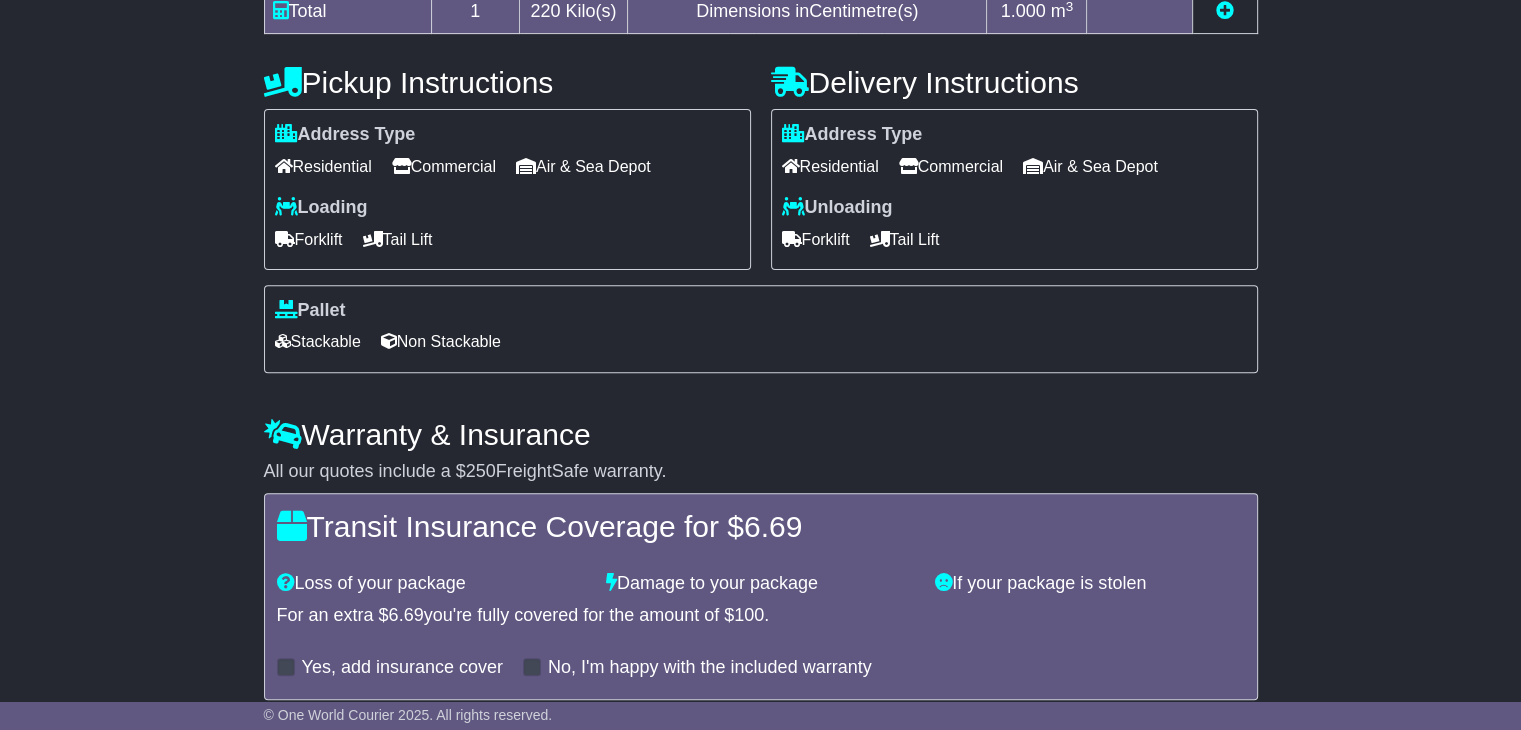 scroll, scrollTop: 766, scrollLeft: 0, axis: vertical 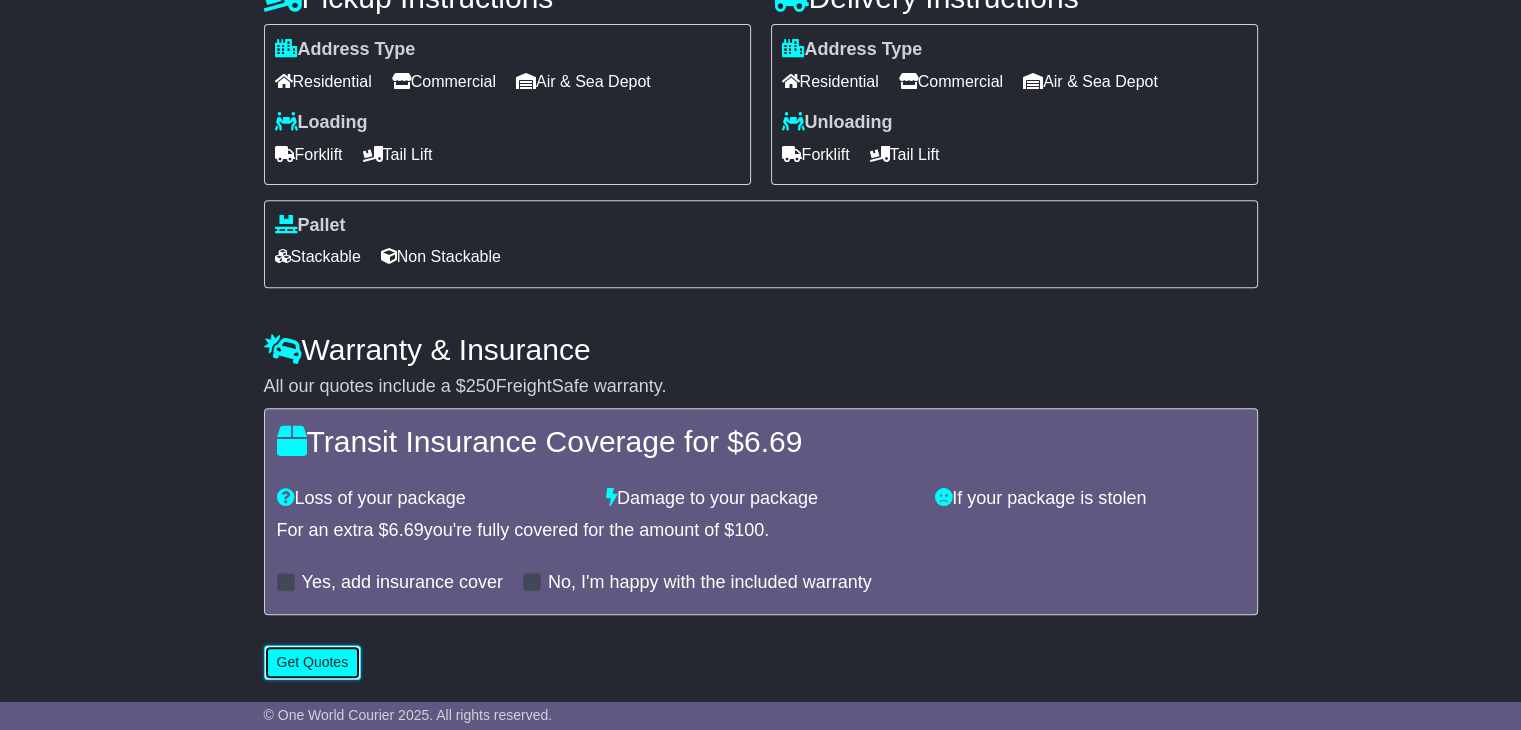 click on "Get Quotes" at bounding box center [313, 662] 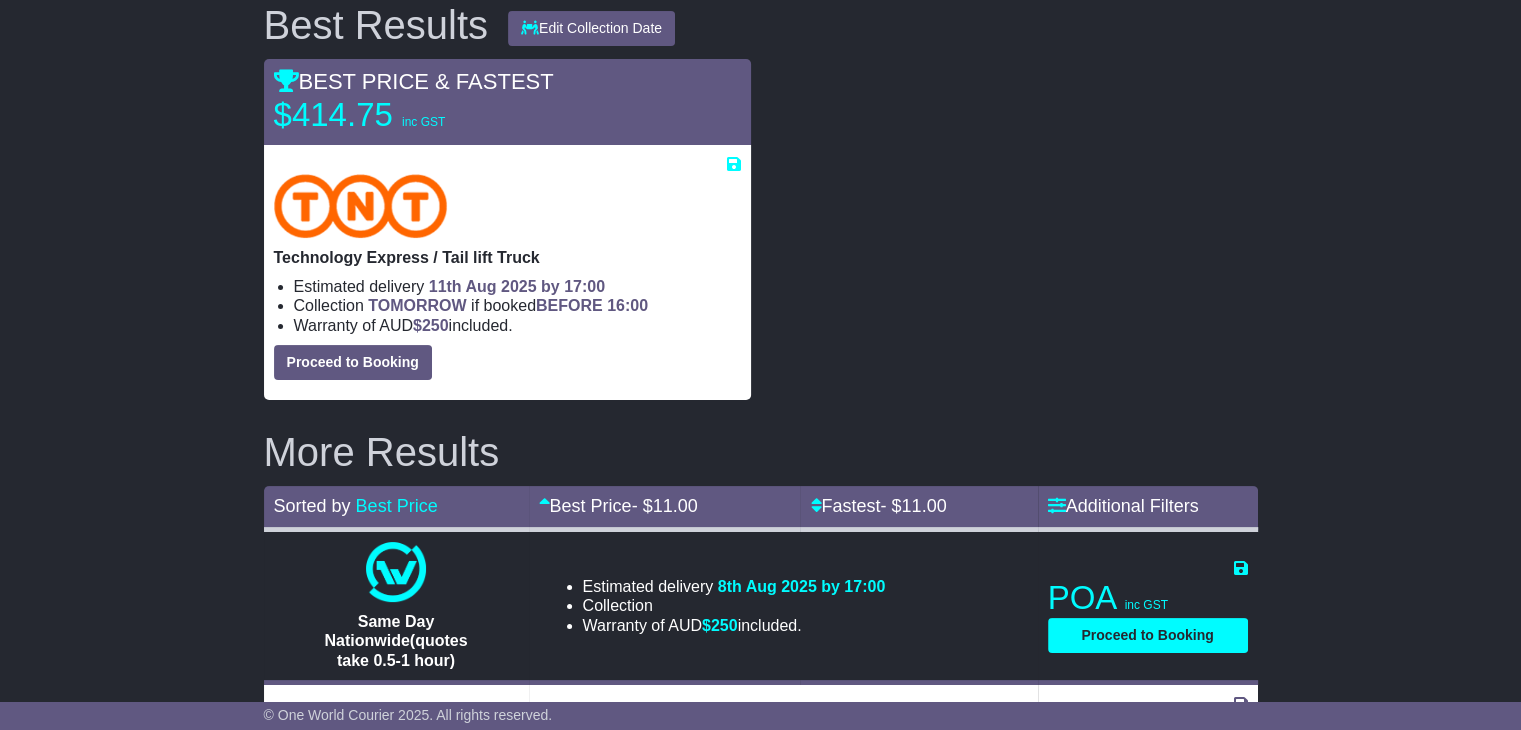 scroll, scrollTop: 194, scrollLeft: 0, axis: vertical 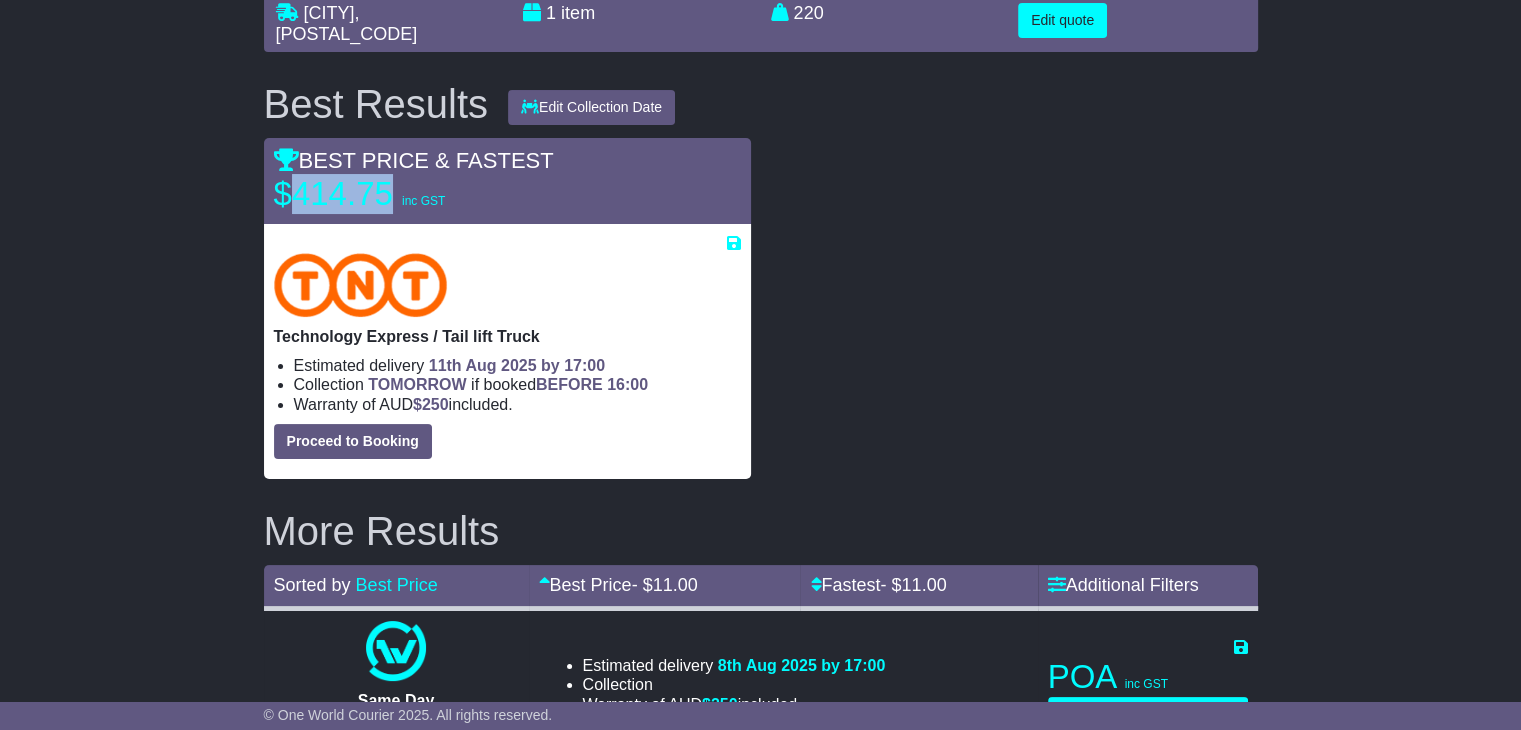 drag, startPoint x: 291, startPoint y: 180, endPoint x: 390, endPoint y: 189, distance: 99.40825 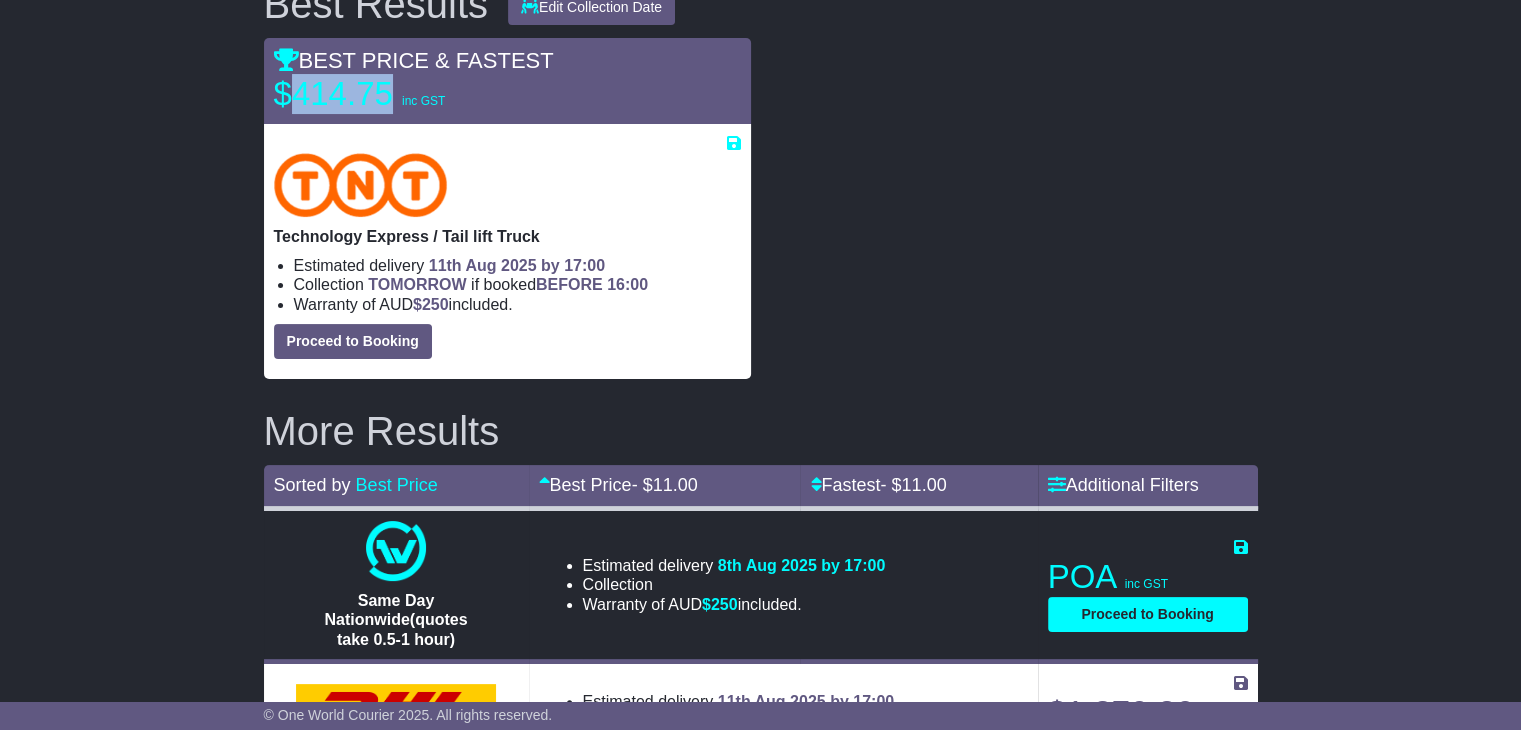 scroll, scrollTop: 194, scrollLeft: 0, axis: vertical 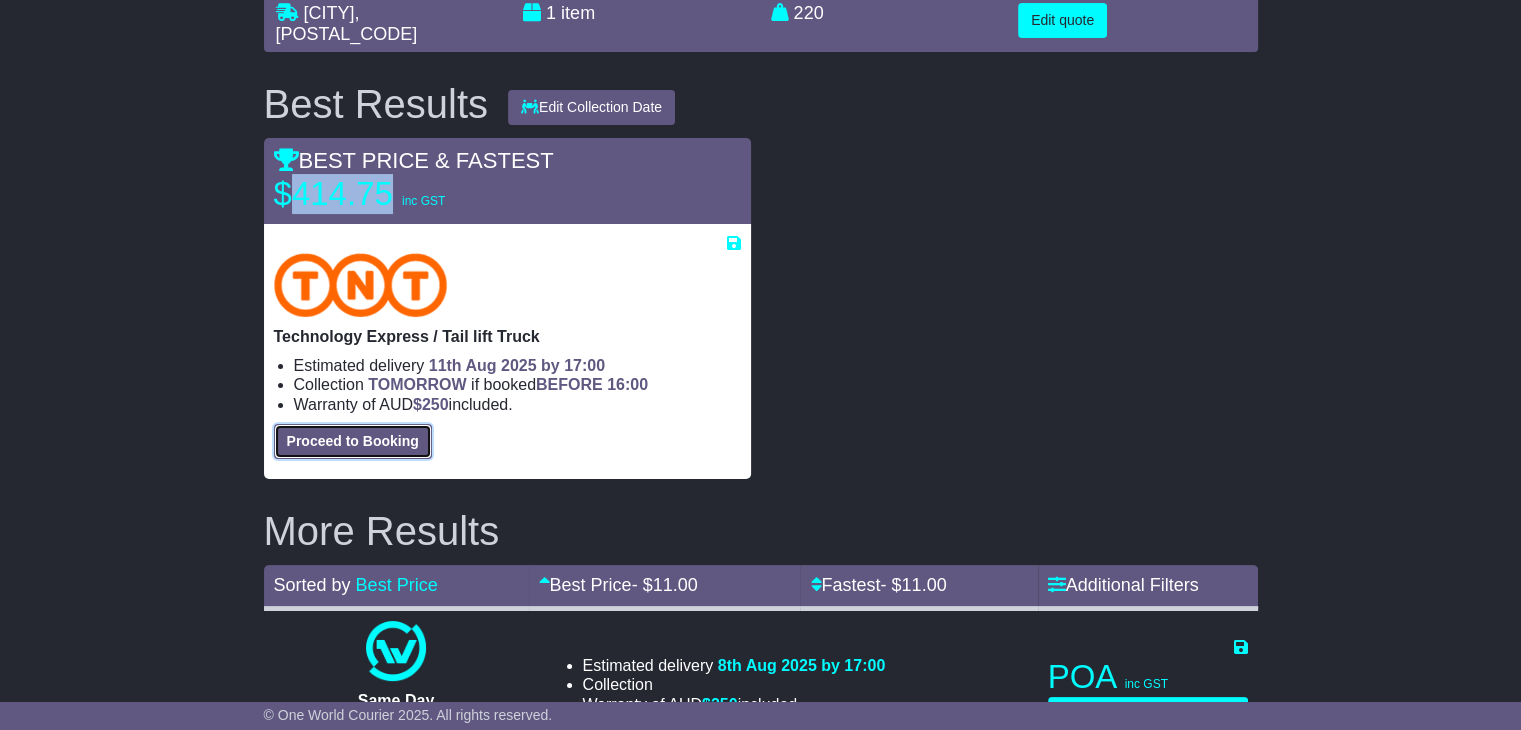 click on "Proceed to Booking" at bounding box center (353, 441) 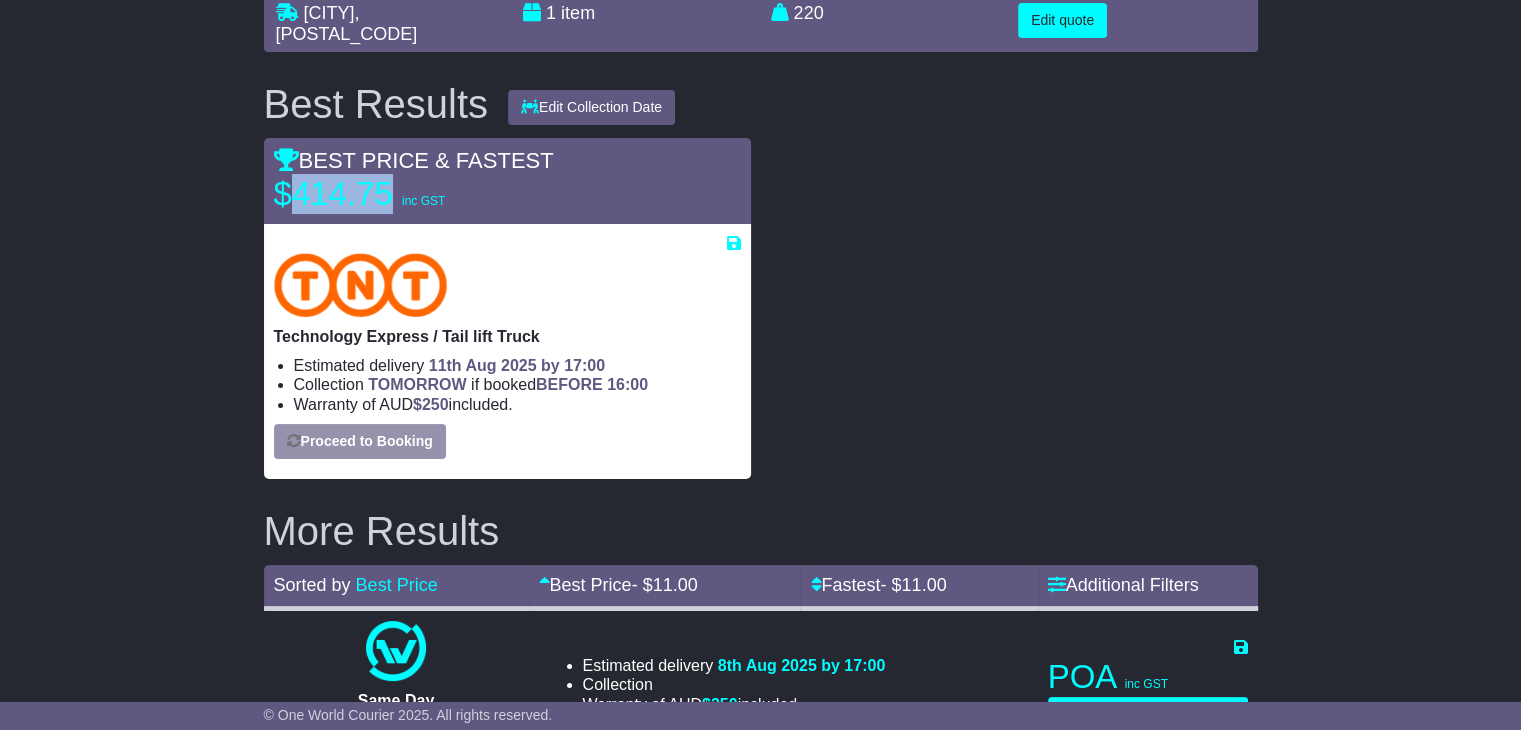 select on "**********" 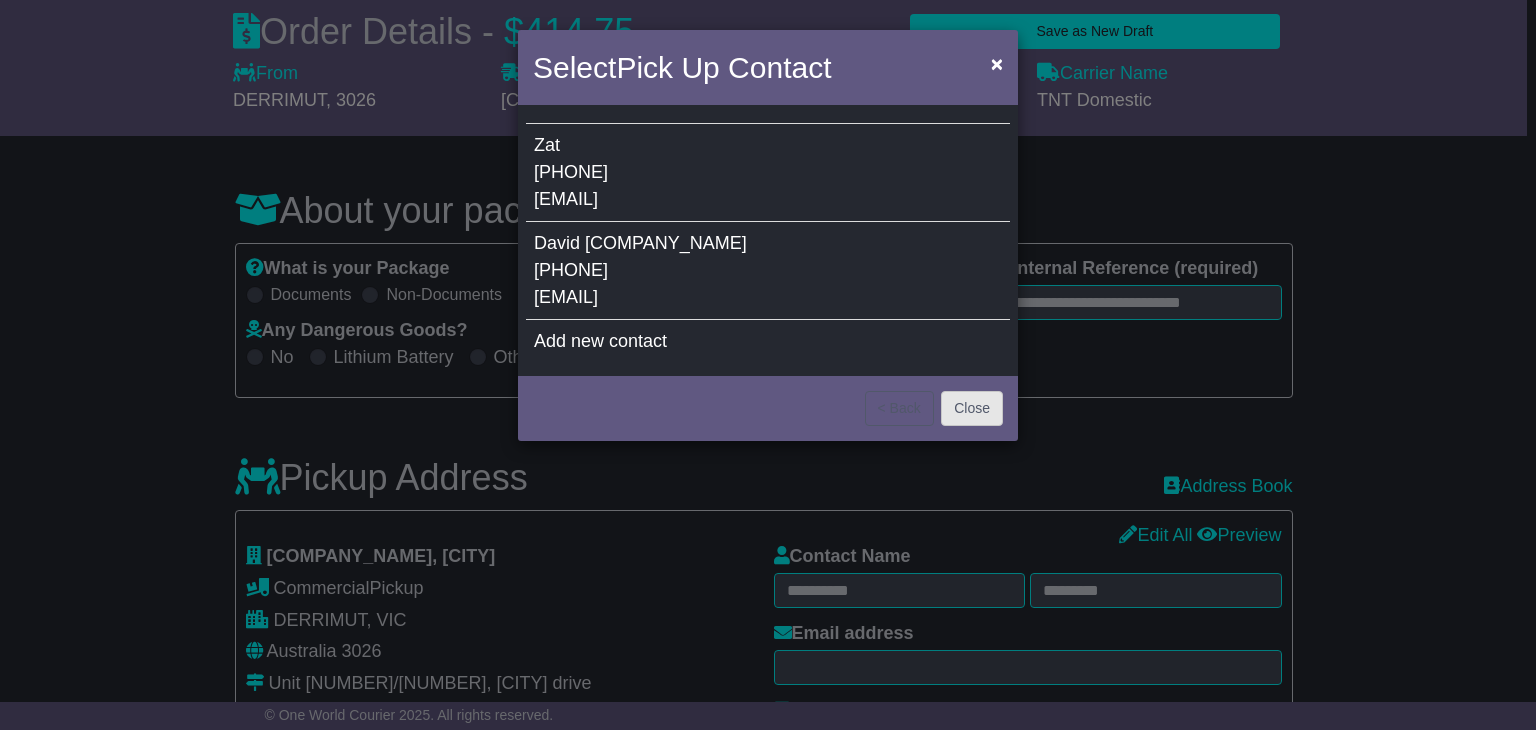 select 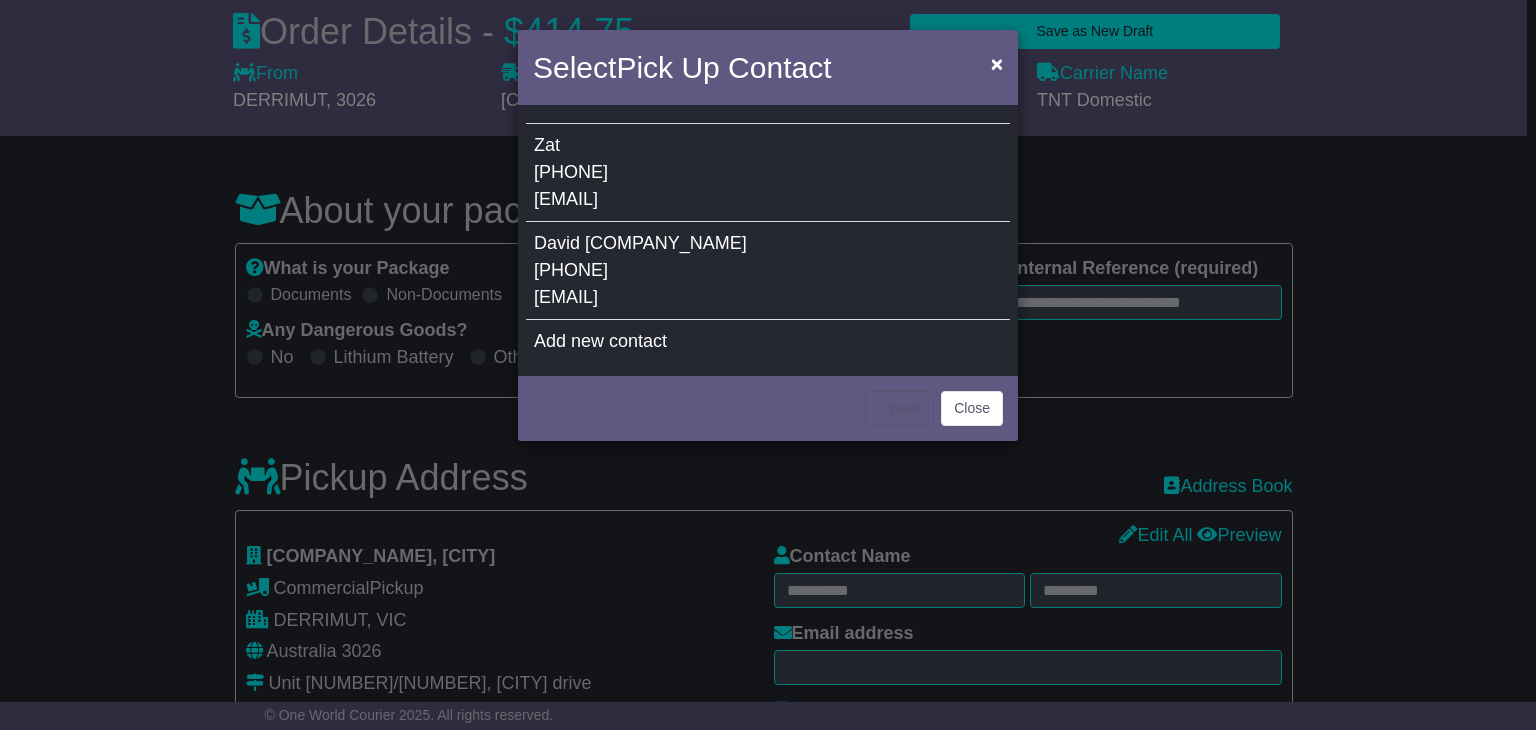 click on "[COMPANY_NAME]" at bounding box center (666, 243) 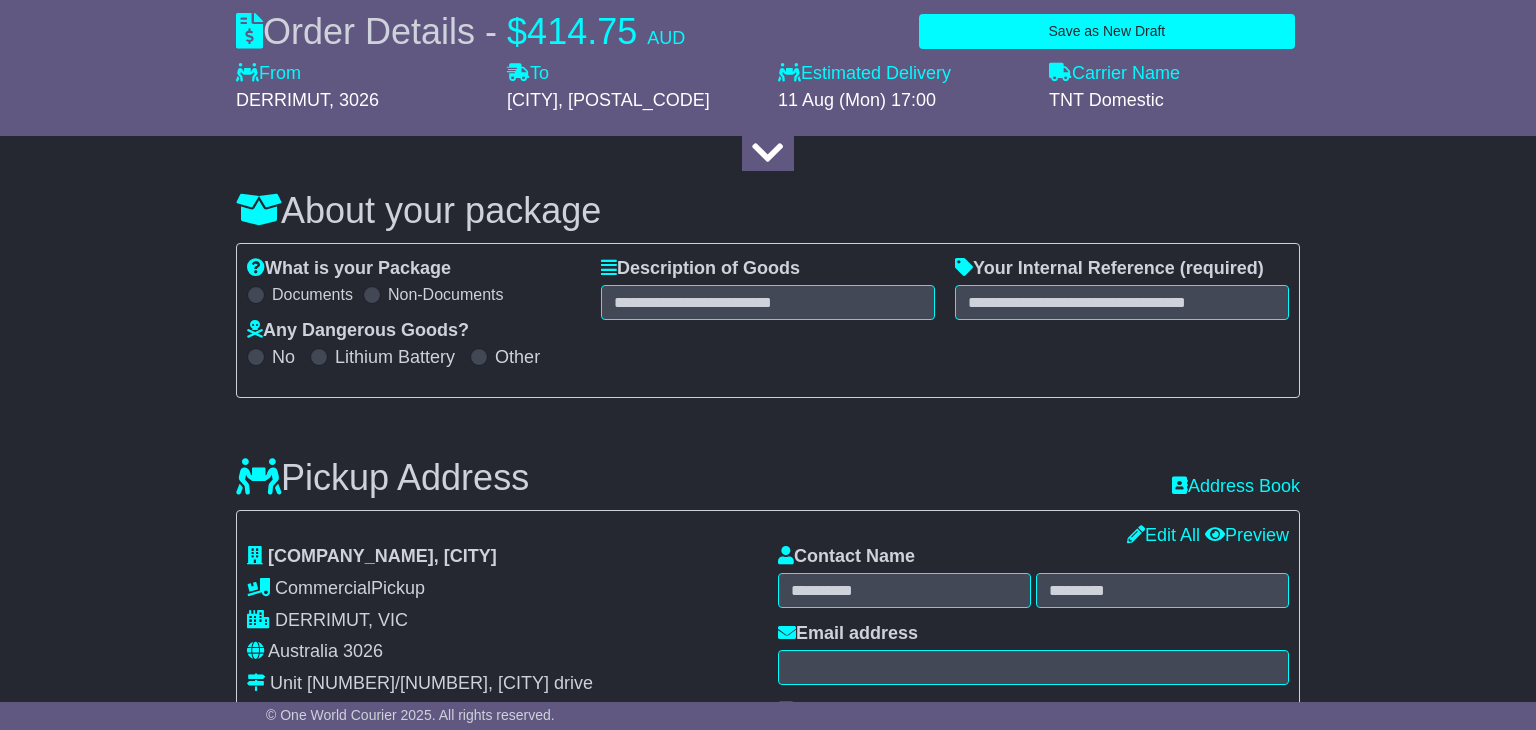 type on "*****" 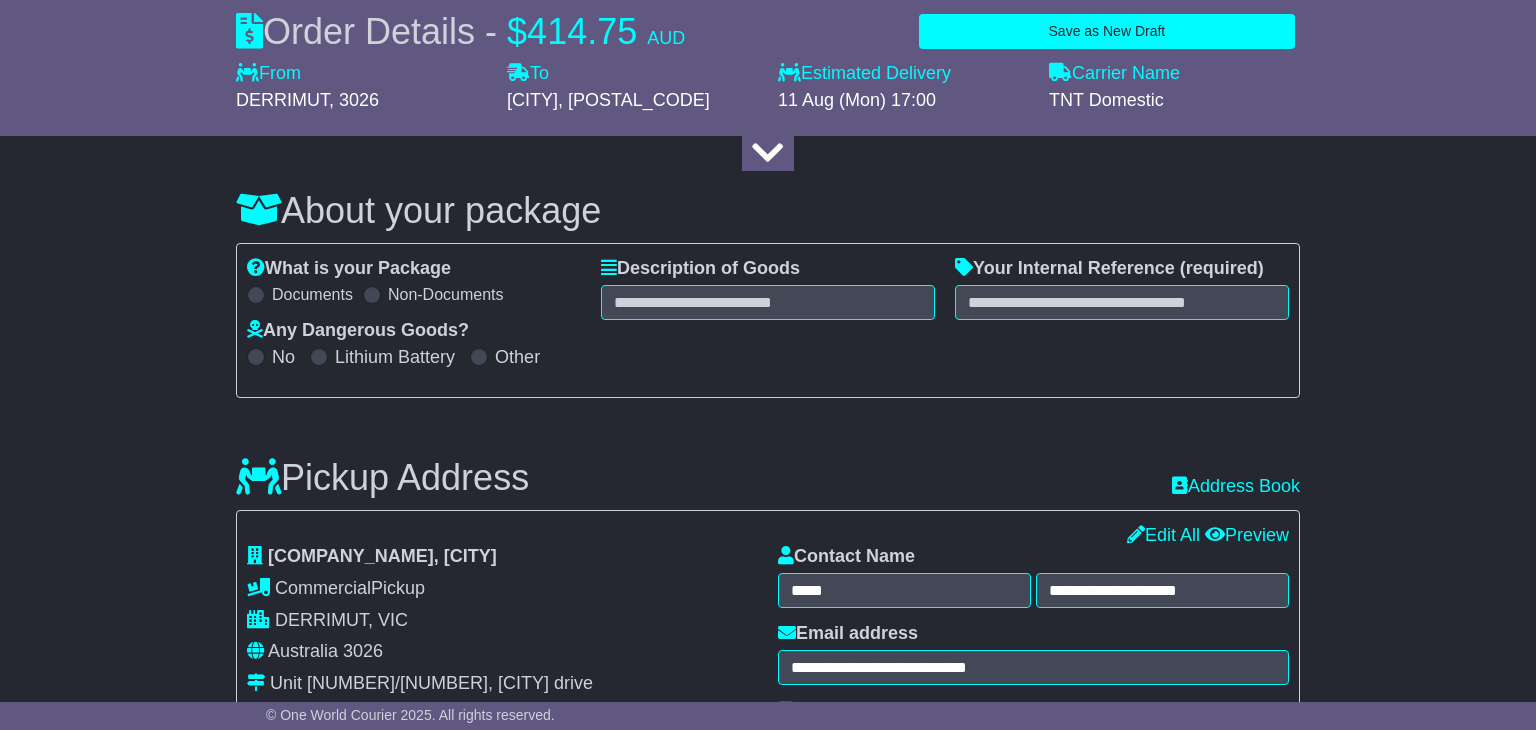 type on "**********" 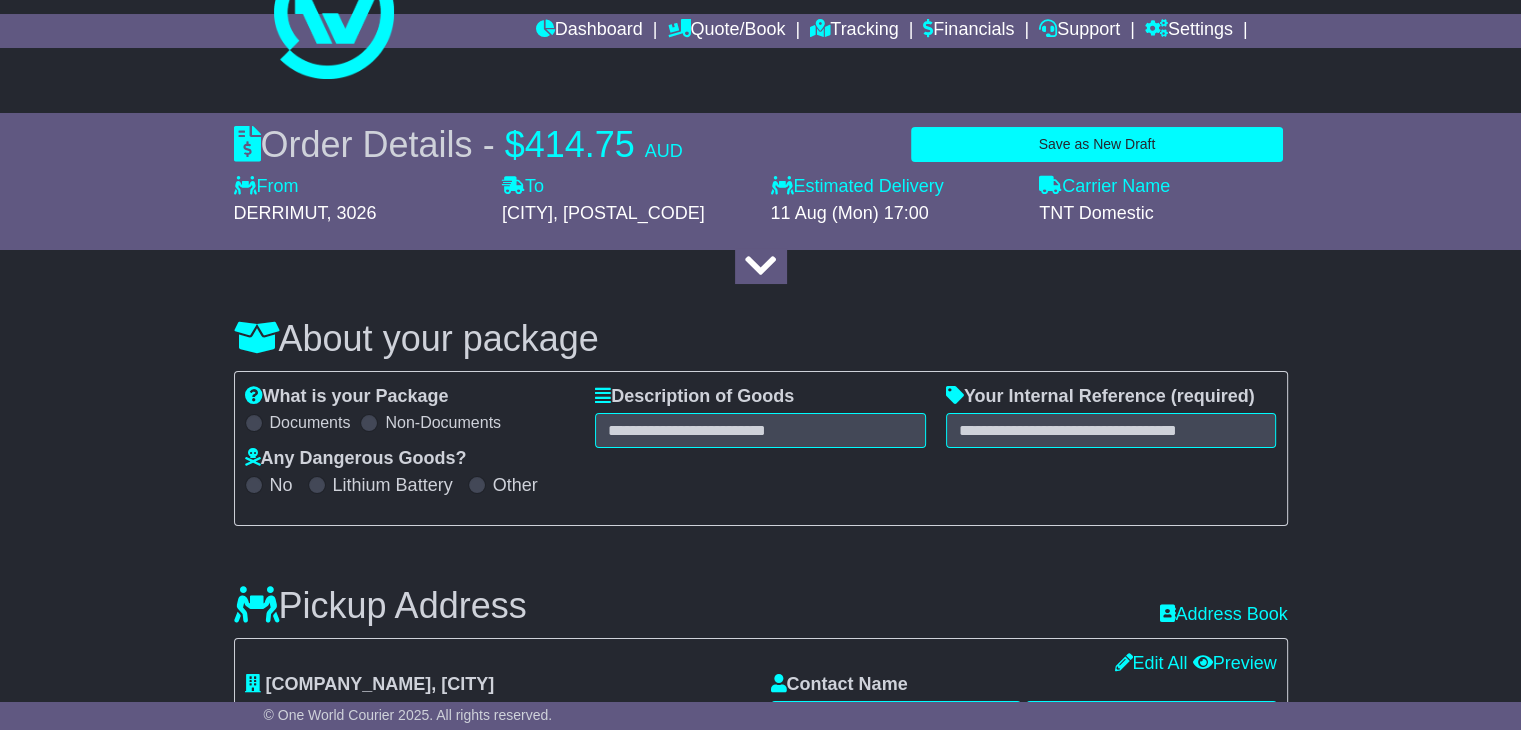 scroll, scrollTop: 100, scrollLeft: 0, axis: vertical 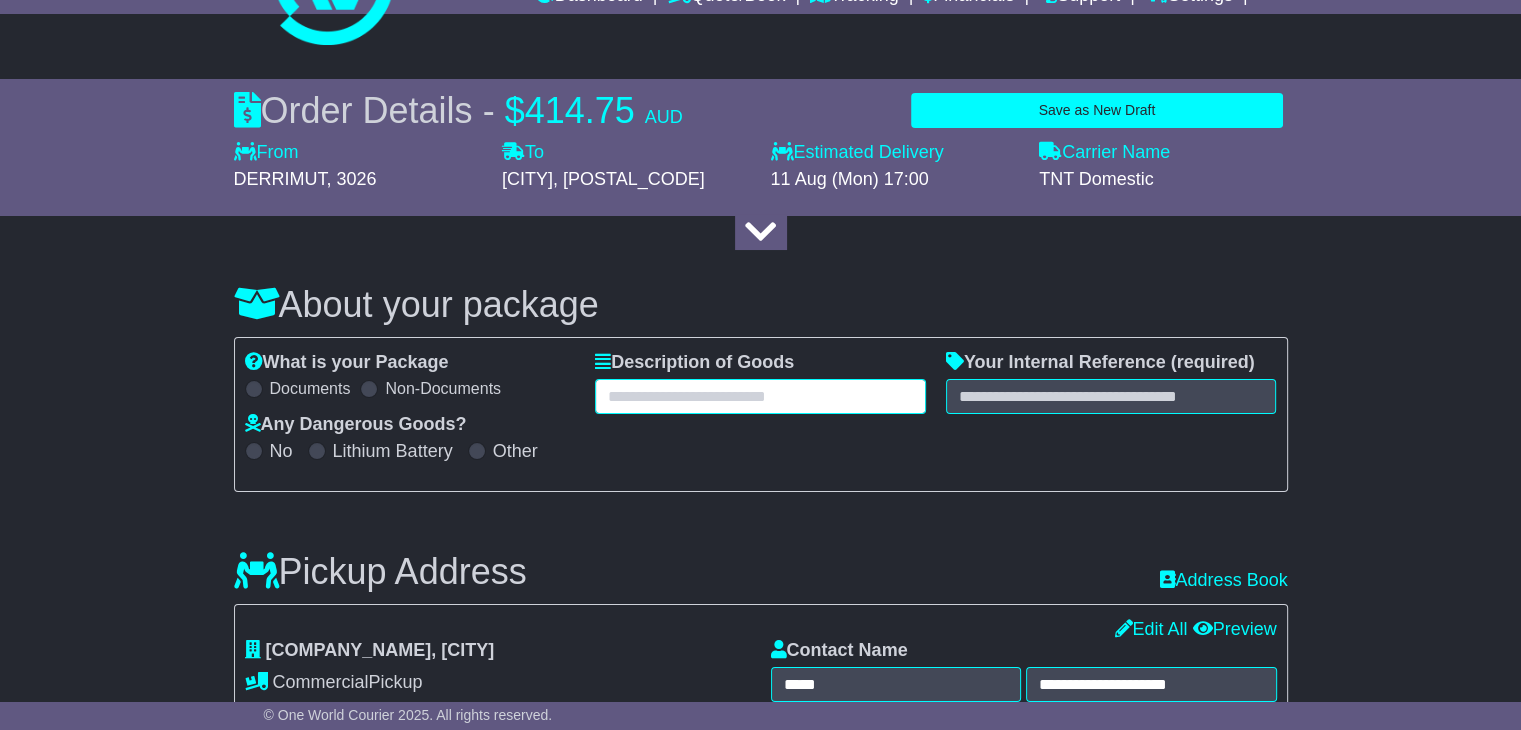 click at bounding box center [760, 396] 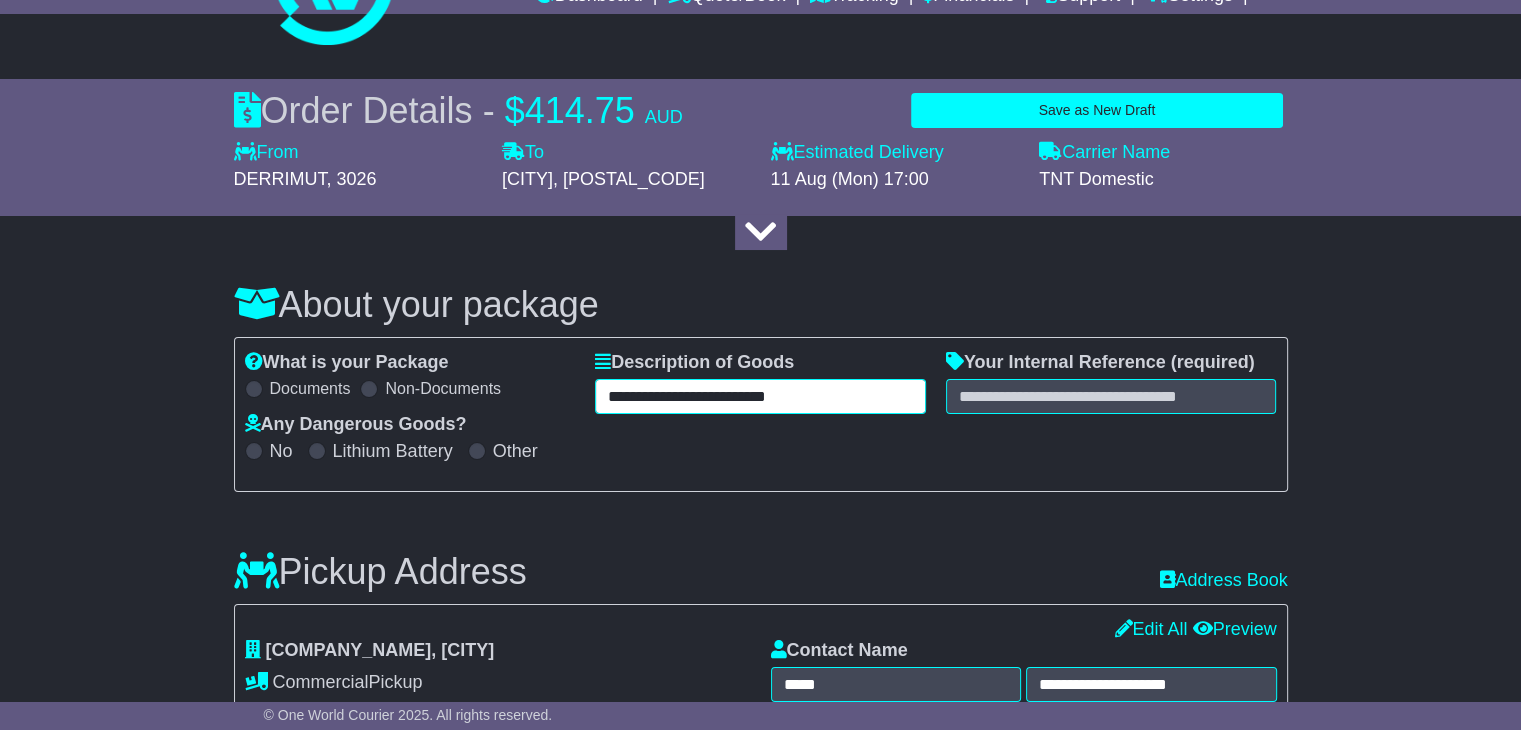 type on "**********" 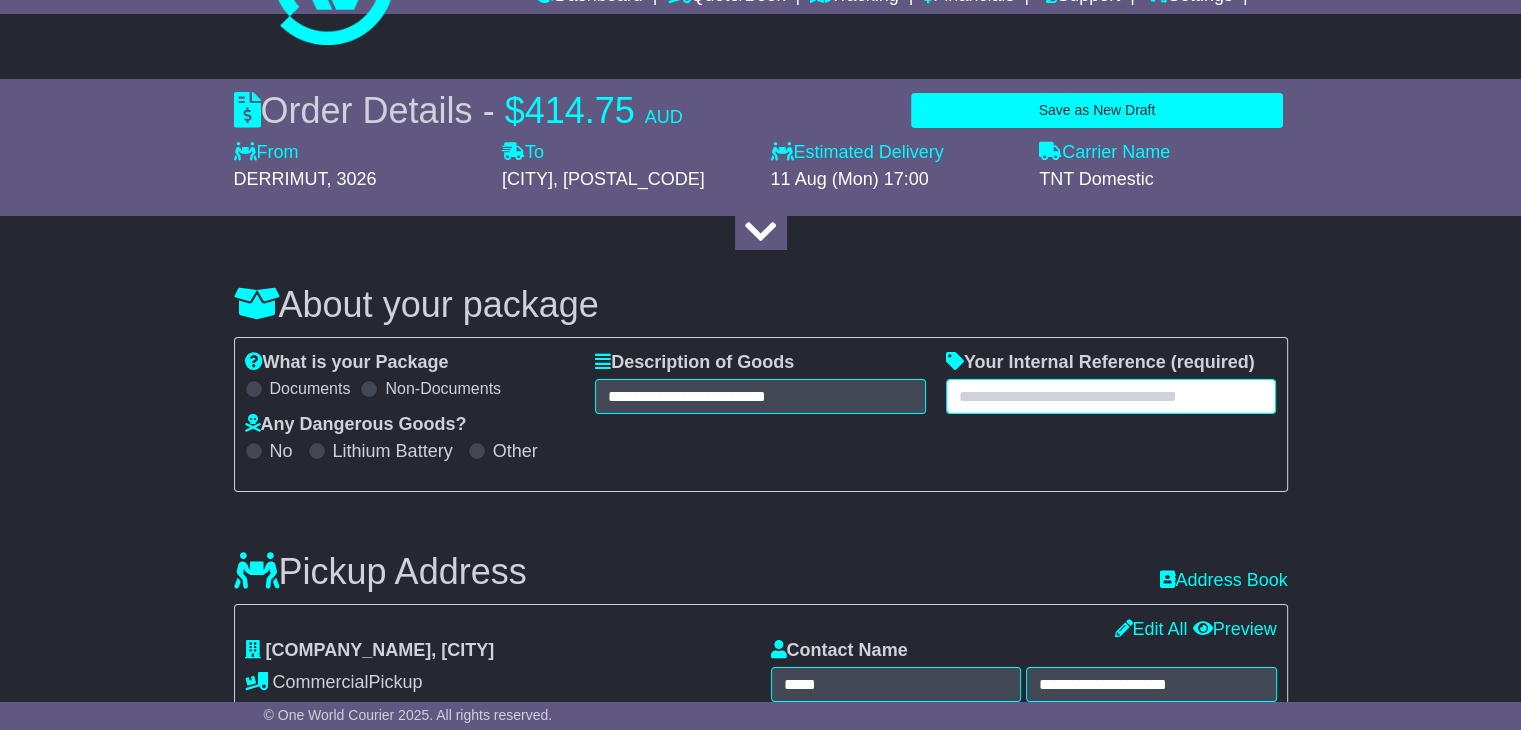 click at bounding box center [1111, 396] 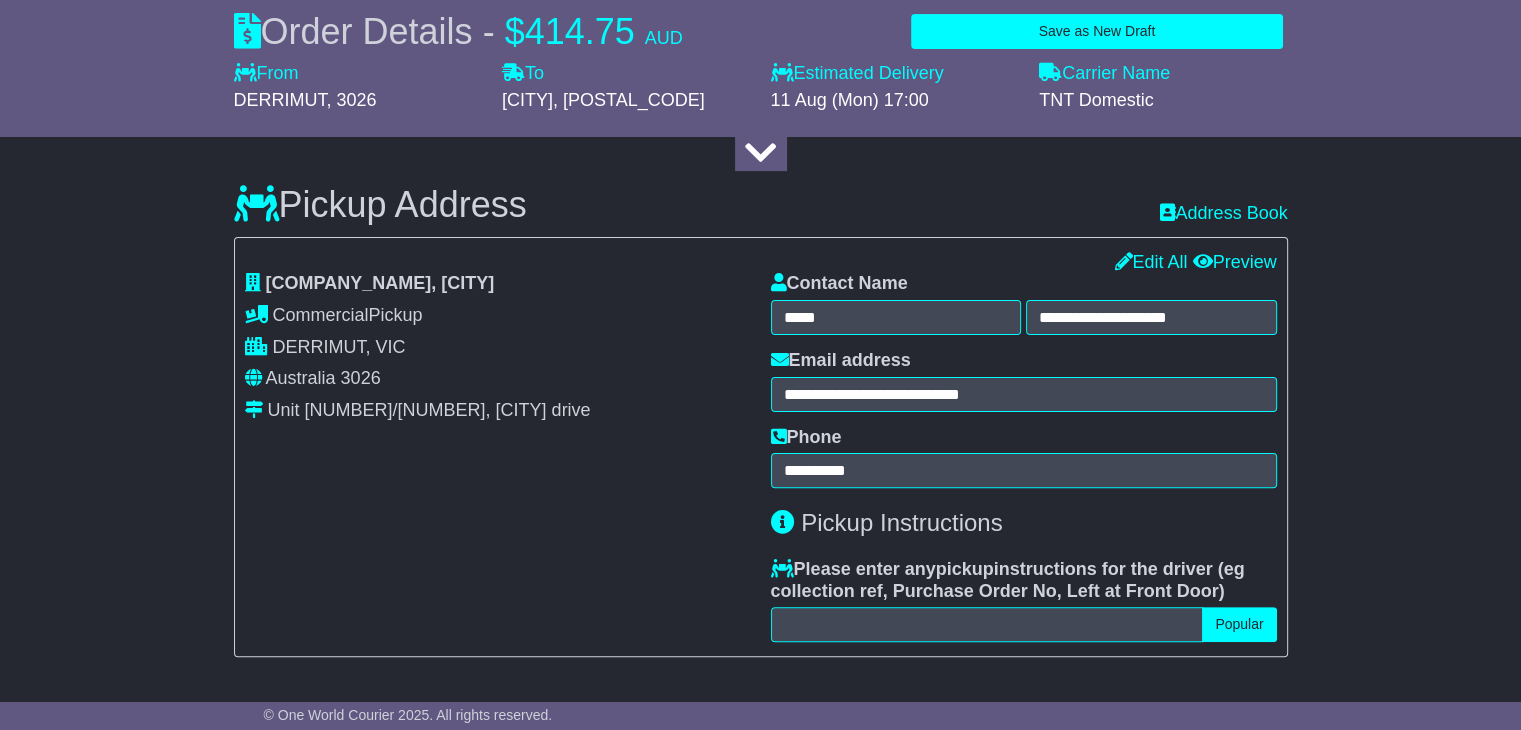 scroll, scrollTop: 500, scrollLeft: 0, axis: vertical 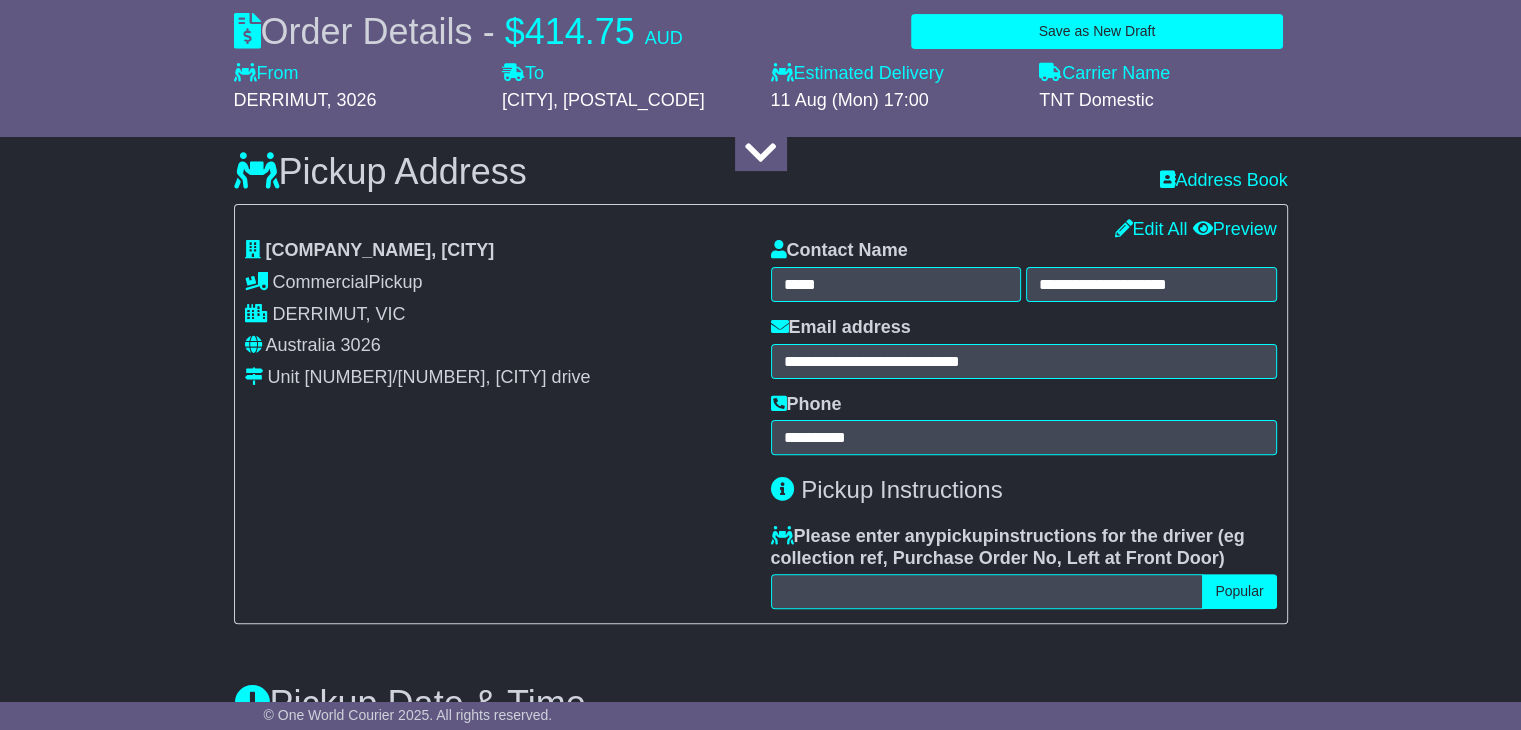 type on "**********" 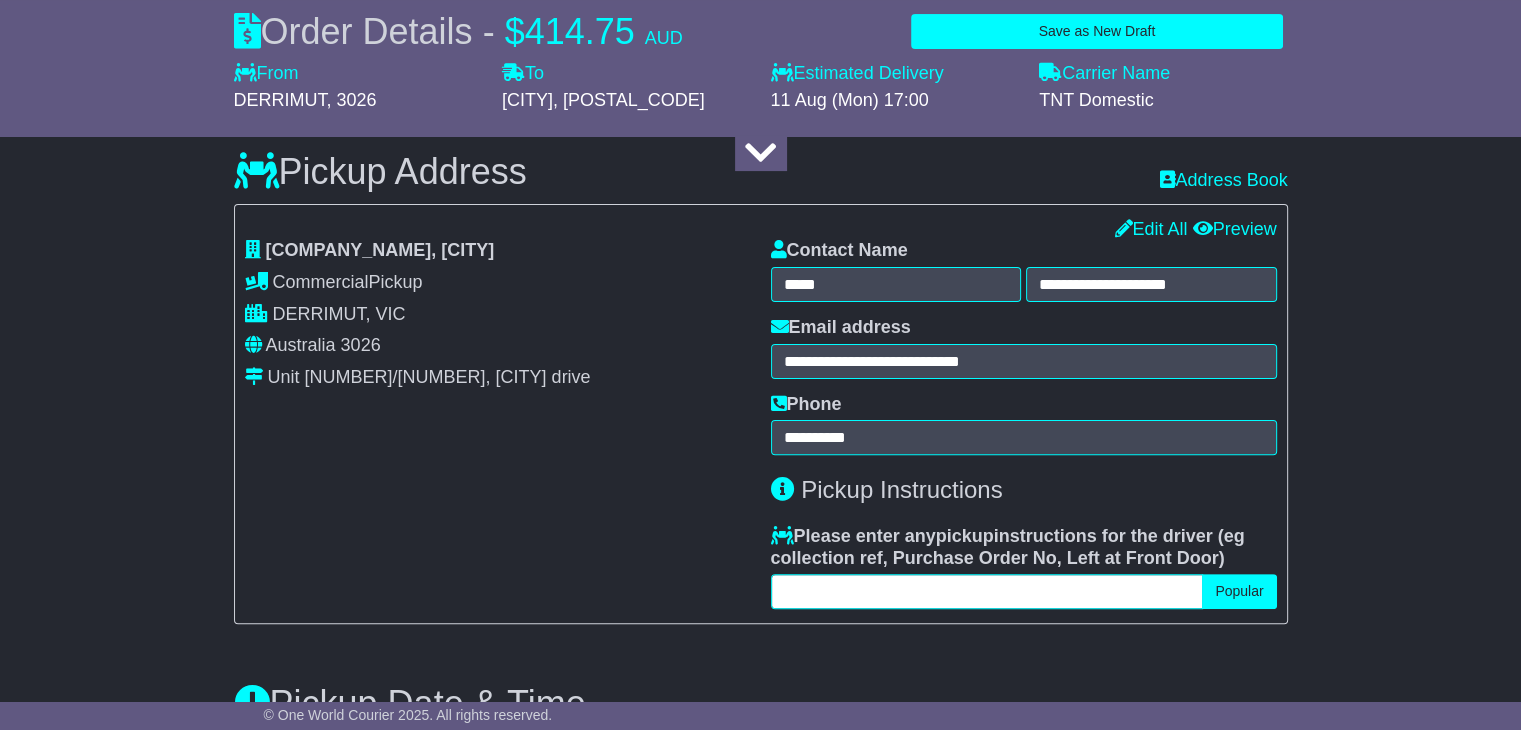 click at bounding box center [987, 591] 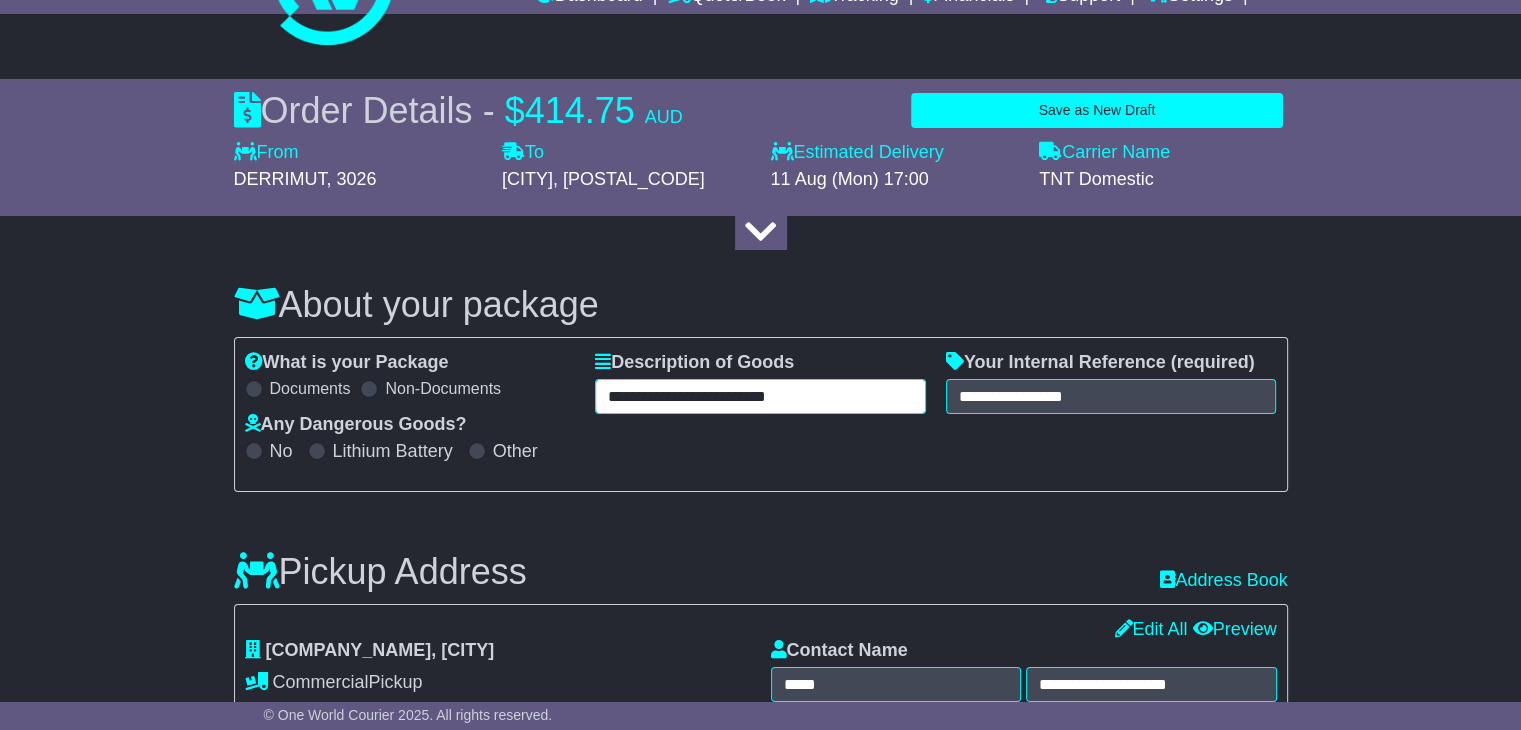 drag, startPoint x: 756, startPoint y: 389, endPoint x: 564, endPoint y: 390, distance: 192.00261 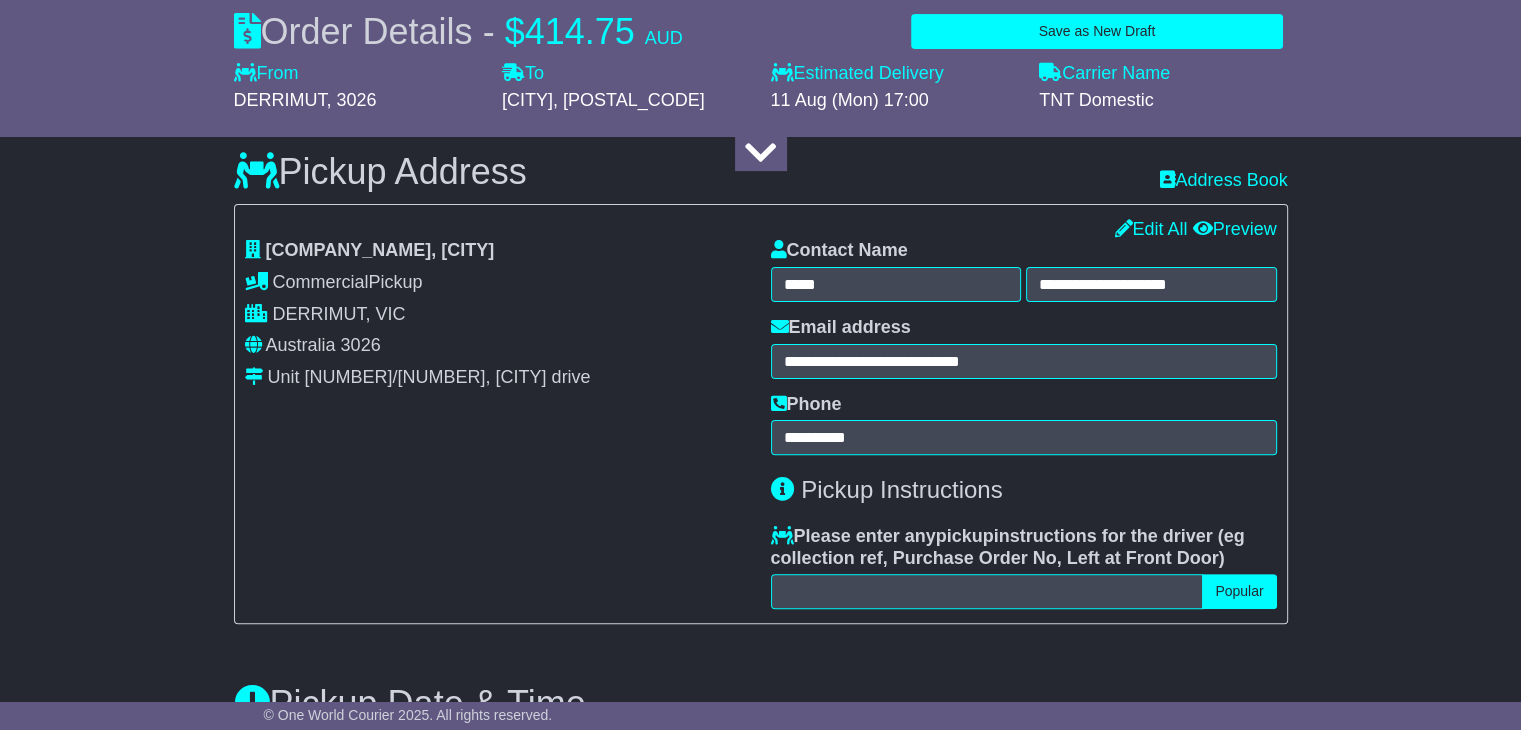 scroll, scrollTop: 700, scrollLeft: 0, axis: vertical 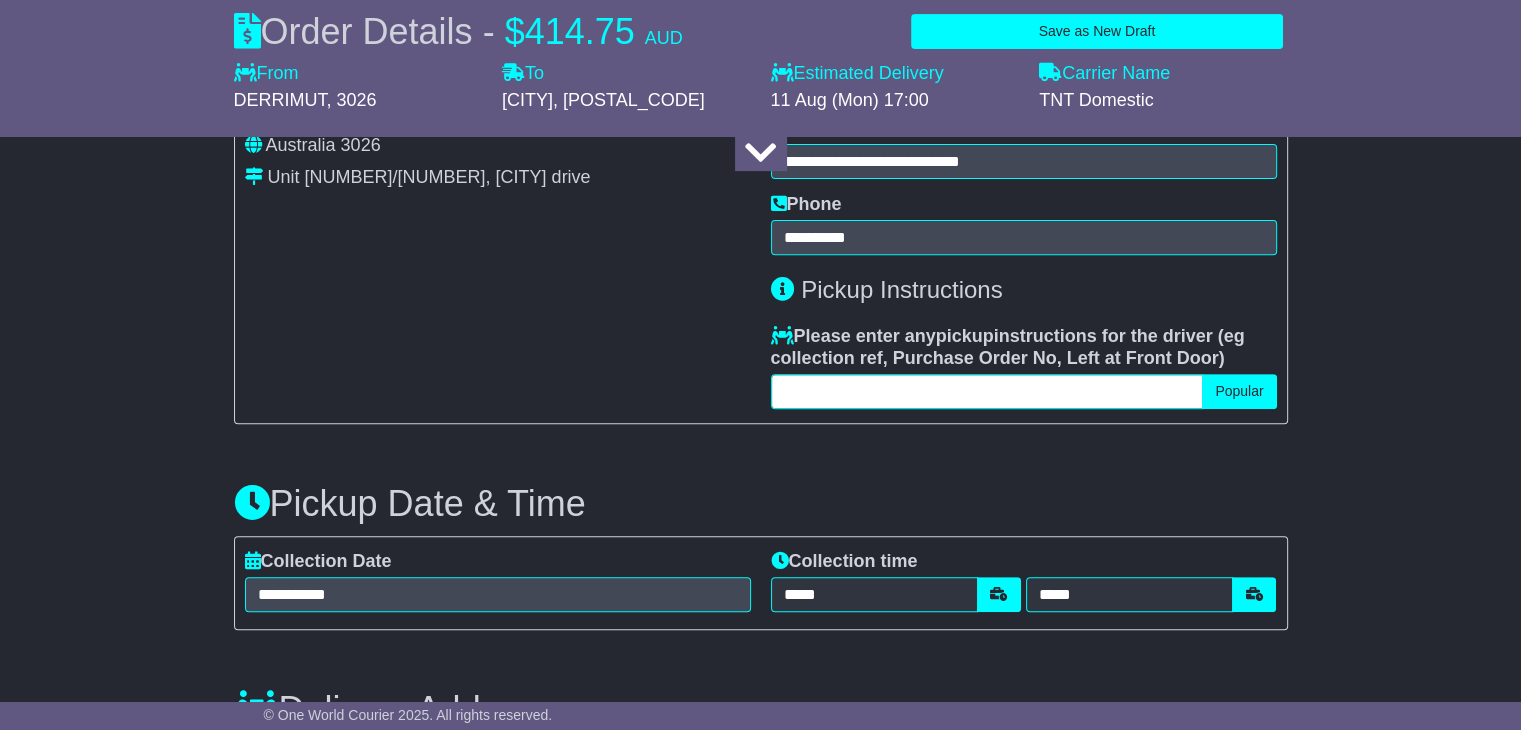 click at bounding box center [987, 391] 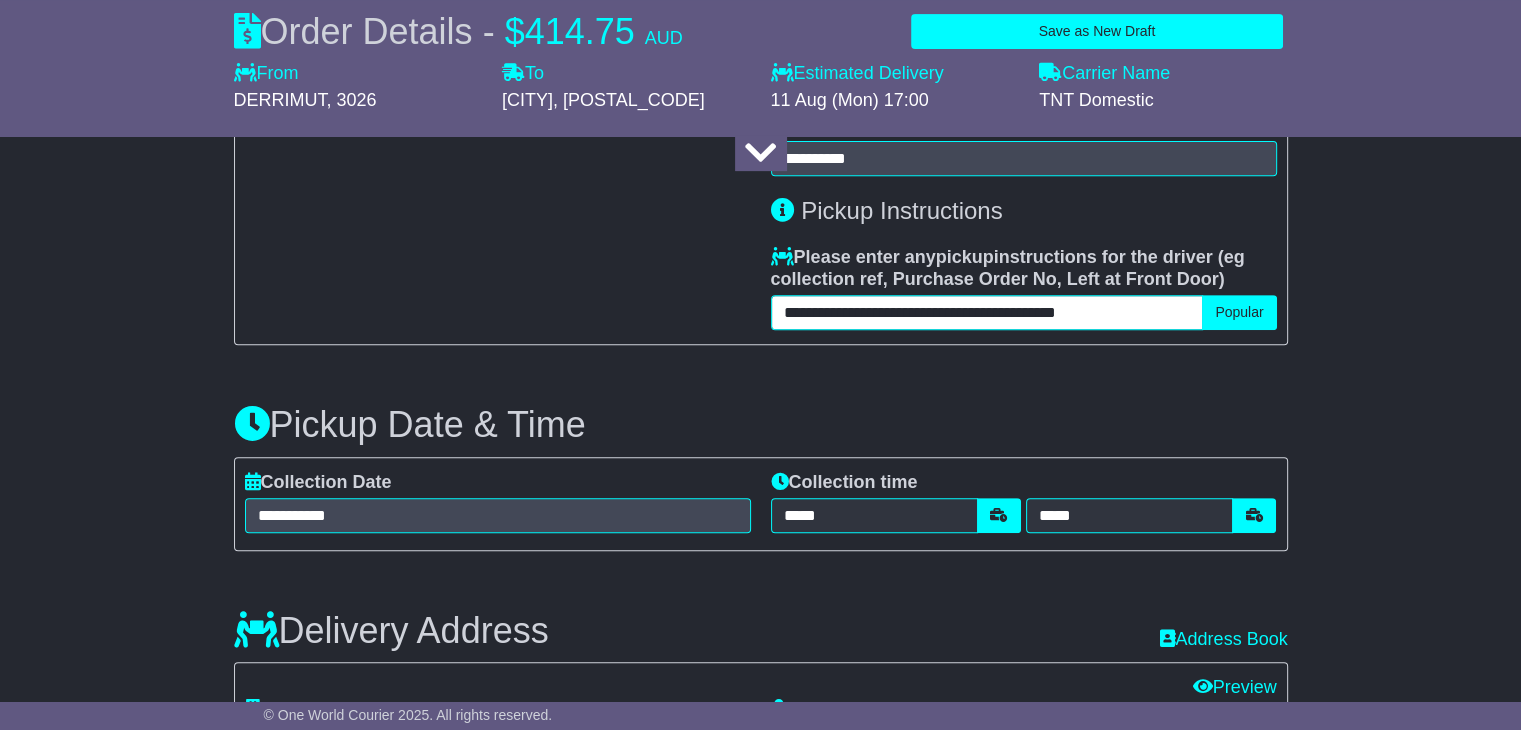 scroll, scrollTop: 800, scrollLeft: 0, axis: vertical 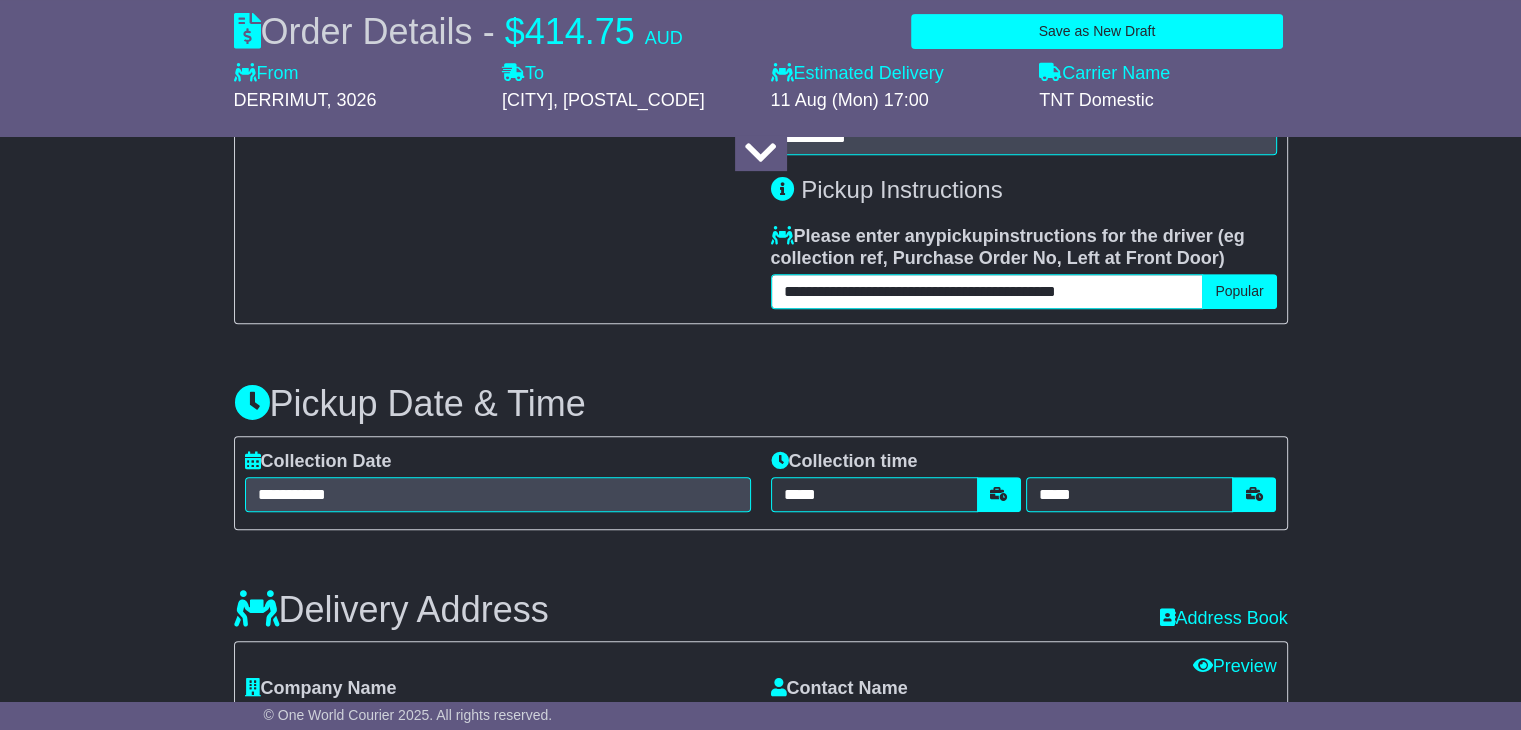 type on "**********" 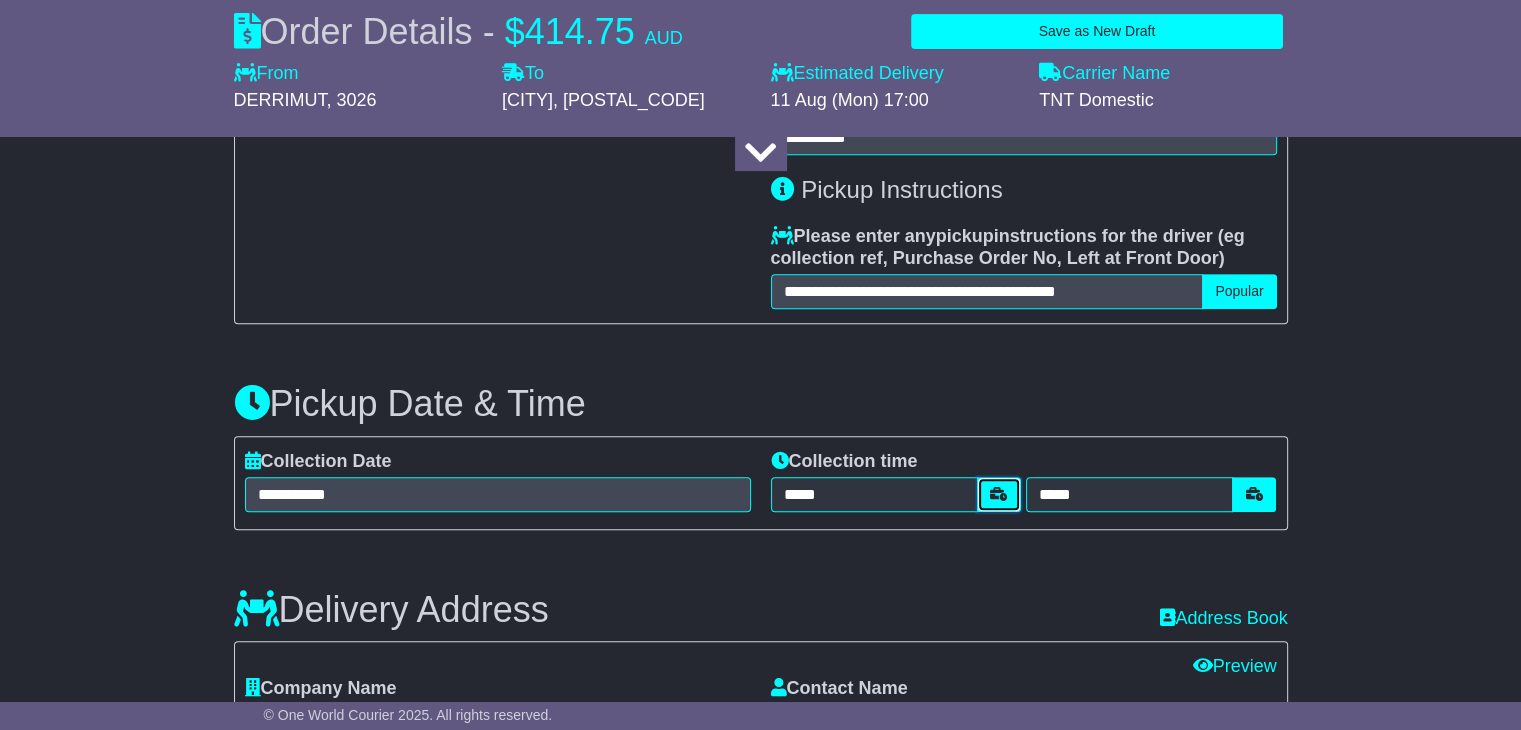 click at bounding box center (999, 494) 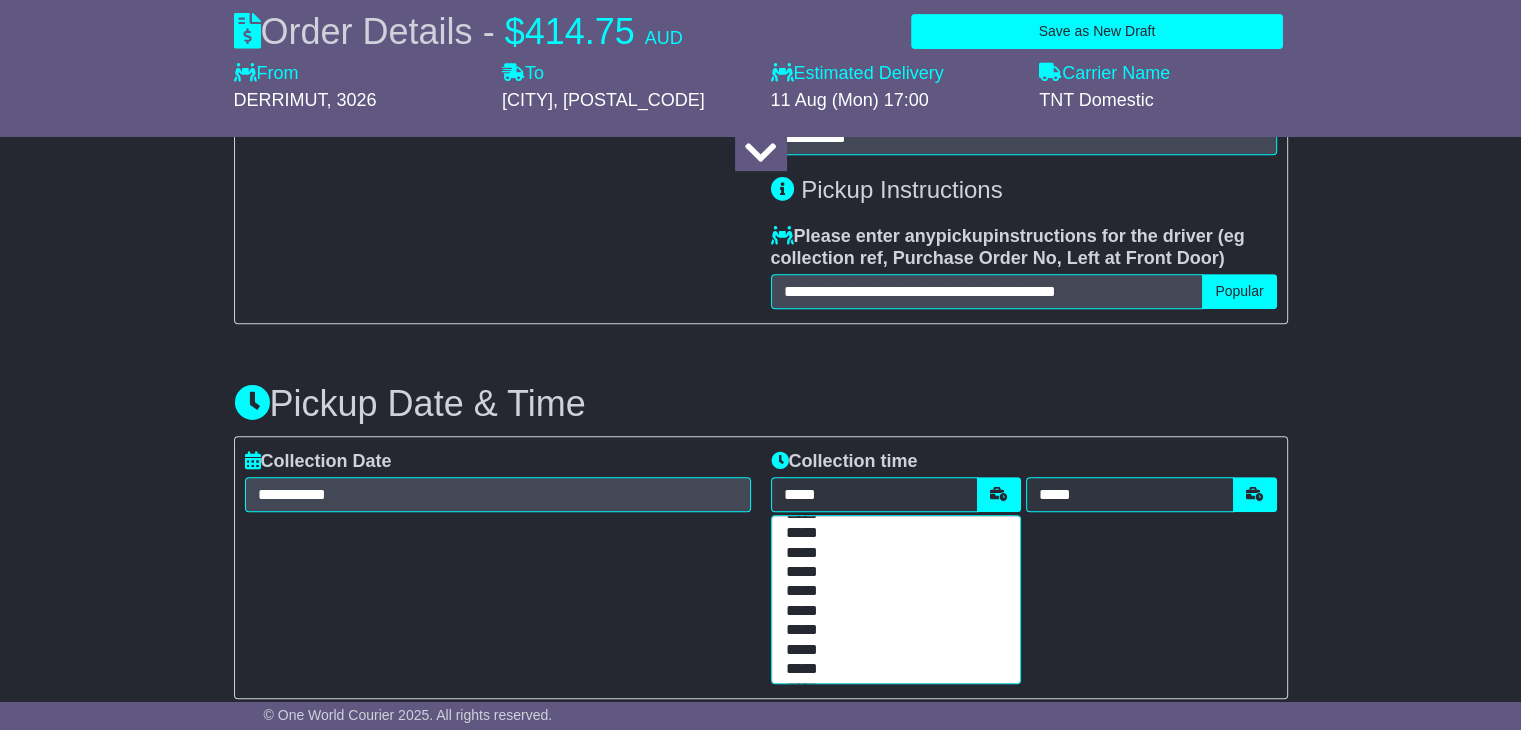 scroll, scrollTop: 400, scrollLeft: 0, axis: vertical 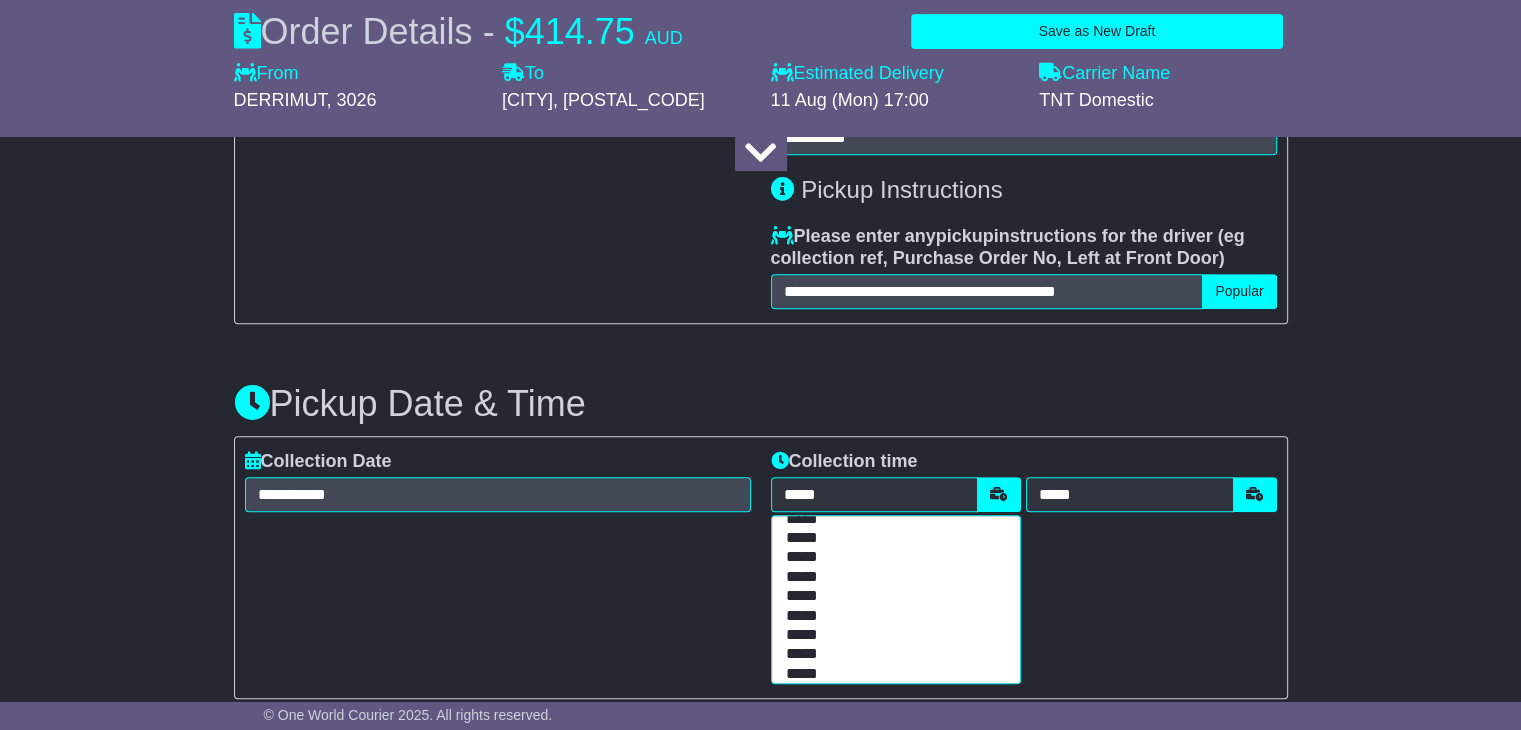 click on "*****" at bounding box center [892, 596] 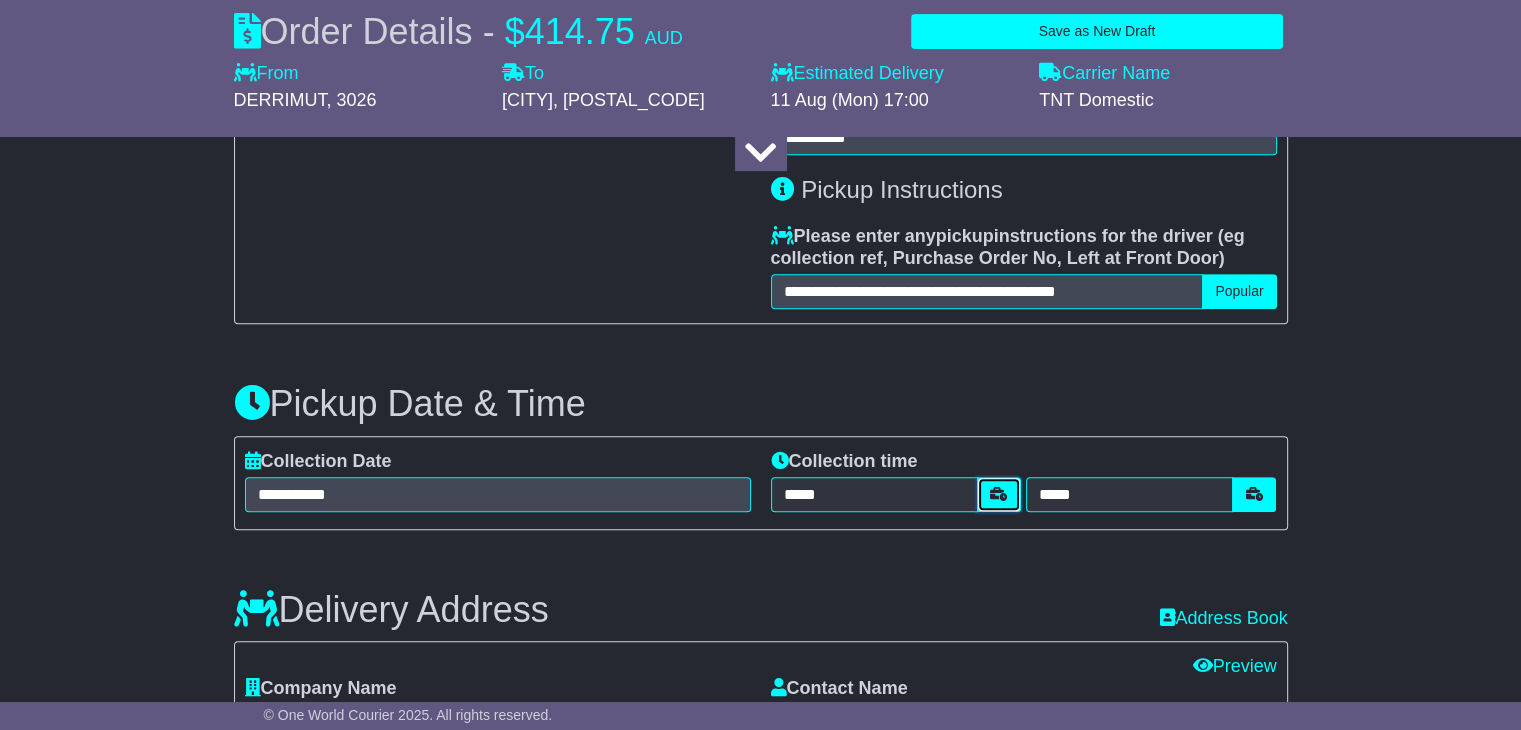 drag, startPoint x: 1007, startPoint y: 496, endPoint x: 896, endPoint y: 526, distance: 114.982605 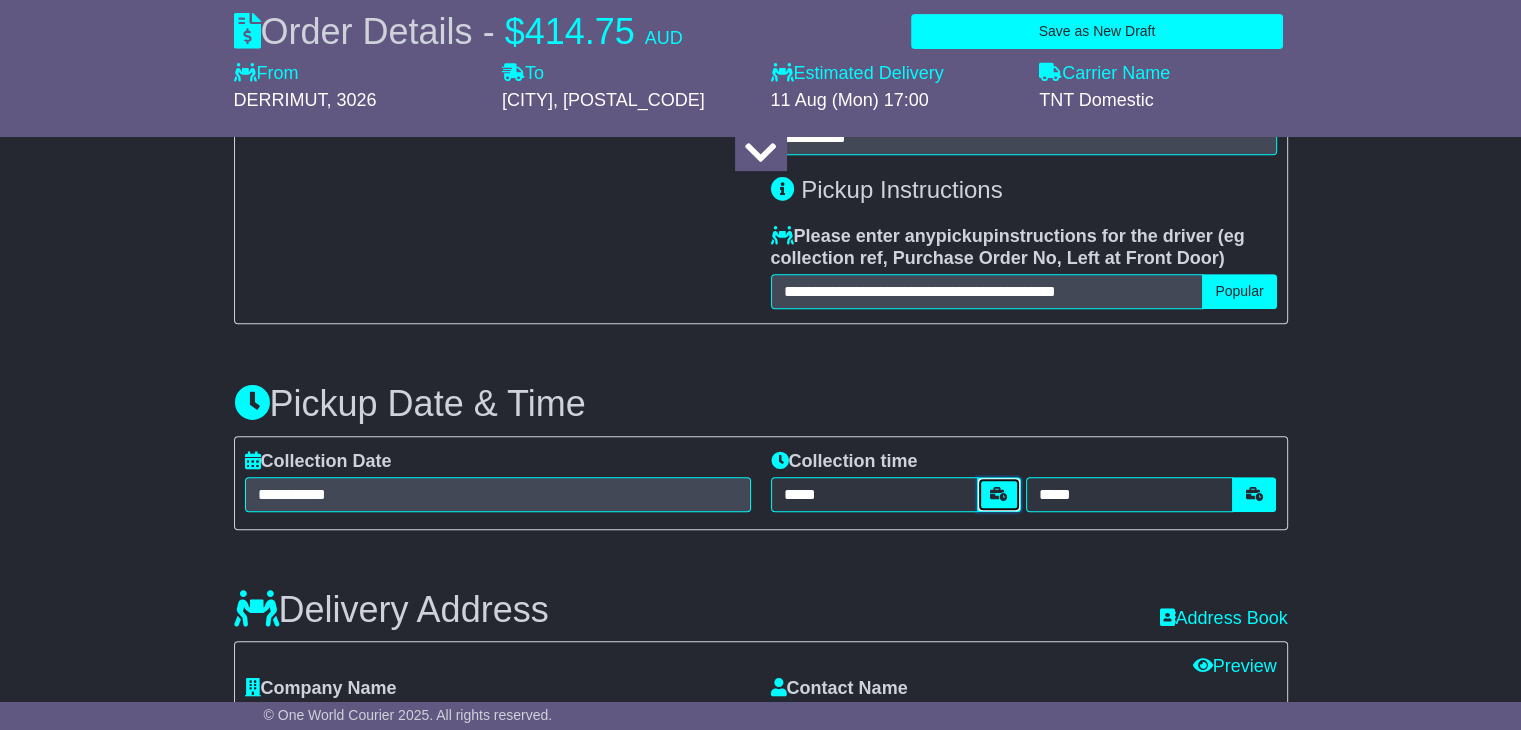 click at bounding box center (999, 494) 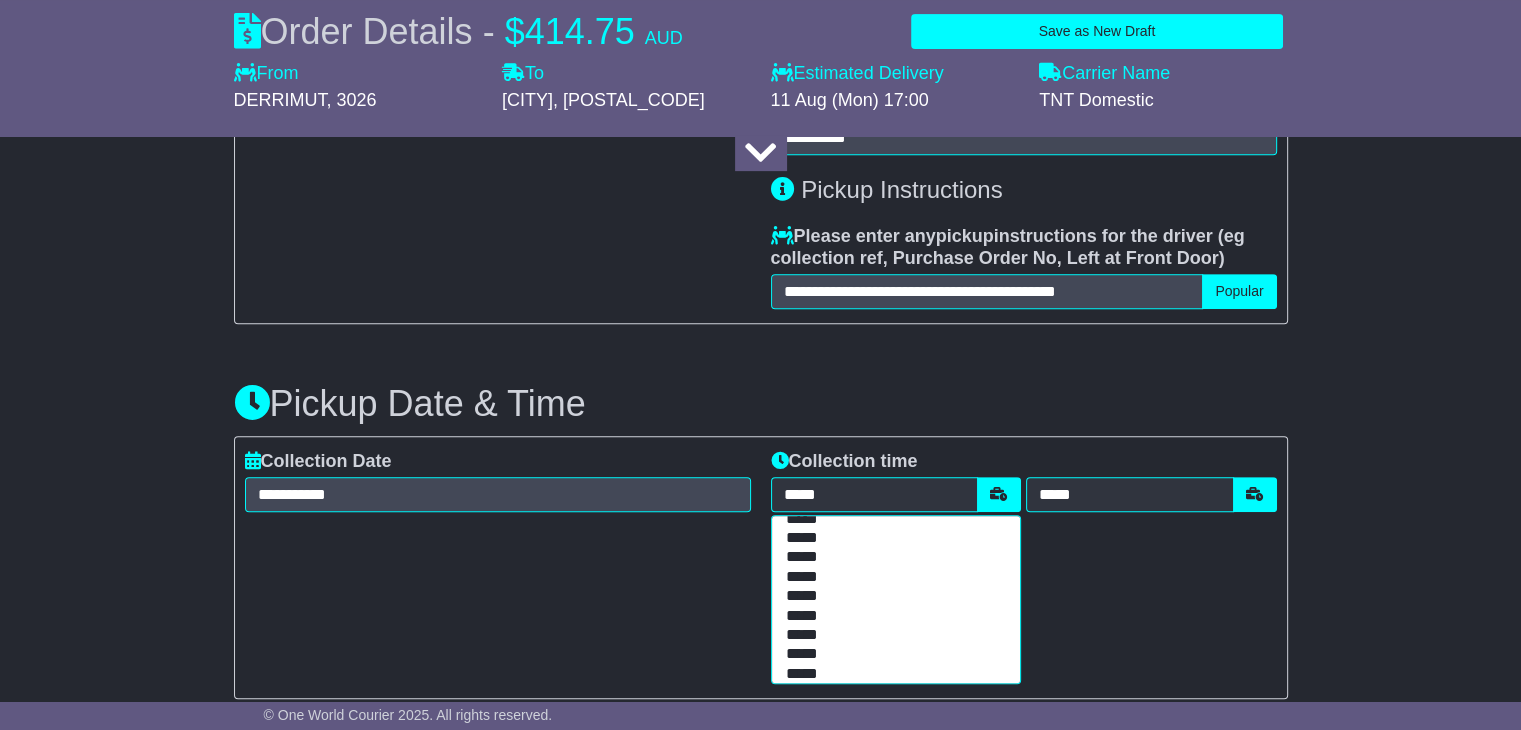 click on "*****" at bounding box center [892, 557] 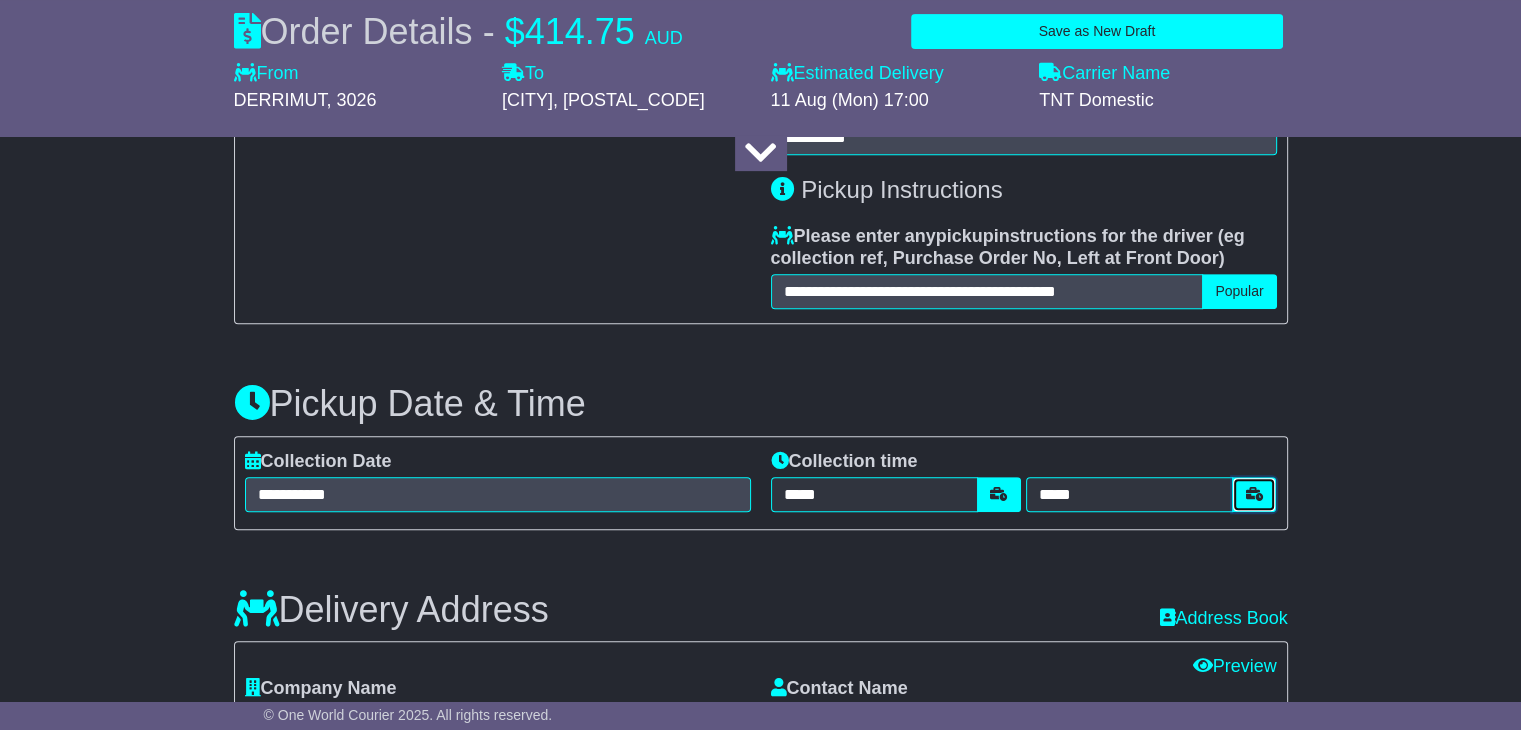 click at bounding box center [1254, 494] 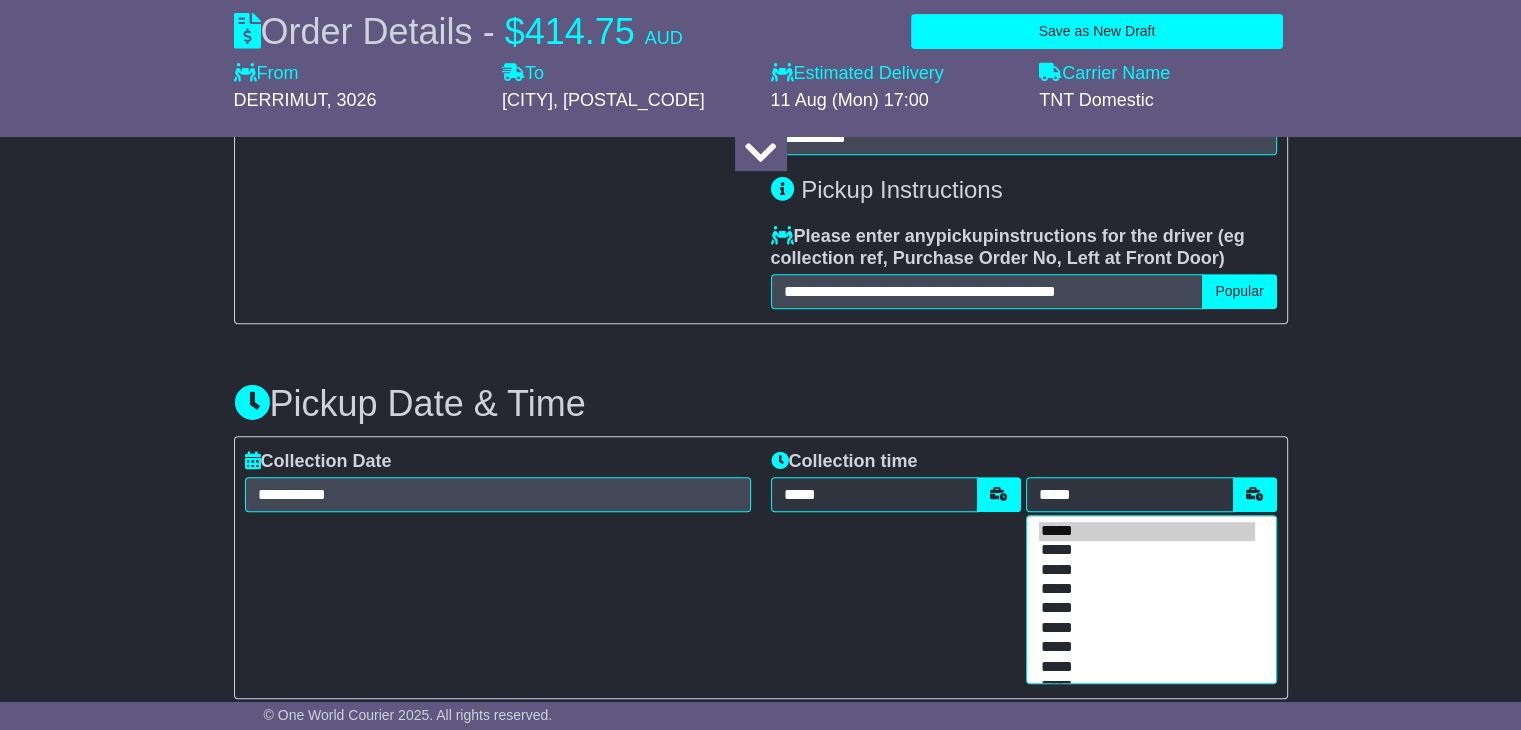 click on "*****" at bounding box center (1147, 608) 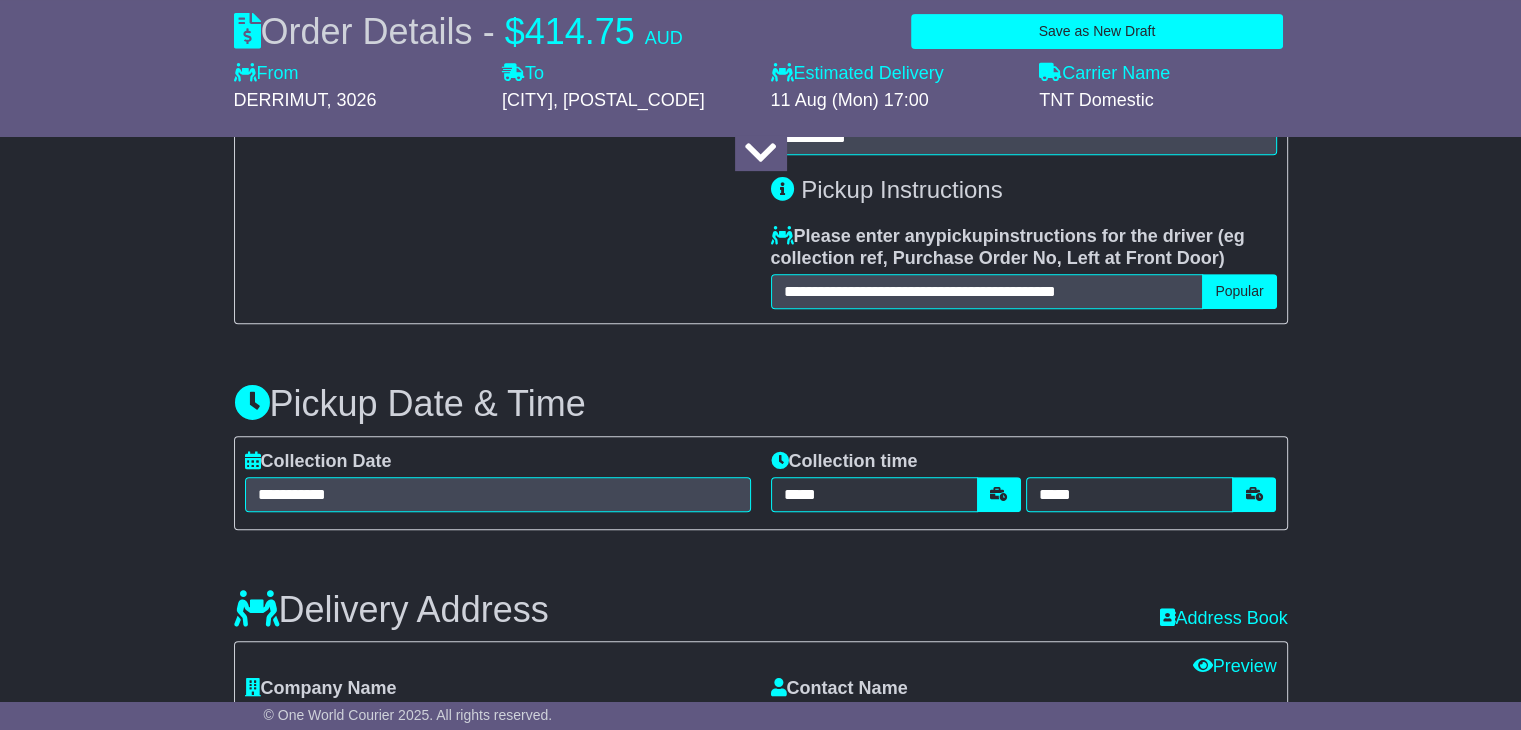 click on "Pickup Date & Time" at bounding box center (761, 404) 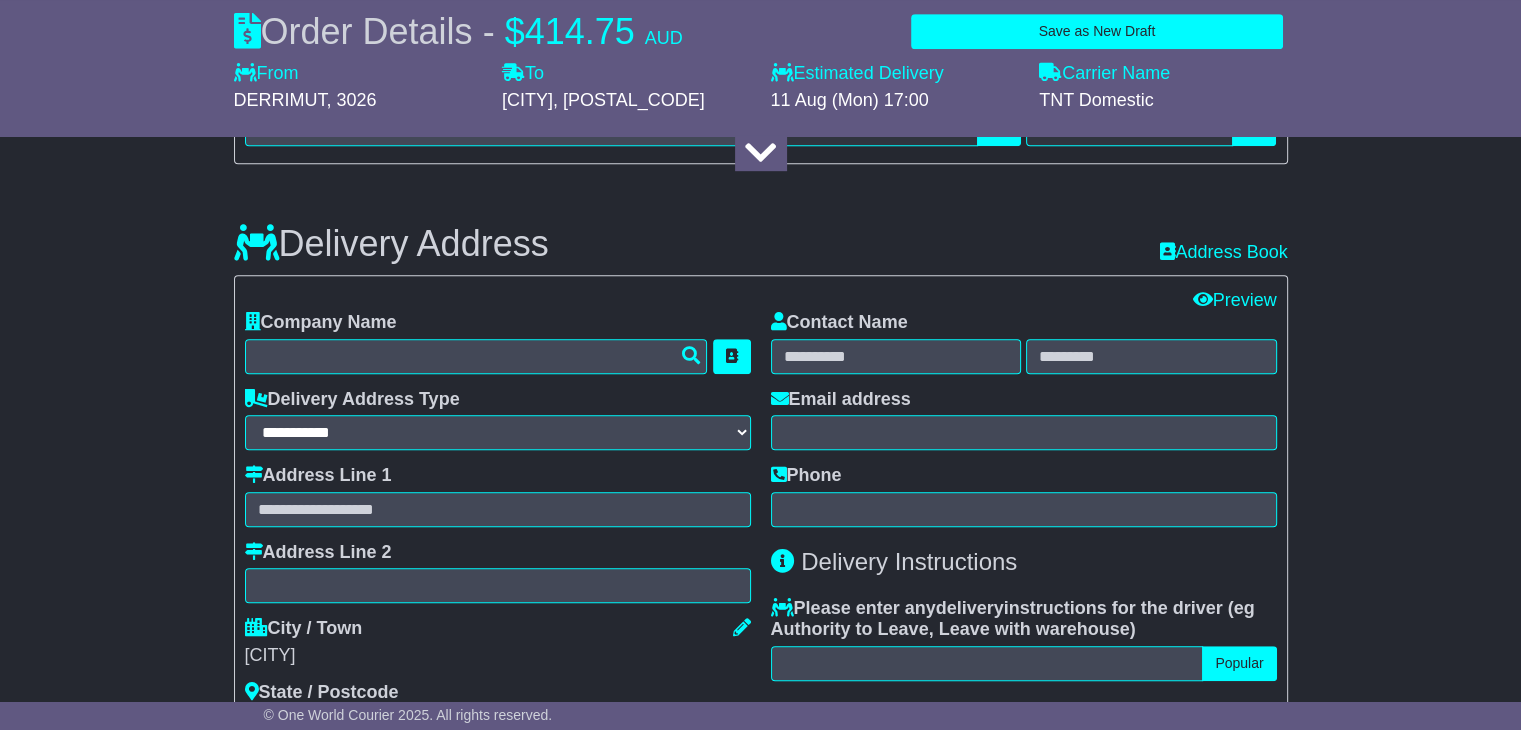 scroll, scrollTop: 1200, scrollLeft: 0, axis: vertical 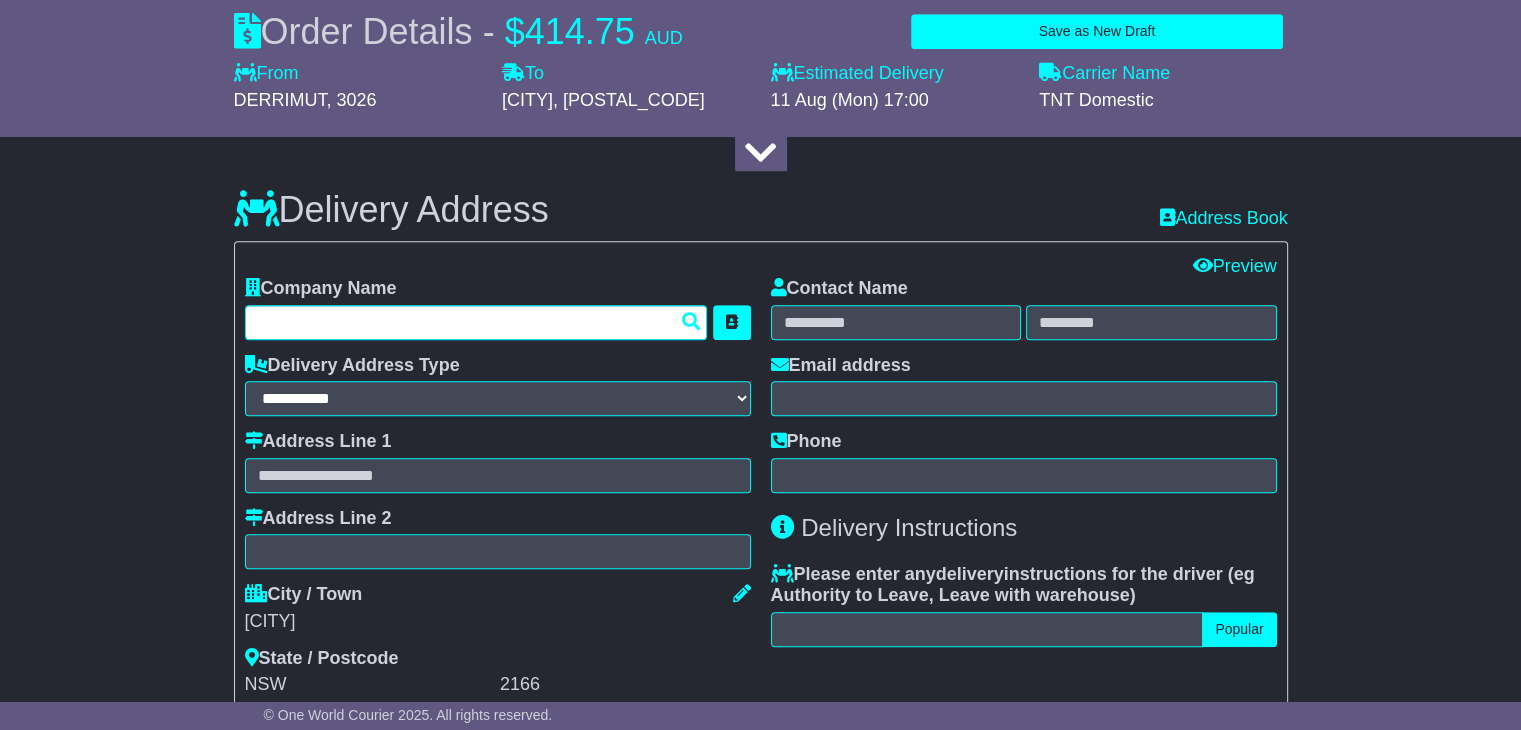 click at bounding box center (476, 322) 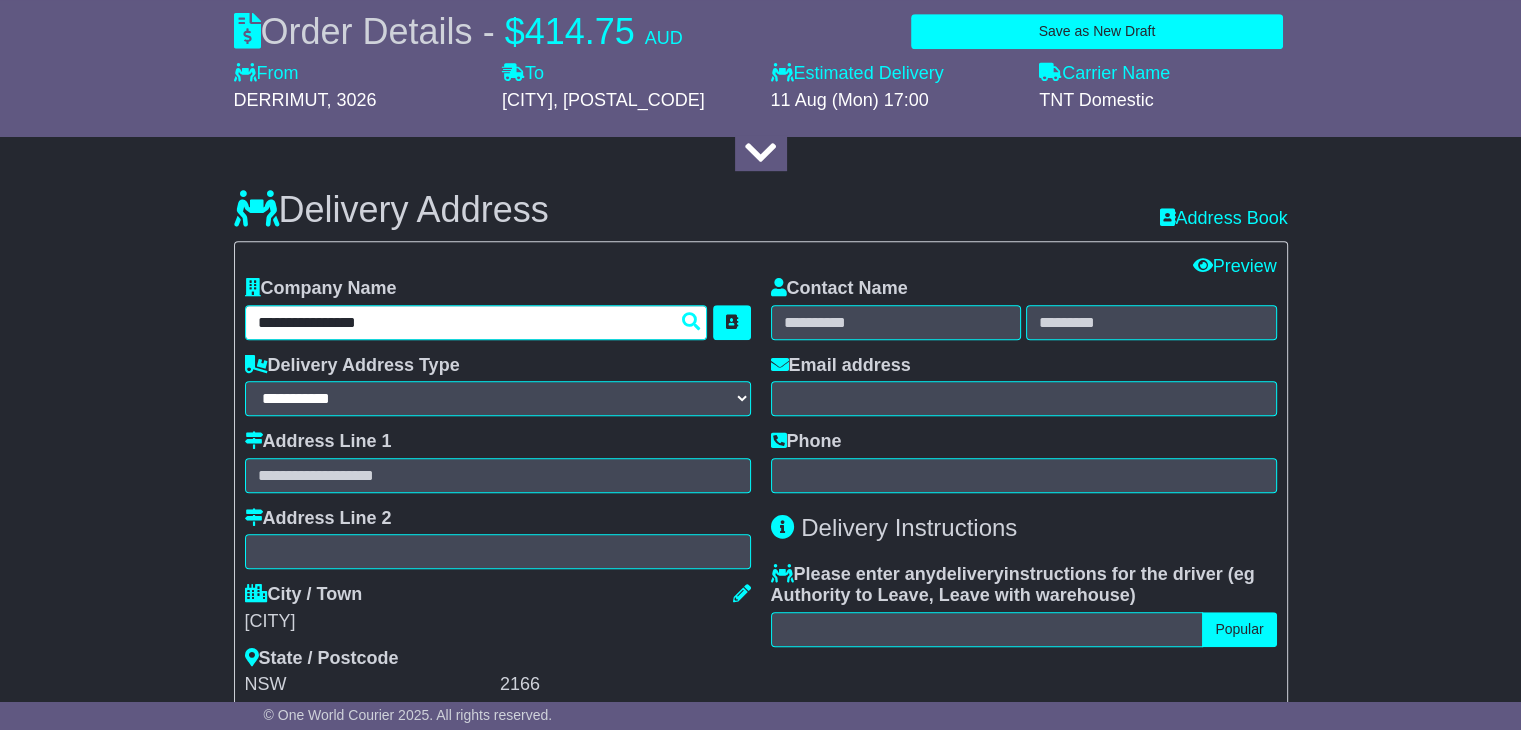 drag, startPoint x: 320, startPoint y: 321, endPoint x: 184, endPoint y: 317, distance: 136.0588 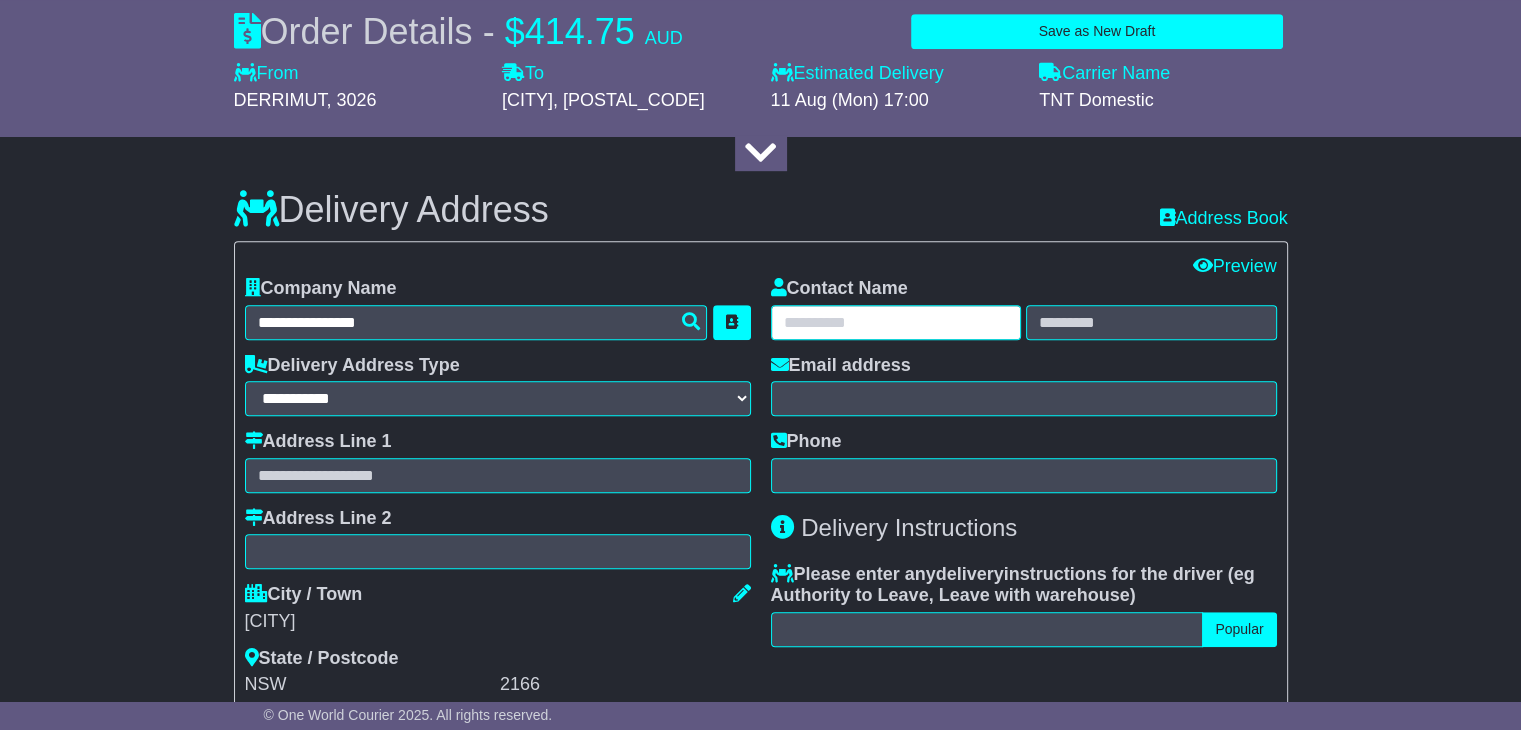click at bounding box center (896, 322) 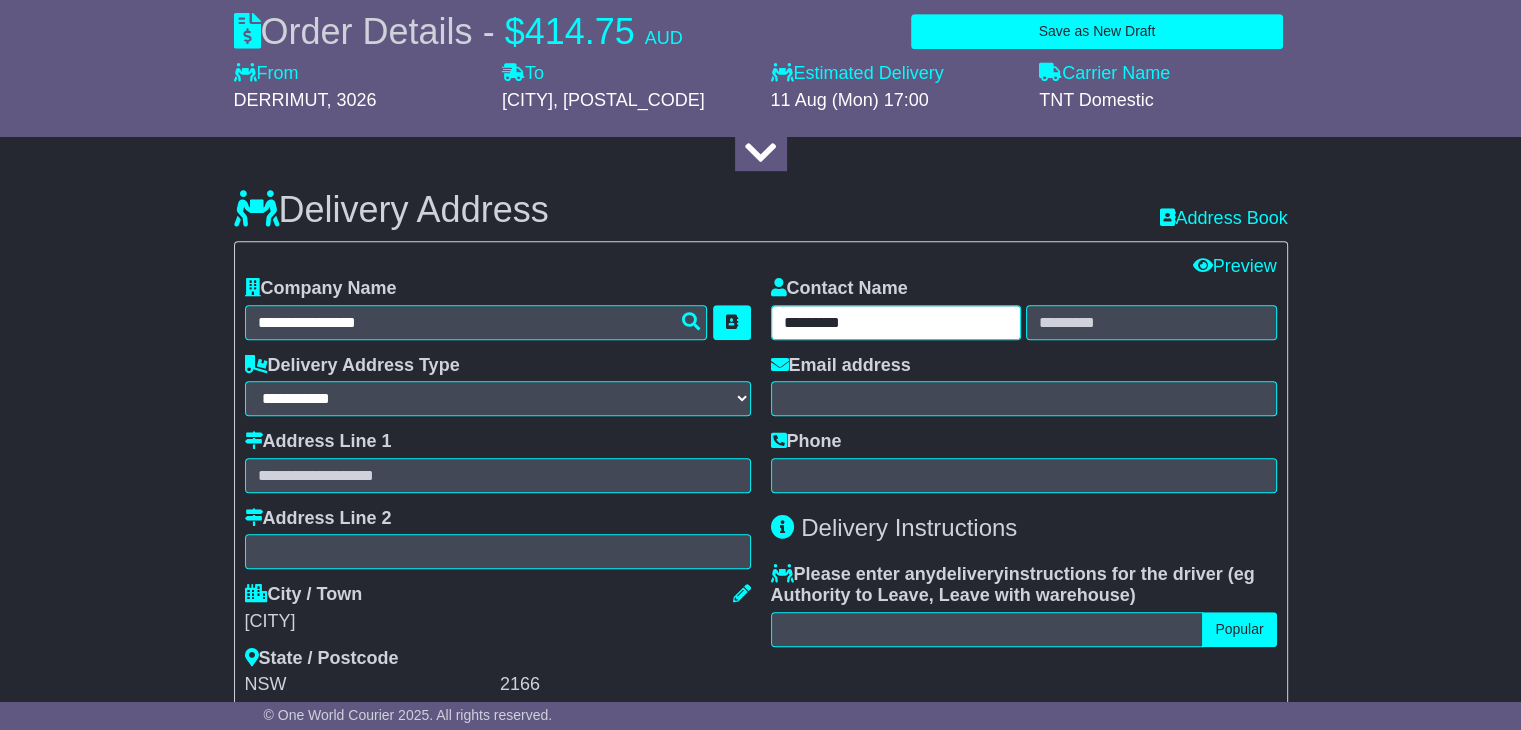 type on "*********" 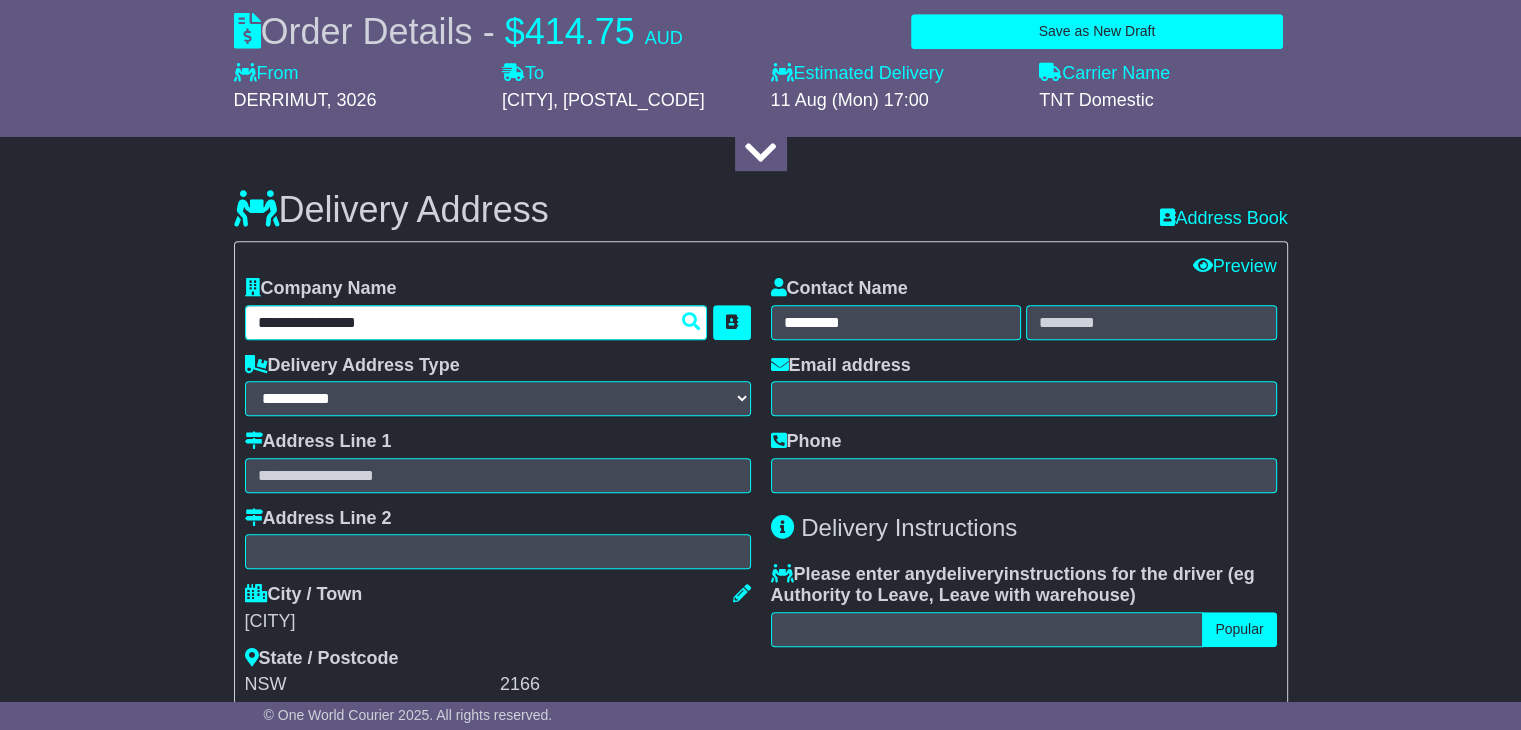 drag, startPoint x: 391, startPoint y: 327, endPoint x: 320, endPoint y: 320, distance: 71.34424 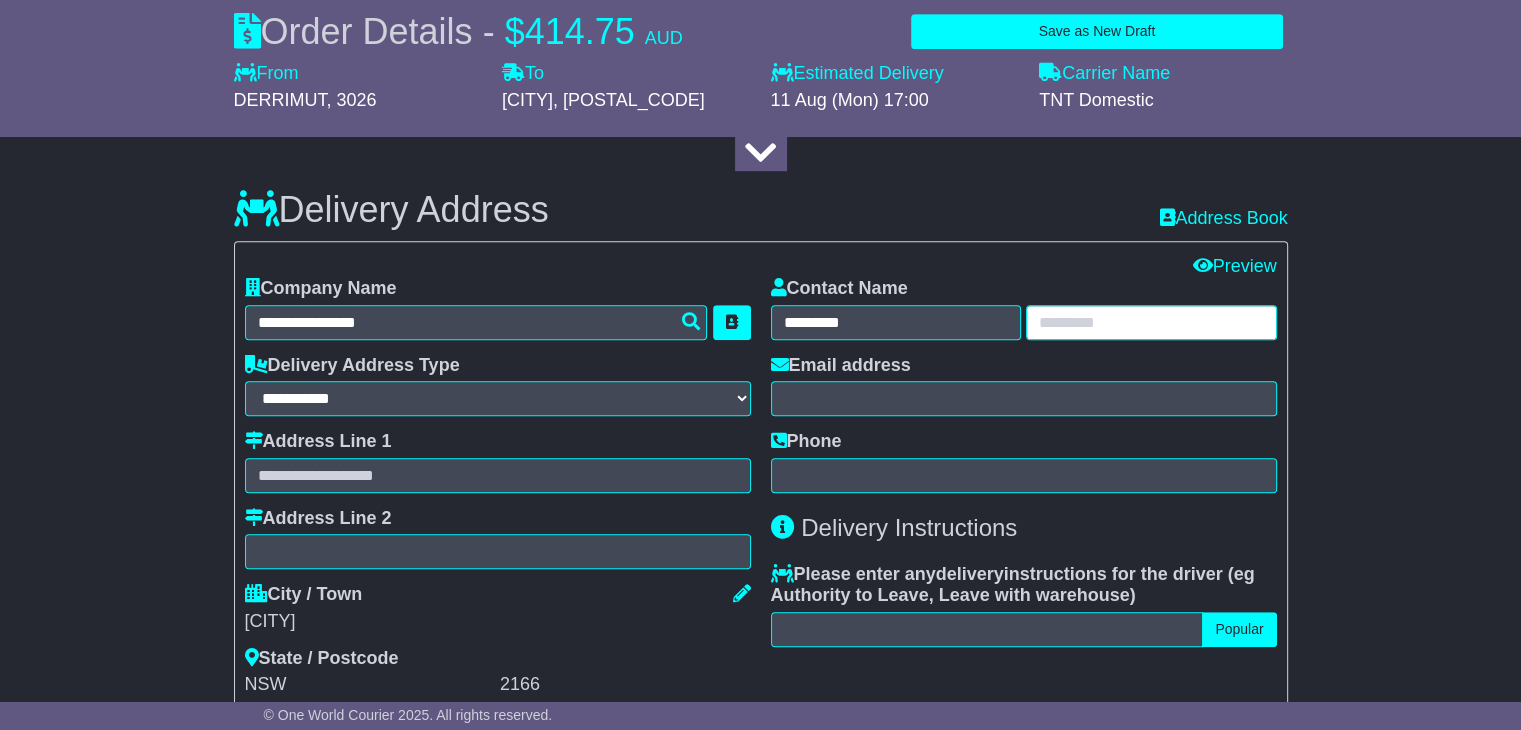click at bounding box center [1151, 322] 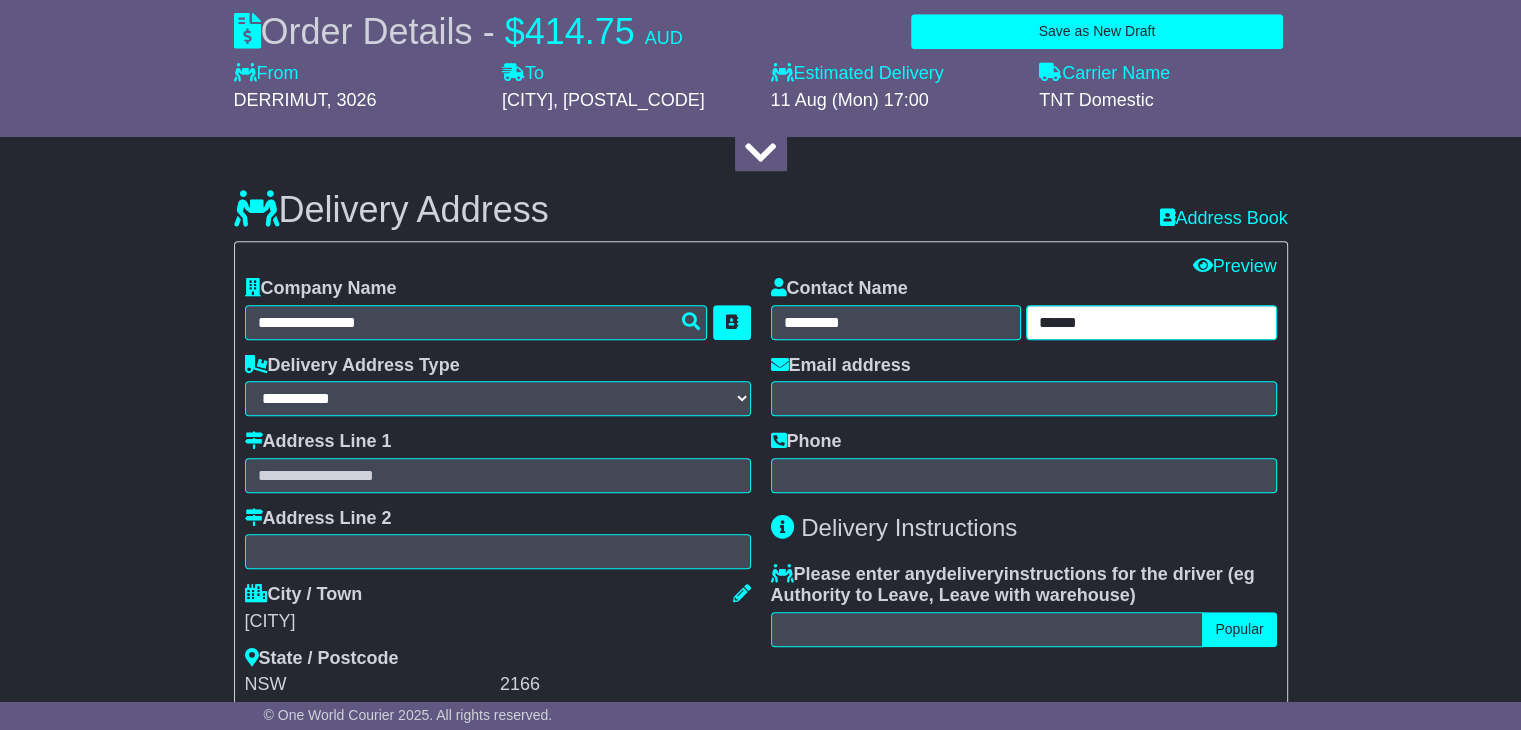 type on "******" 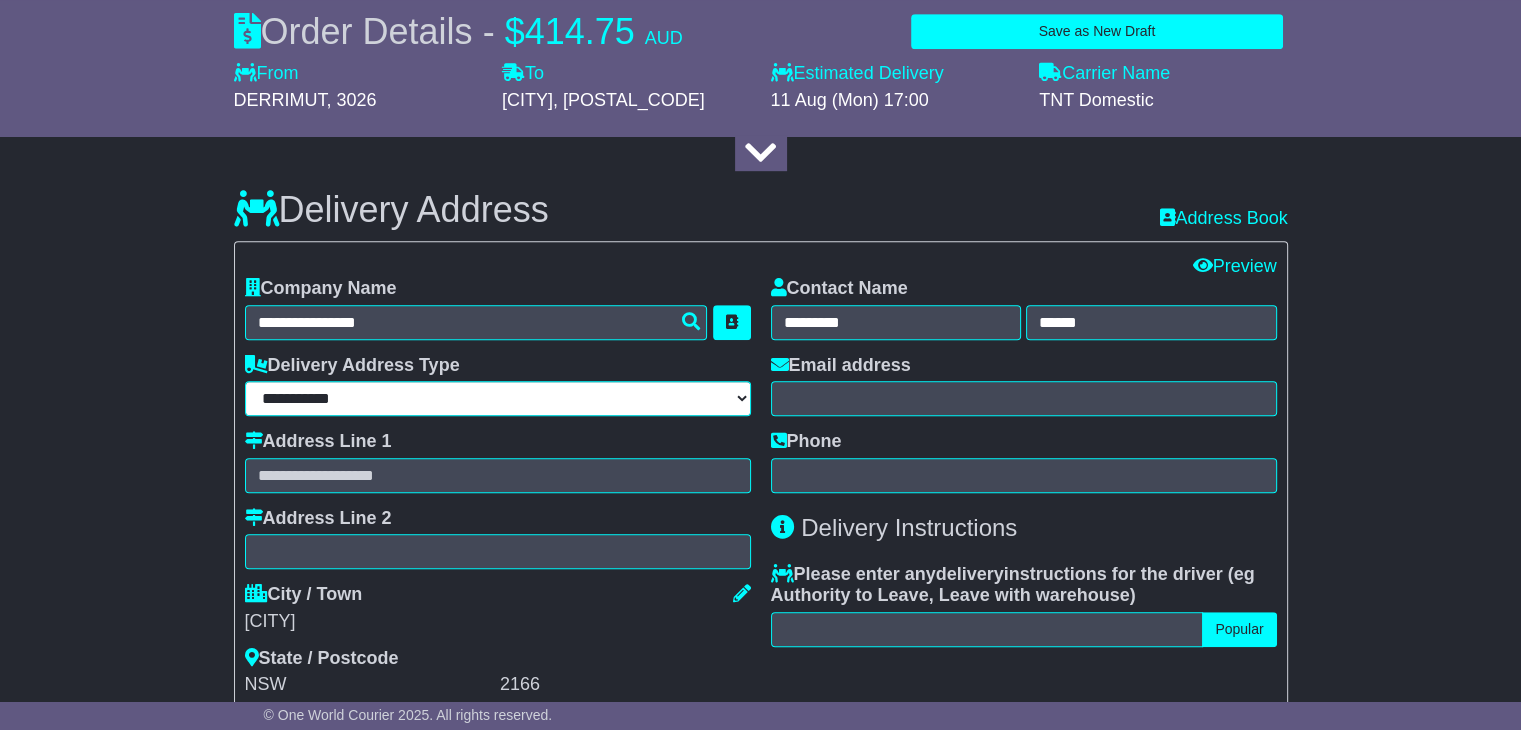 click on "**********" at bounding box center [498, 398] 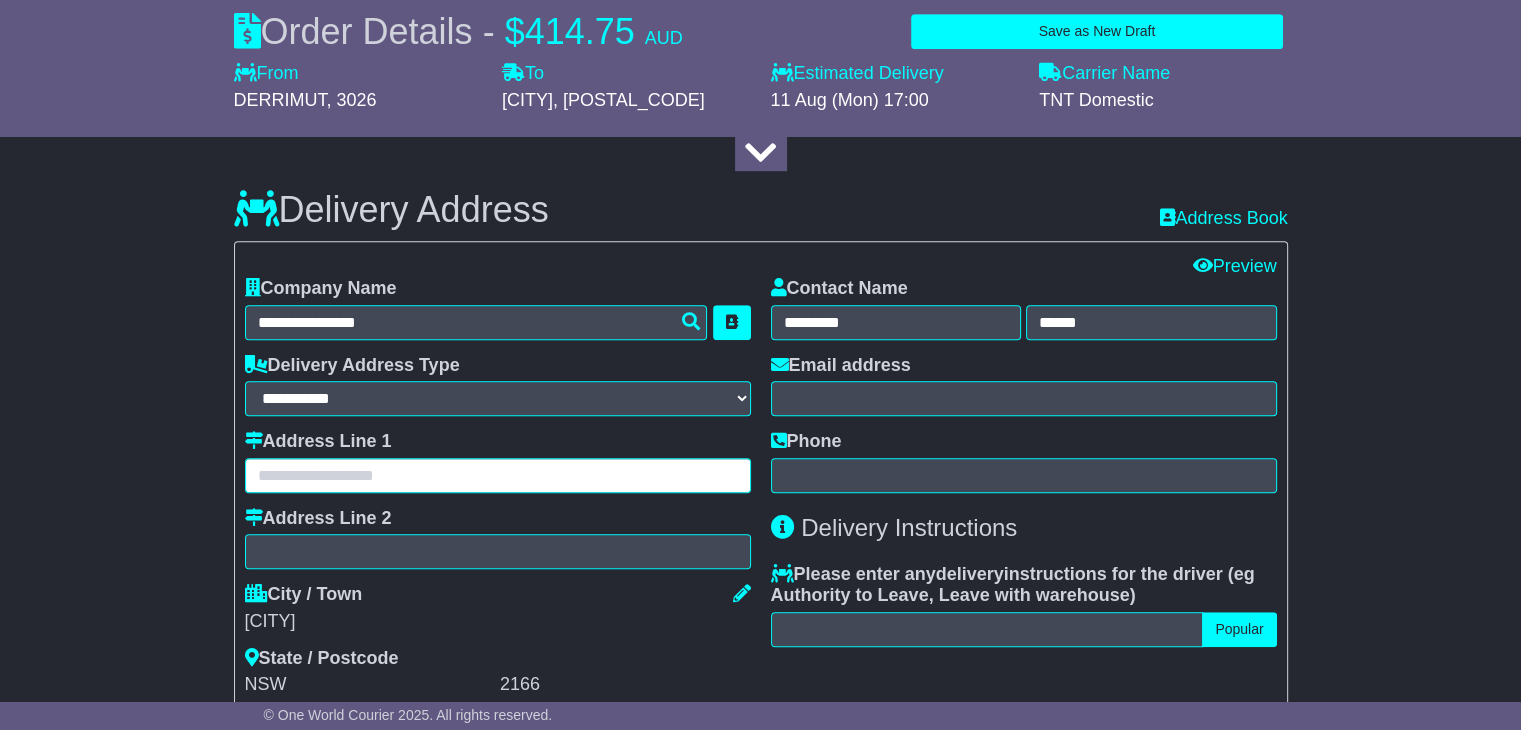 click at bounding box center (498, 475) 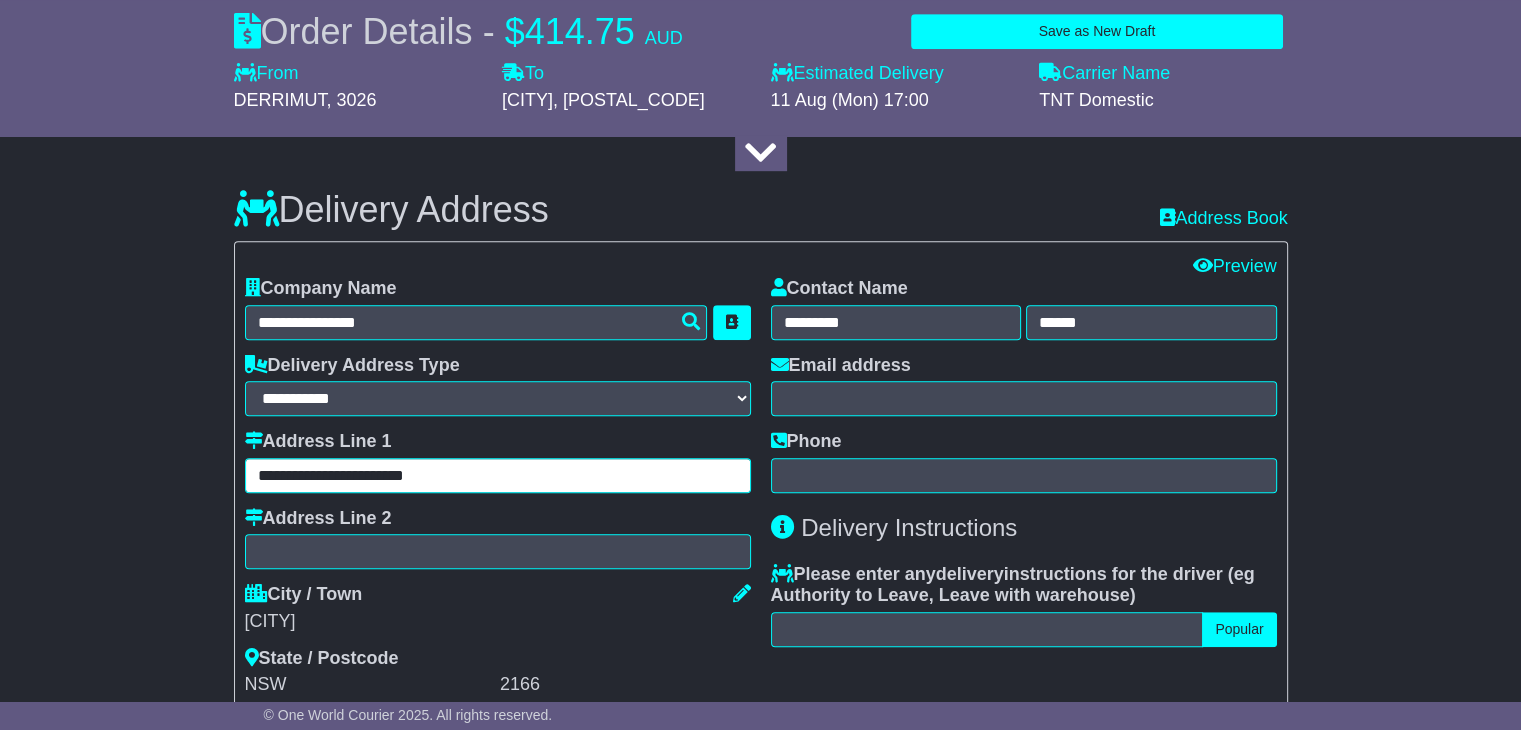 drag, startPoint x: 473, startPoint y: 472, endPoint x: 333, endPoint y: 478, distance: 140.12851 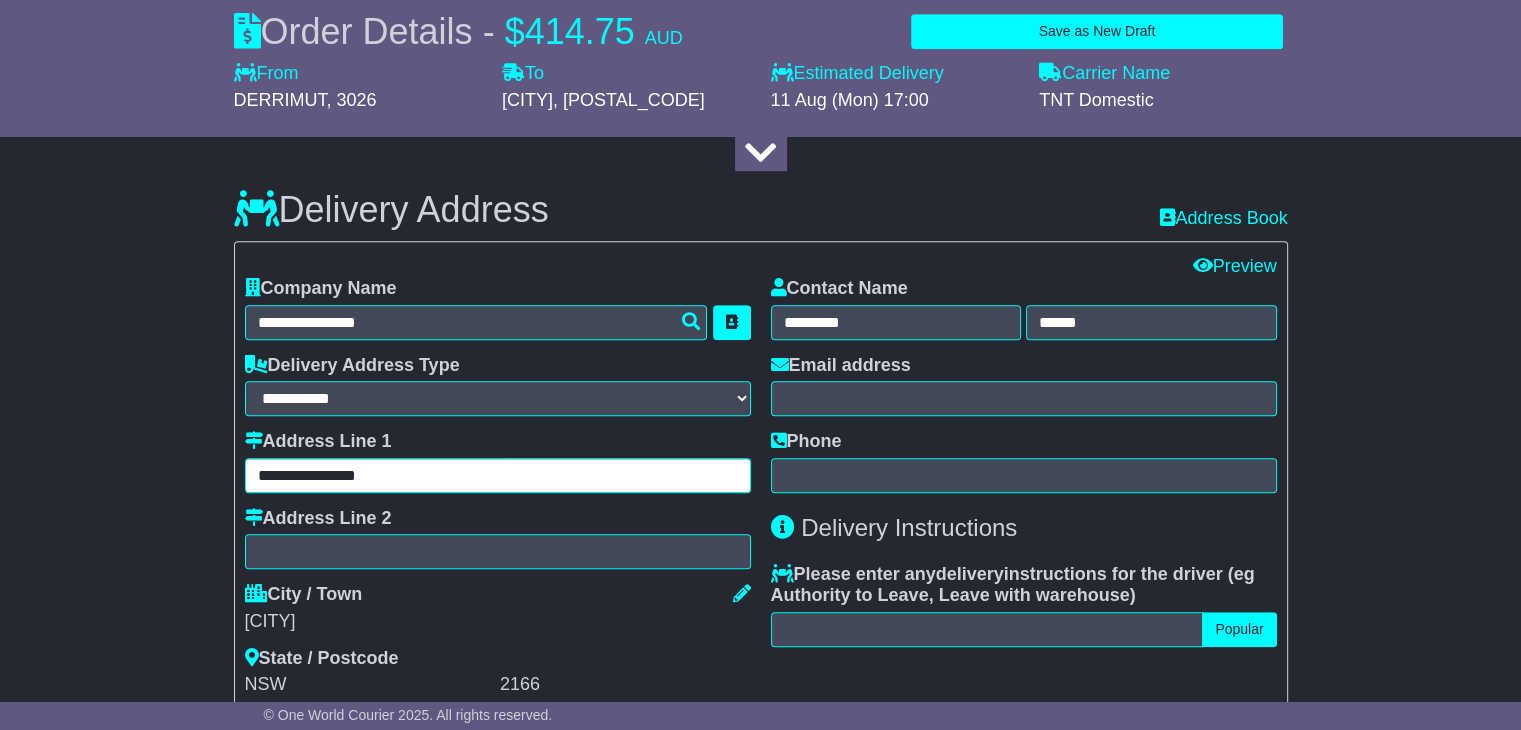 type on "**********" 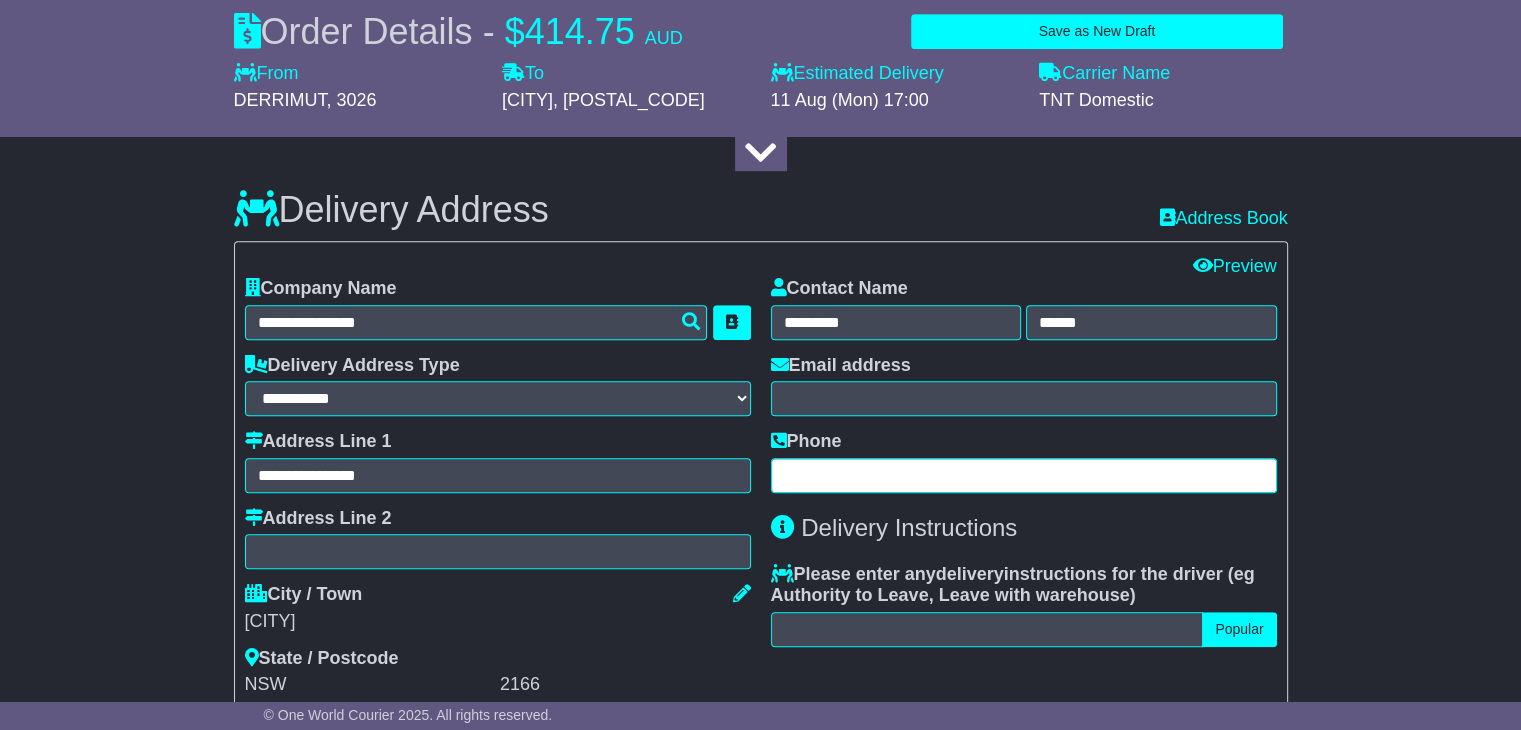 click at bounding box center [1024, 475] 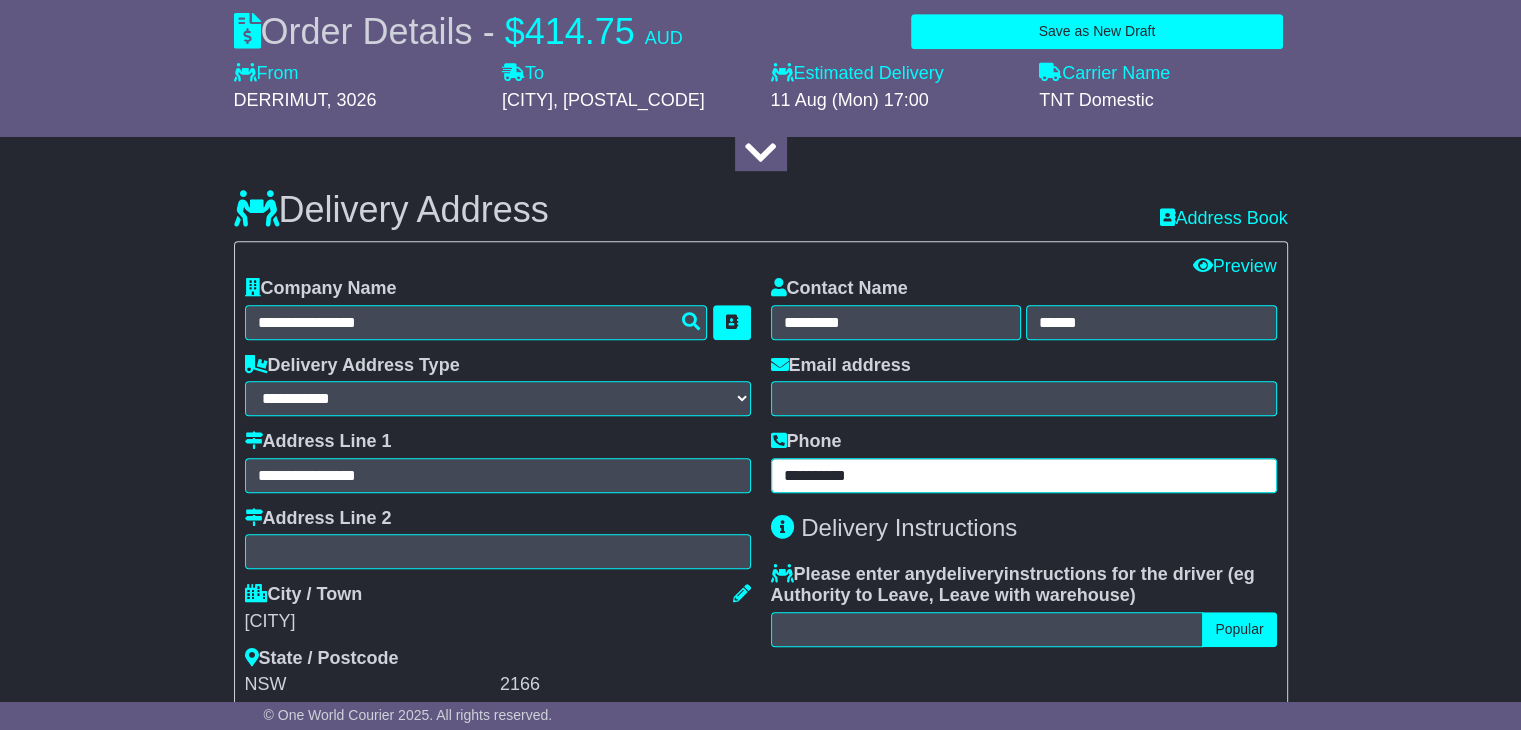 type on "**********" 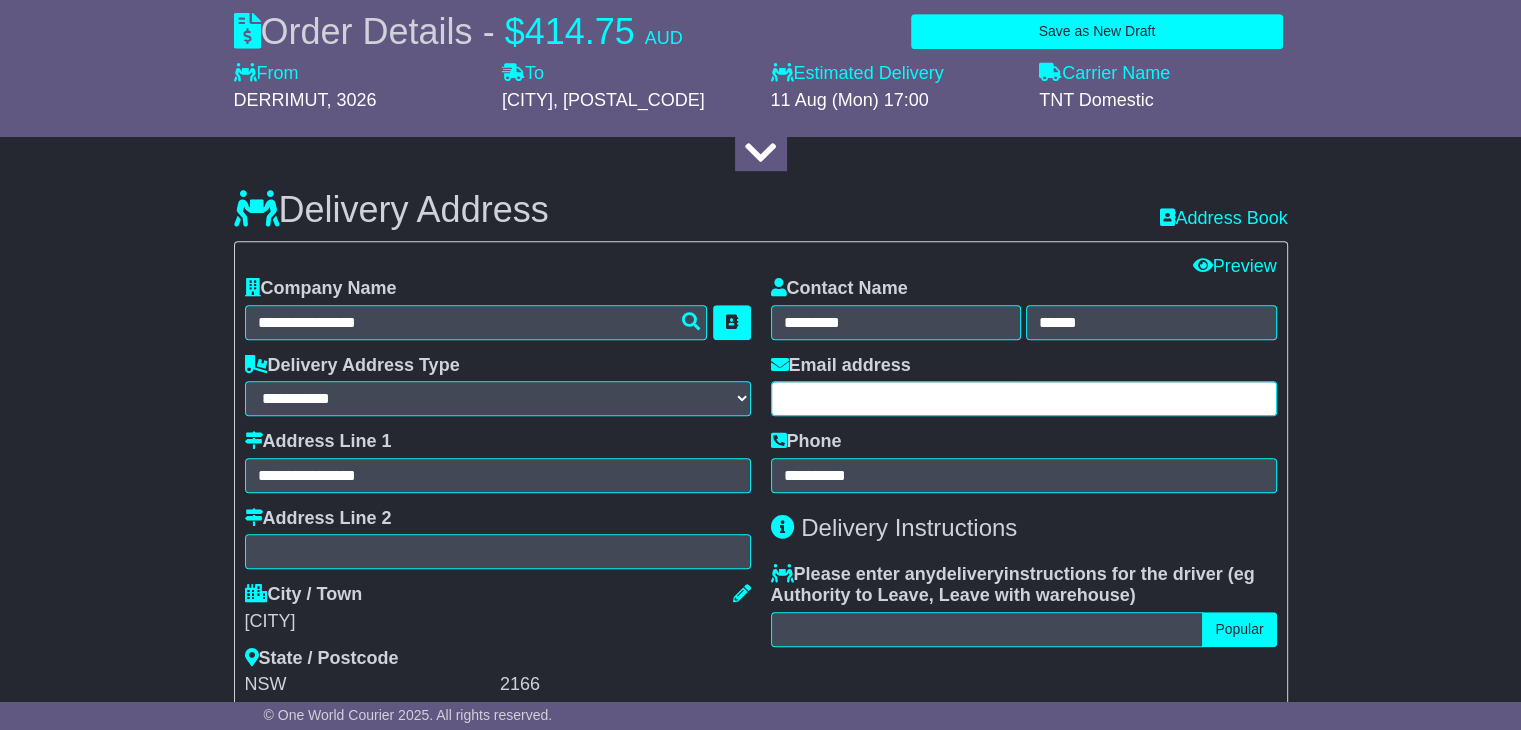 click at bounding box center [1024, 398] 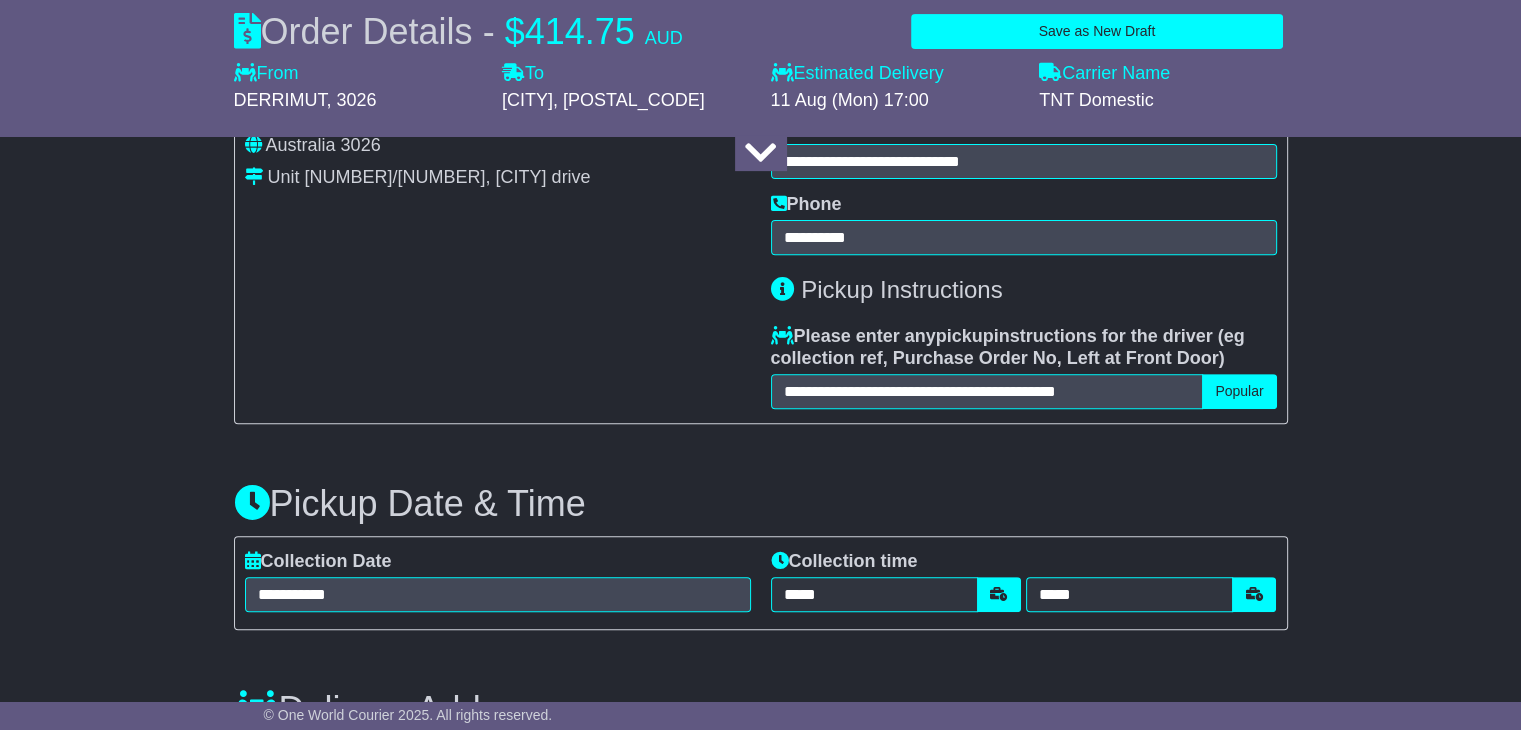 scroll, scrollTop: 700, scrollLeft: 0, axis: vertical 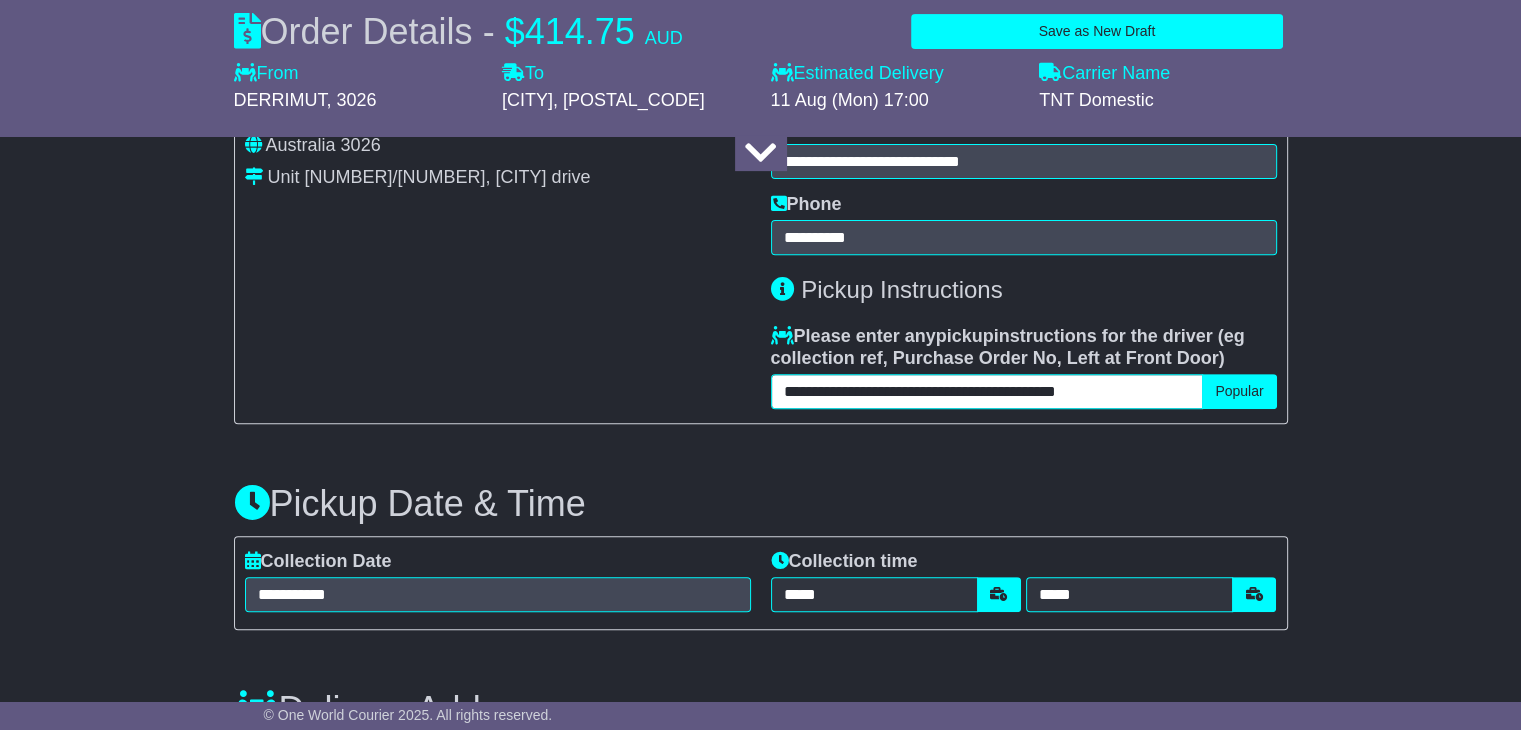 drag, startPoint x: 778, startPoint y: 395, endPoint x: 1160, endPoint y: 391, distance: 382.02094 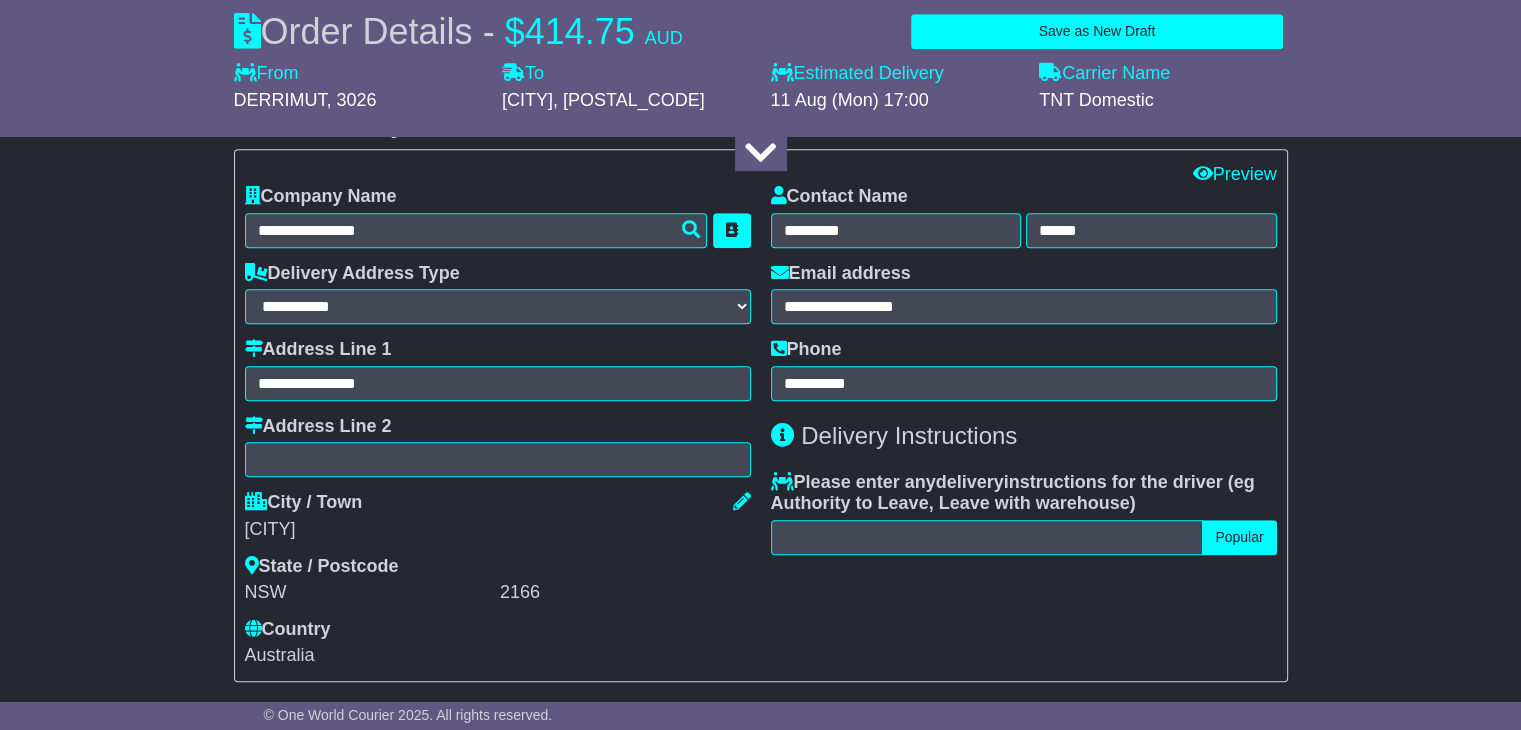 scroll, scrollTop: 1500, scrollLeft: 0, axis: vertical 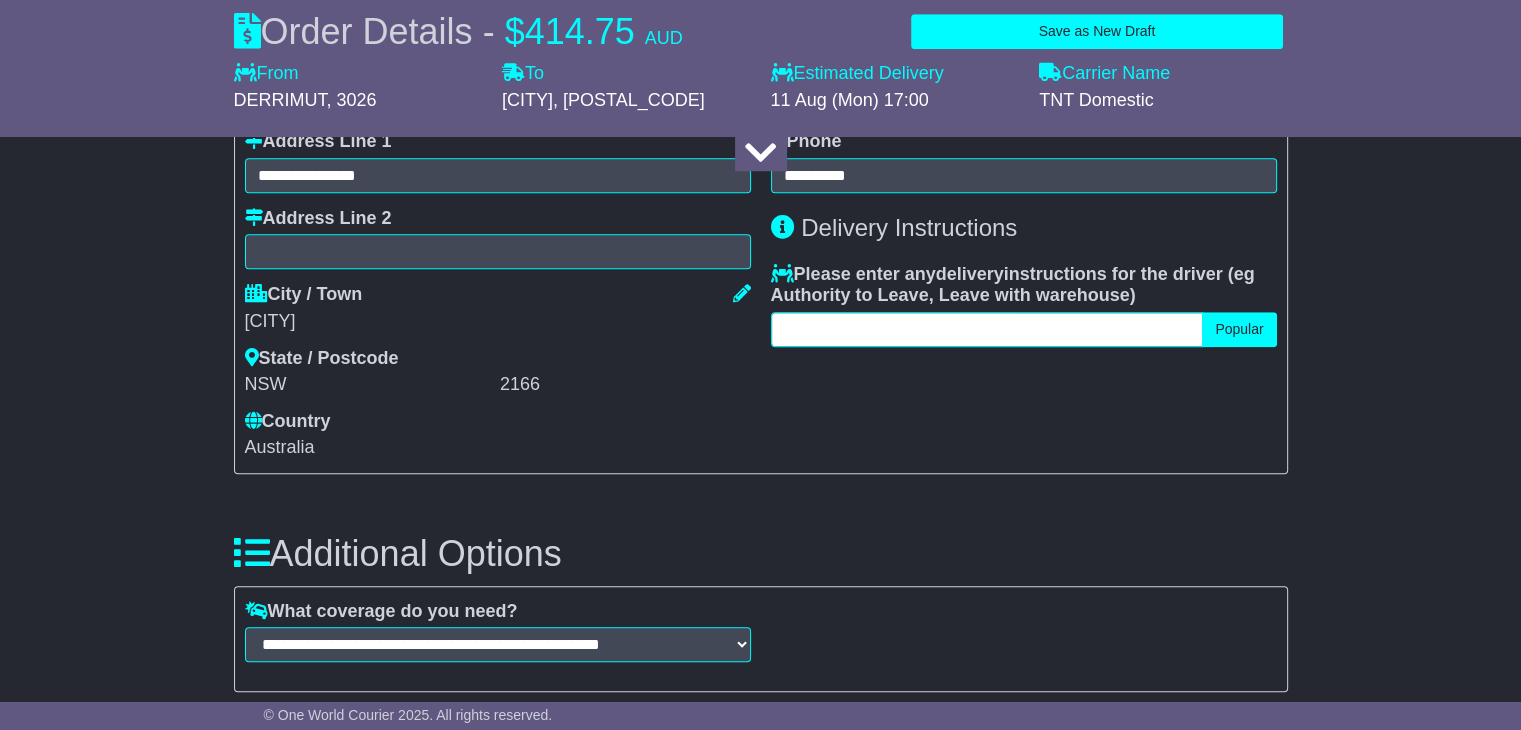 click at bounding box center [987, 329] 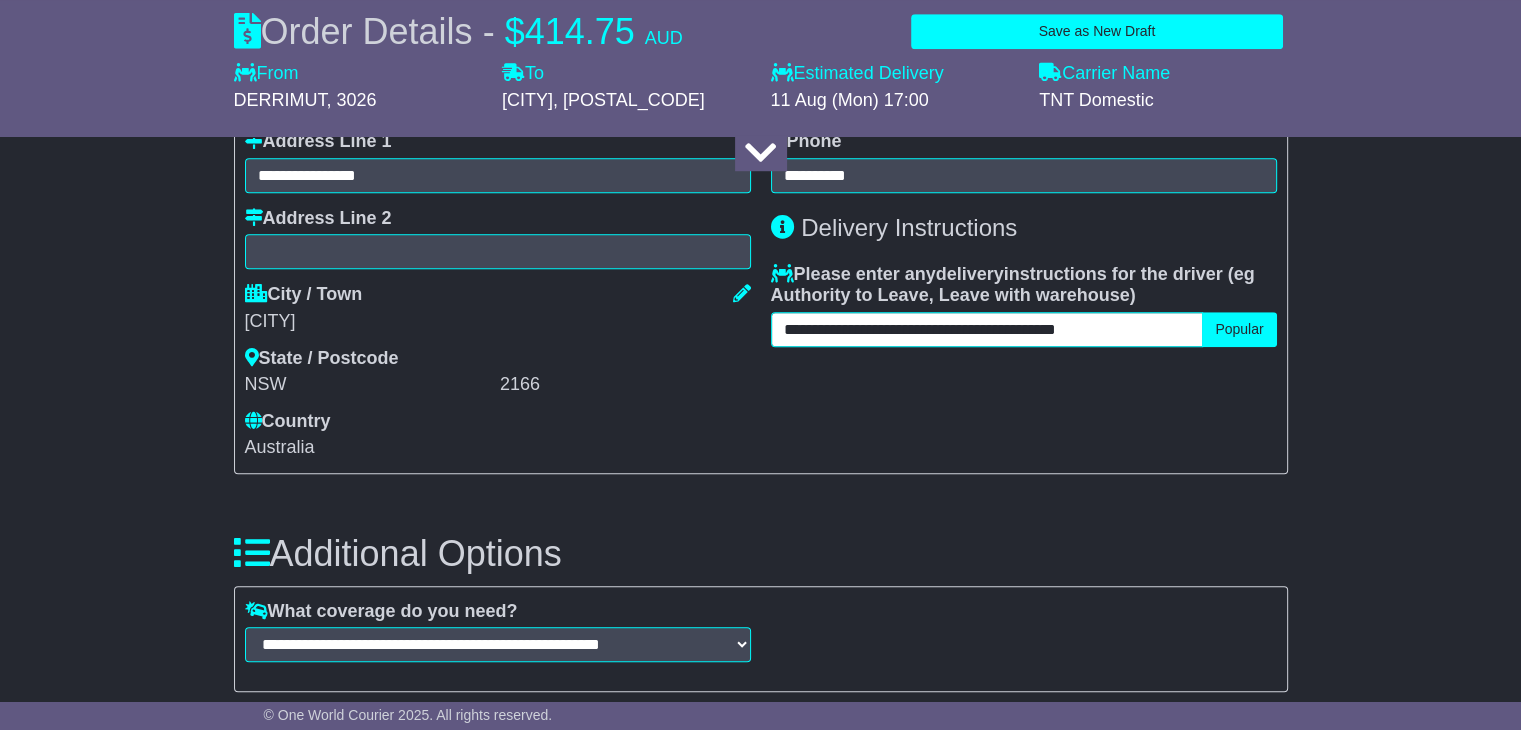 type on "**********" 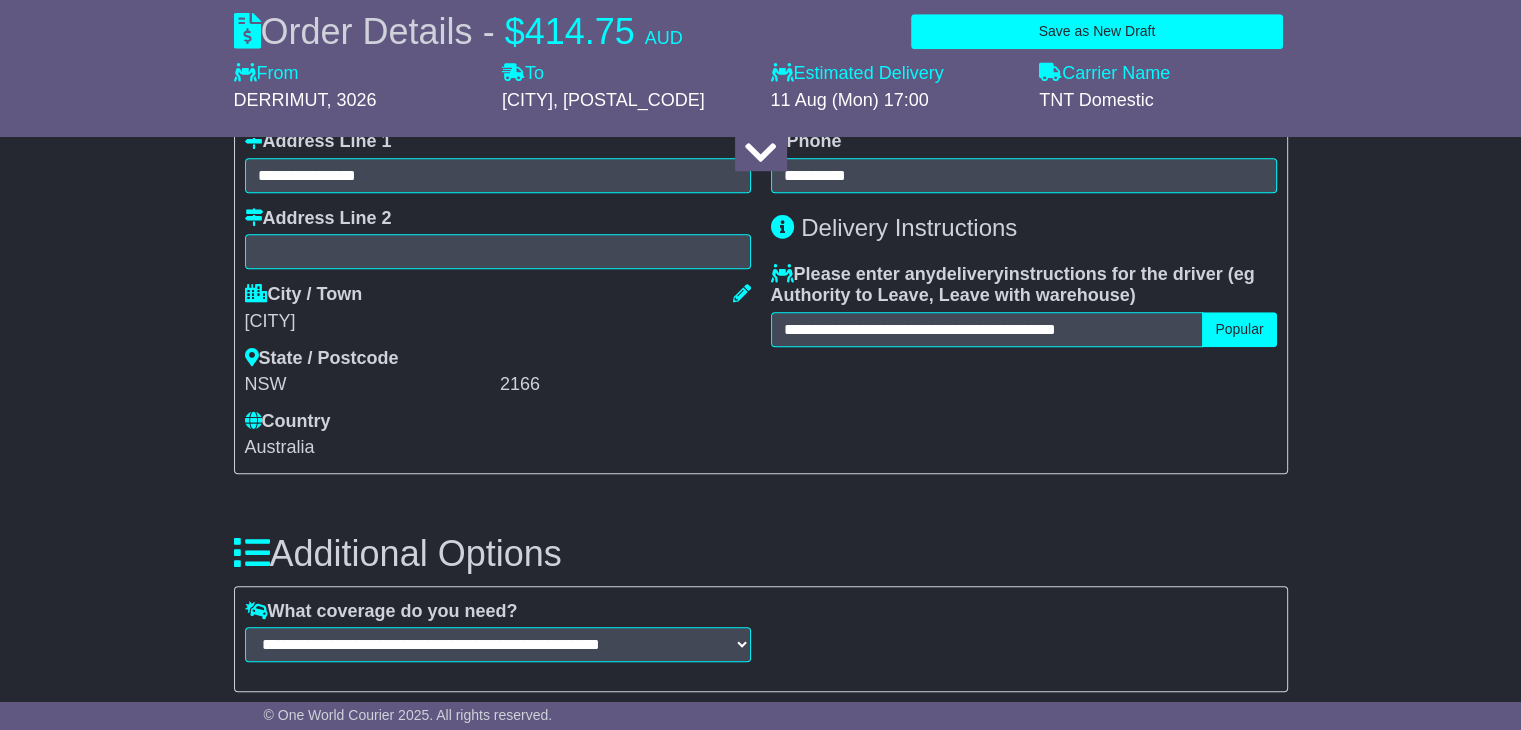 click on "**********" at bounding box center (1024, 218) 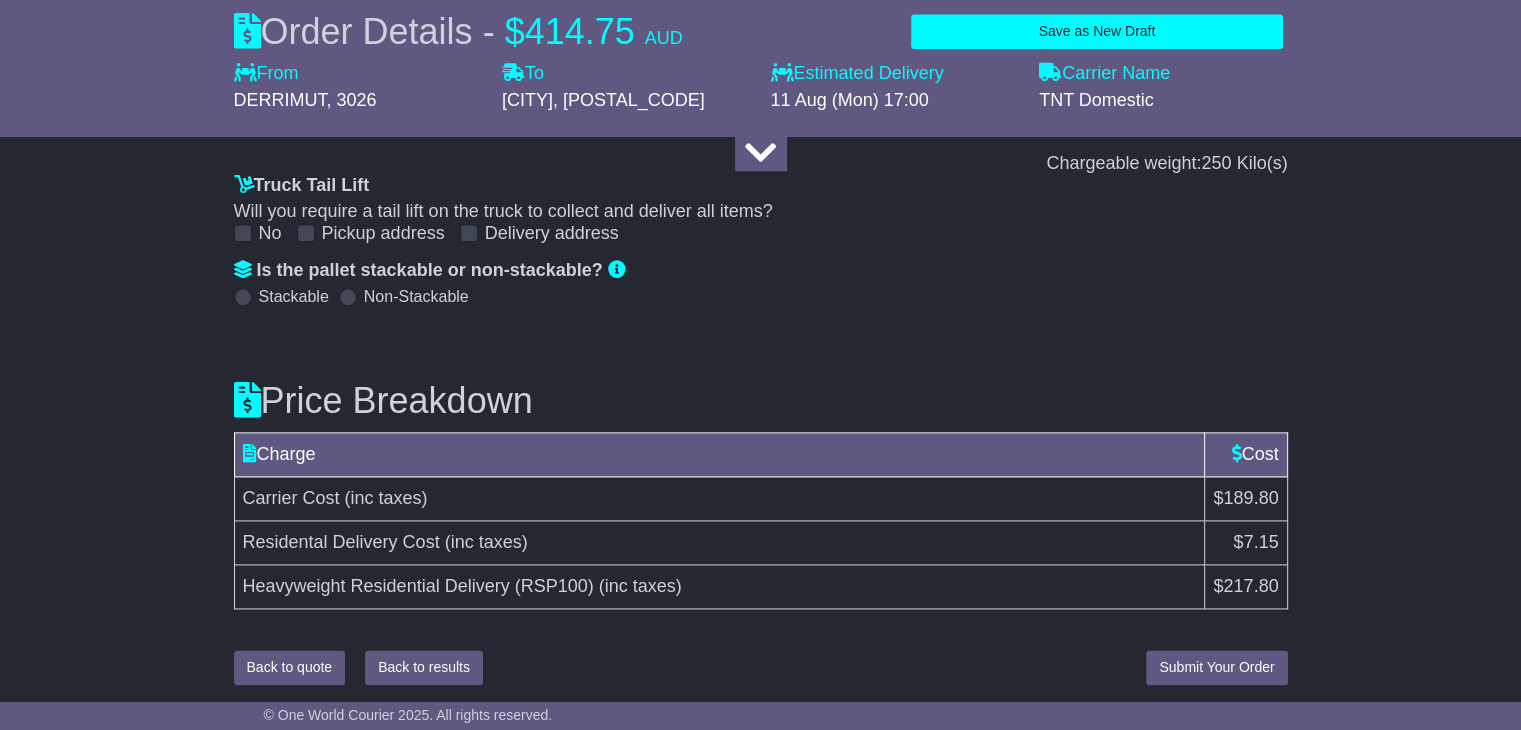 scroll, scrollTop: 2503, scrollLeft: 0, axis: vertical 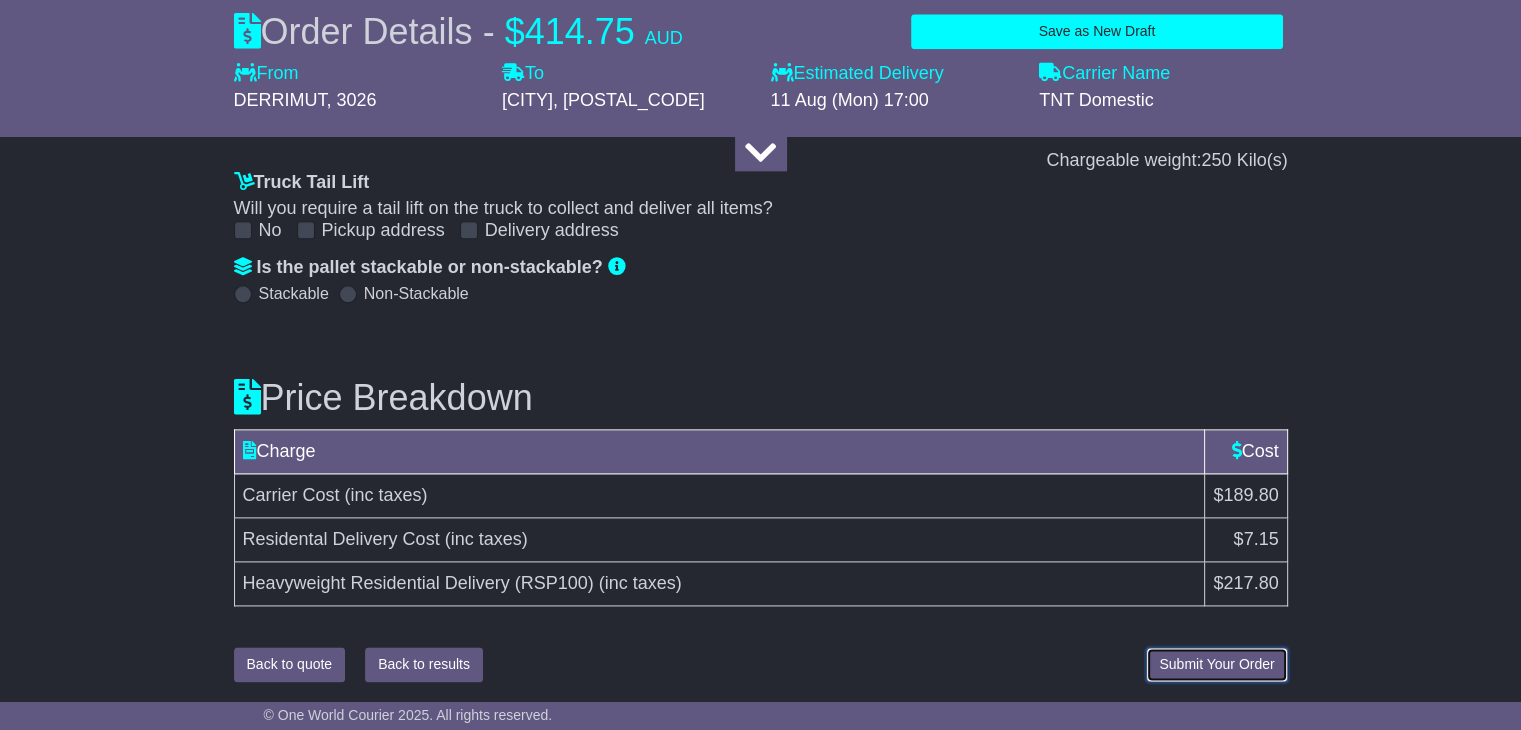 click on "Submit Your Order" at bounding box center [1216, 664] 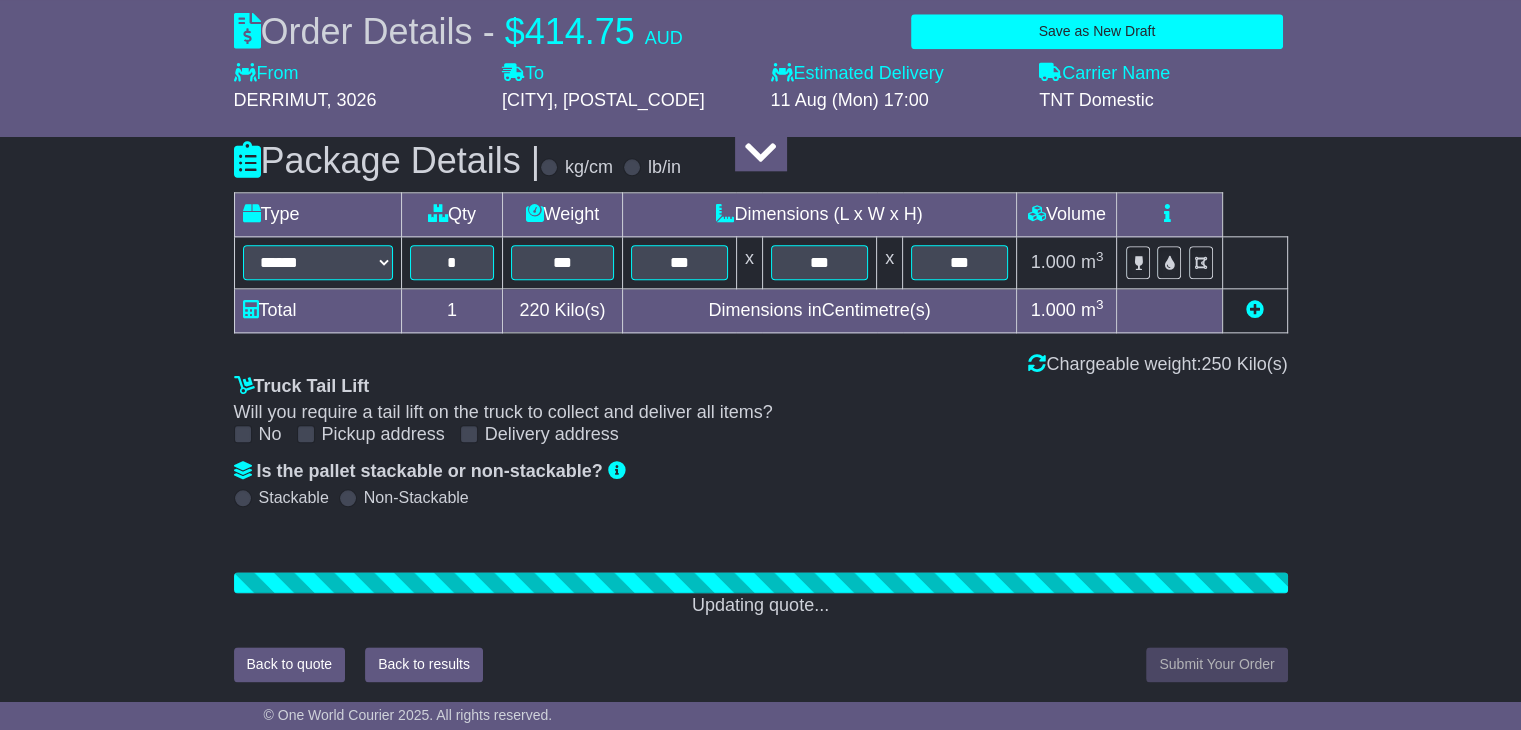 scroll, scrollTop: 2503, scrollLeft: 0, axis: vertical 